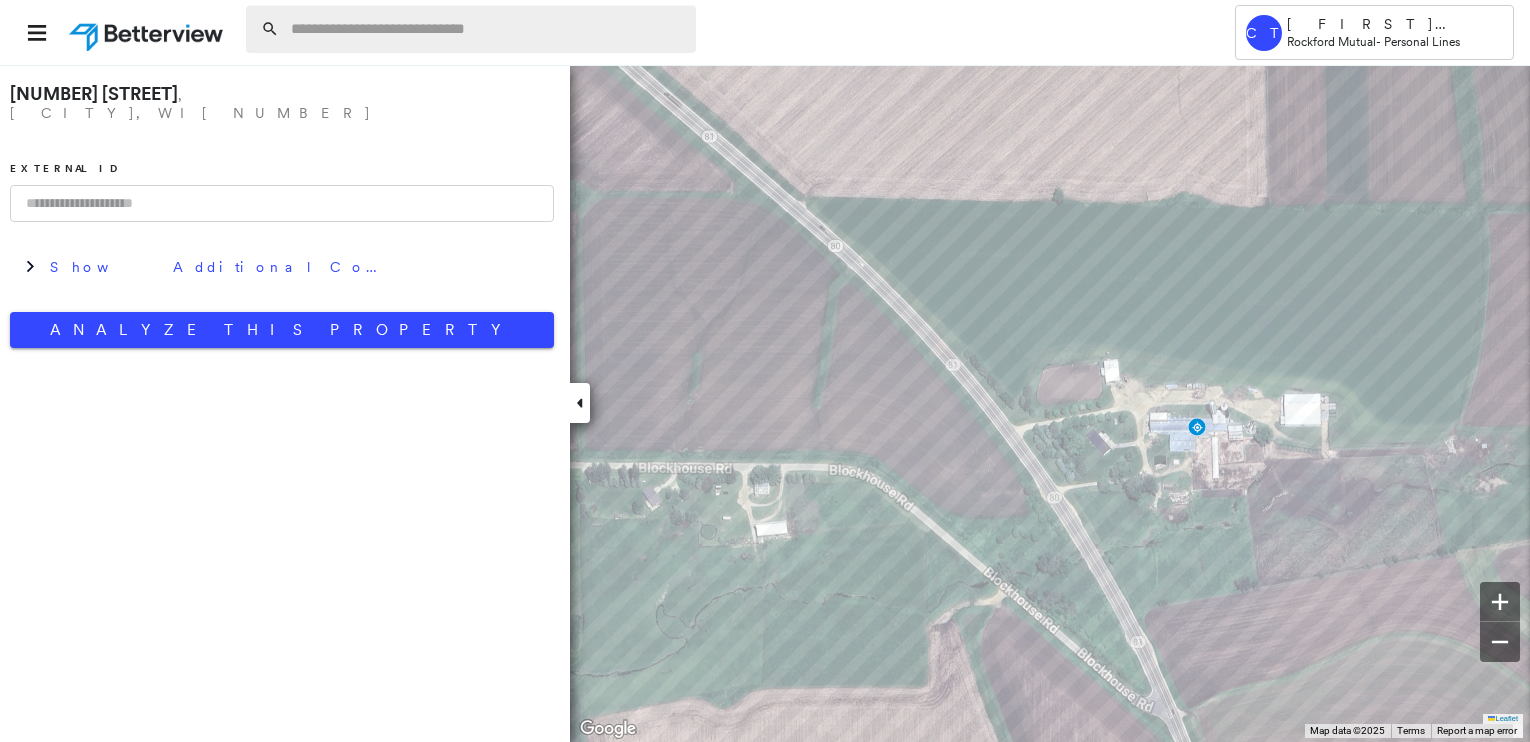 scroll, scrollTop: 0, scrollLeft: 0, axis: both 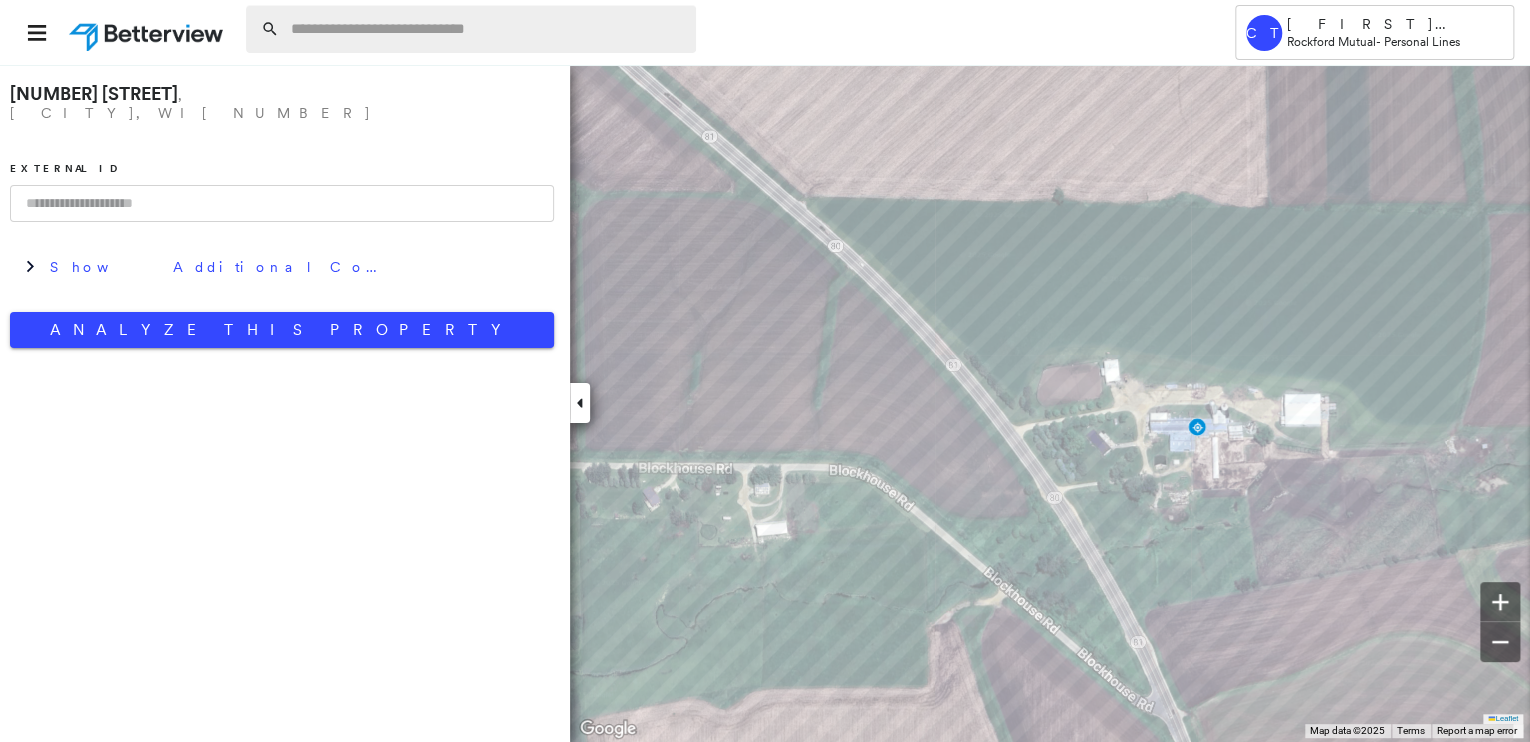 click at bounding box center (487, 29) 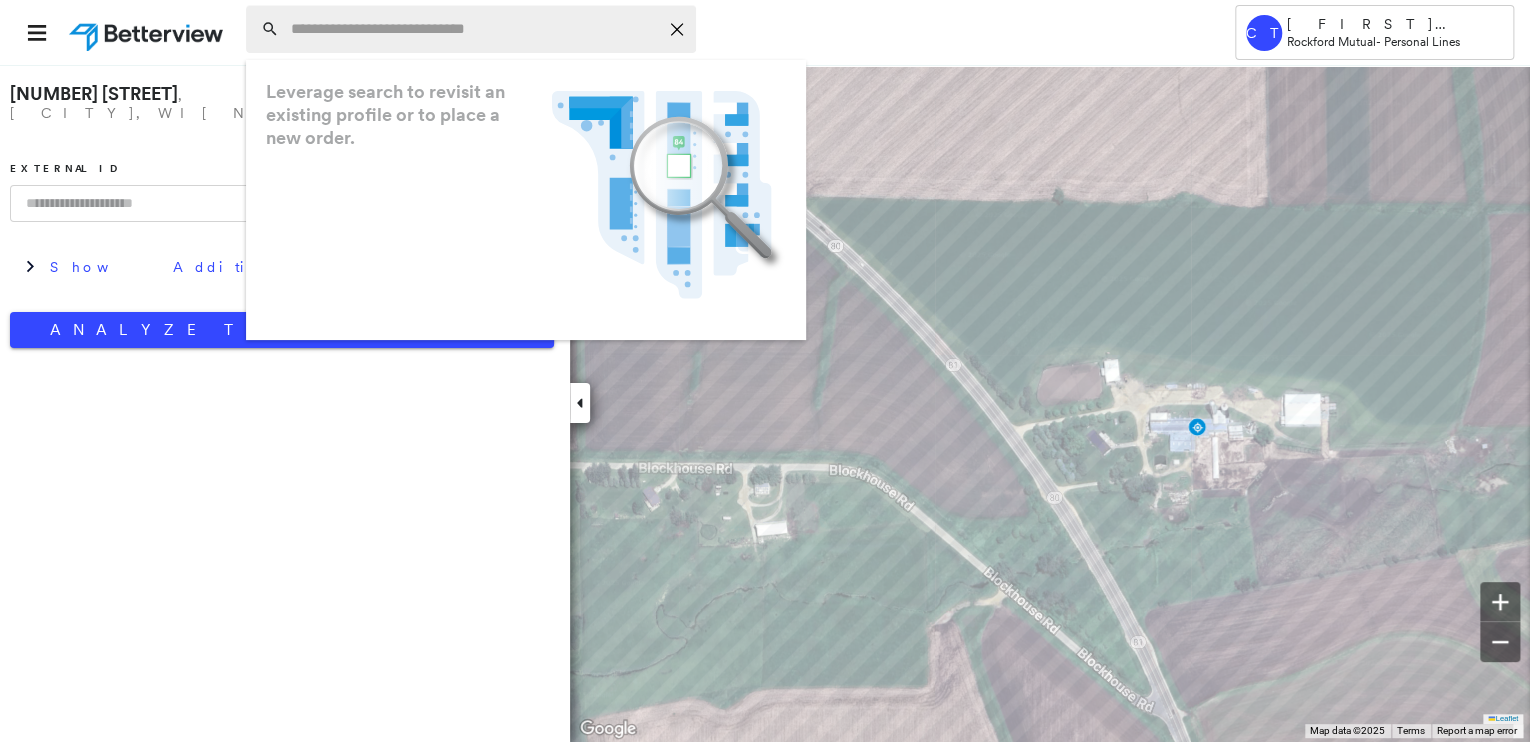paste on "**********" 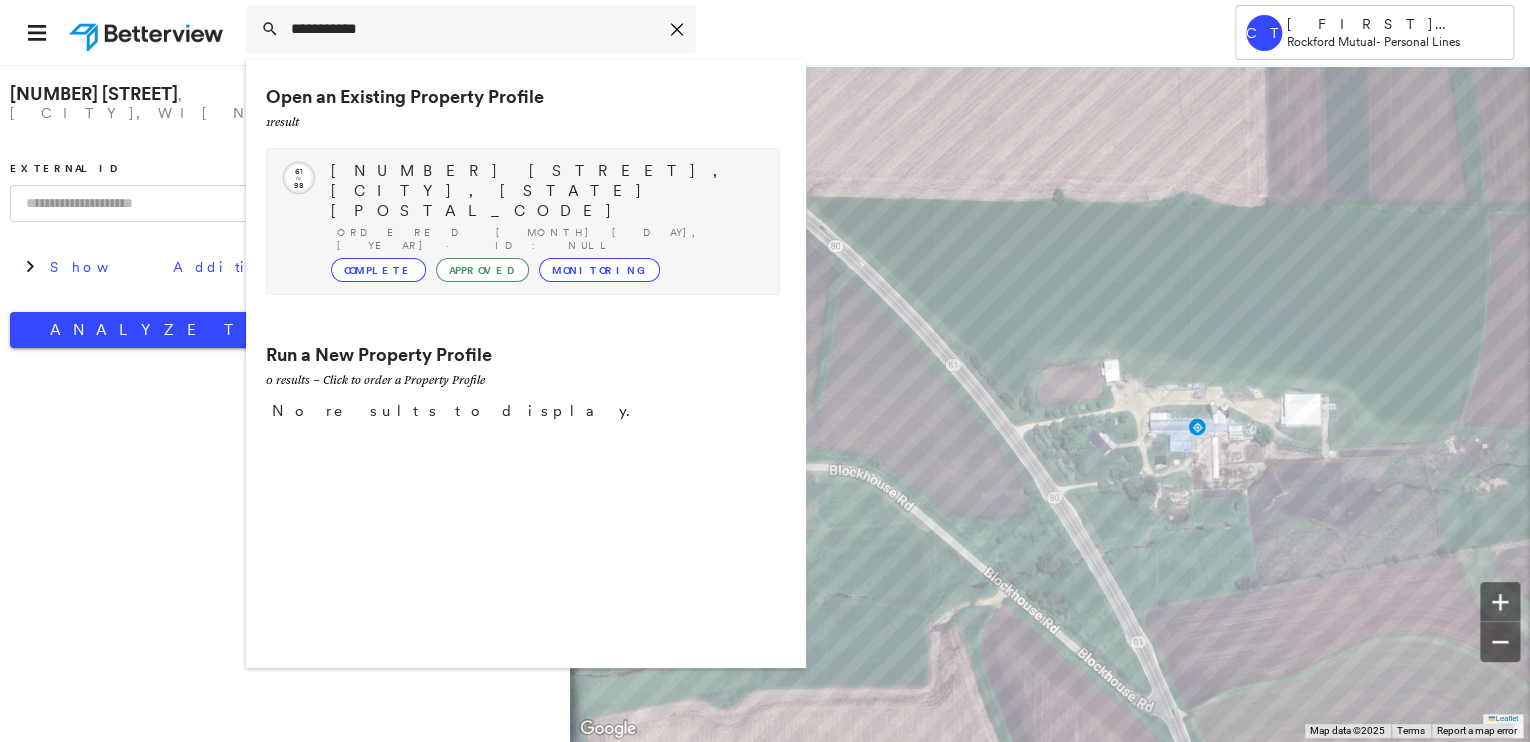 type on "**********" 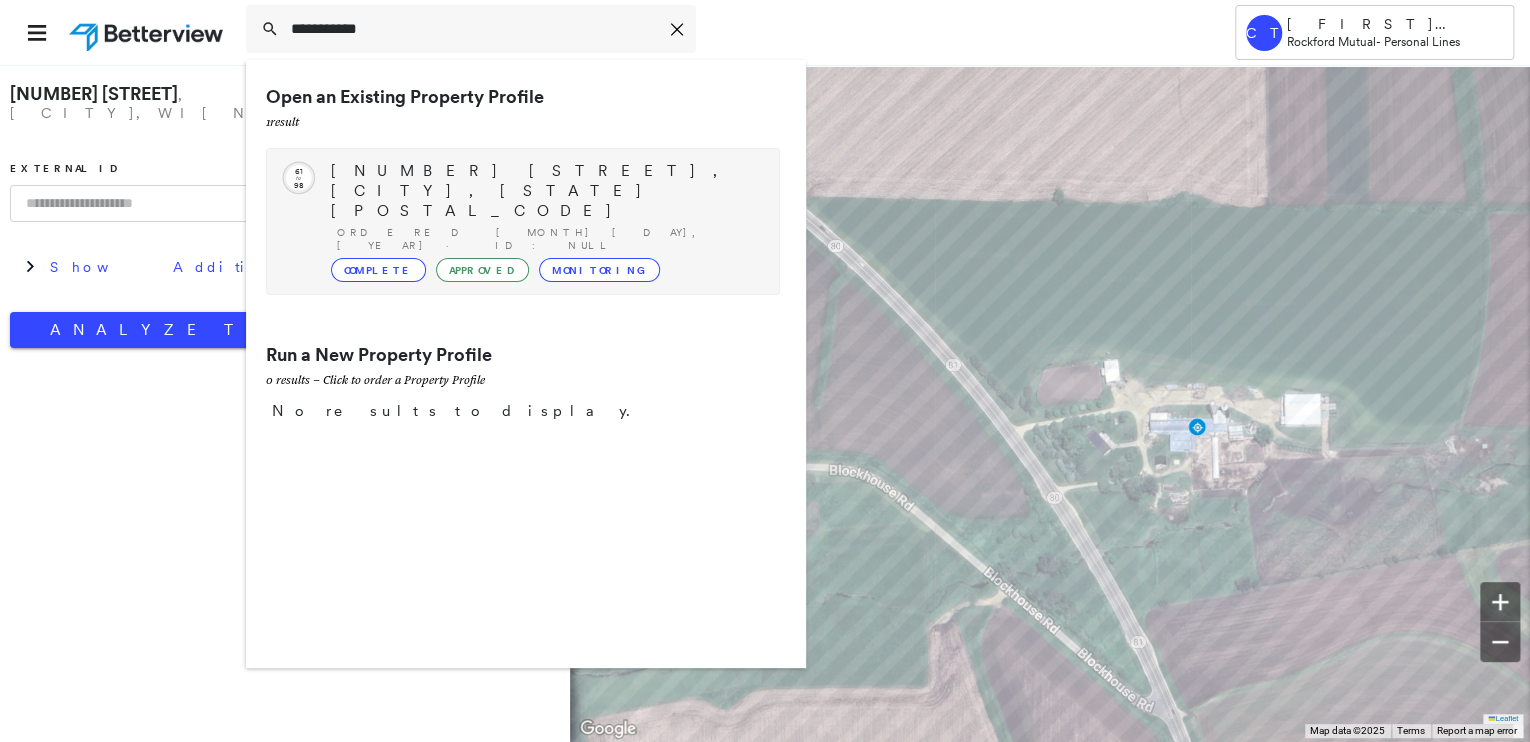 click on "Ordered [MONTH] [DAY], [YEAR] · ID: null" at bounding box center [548, 239] 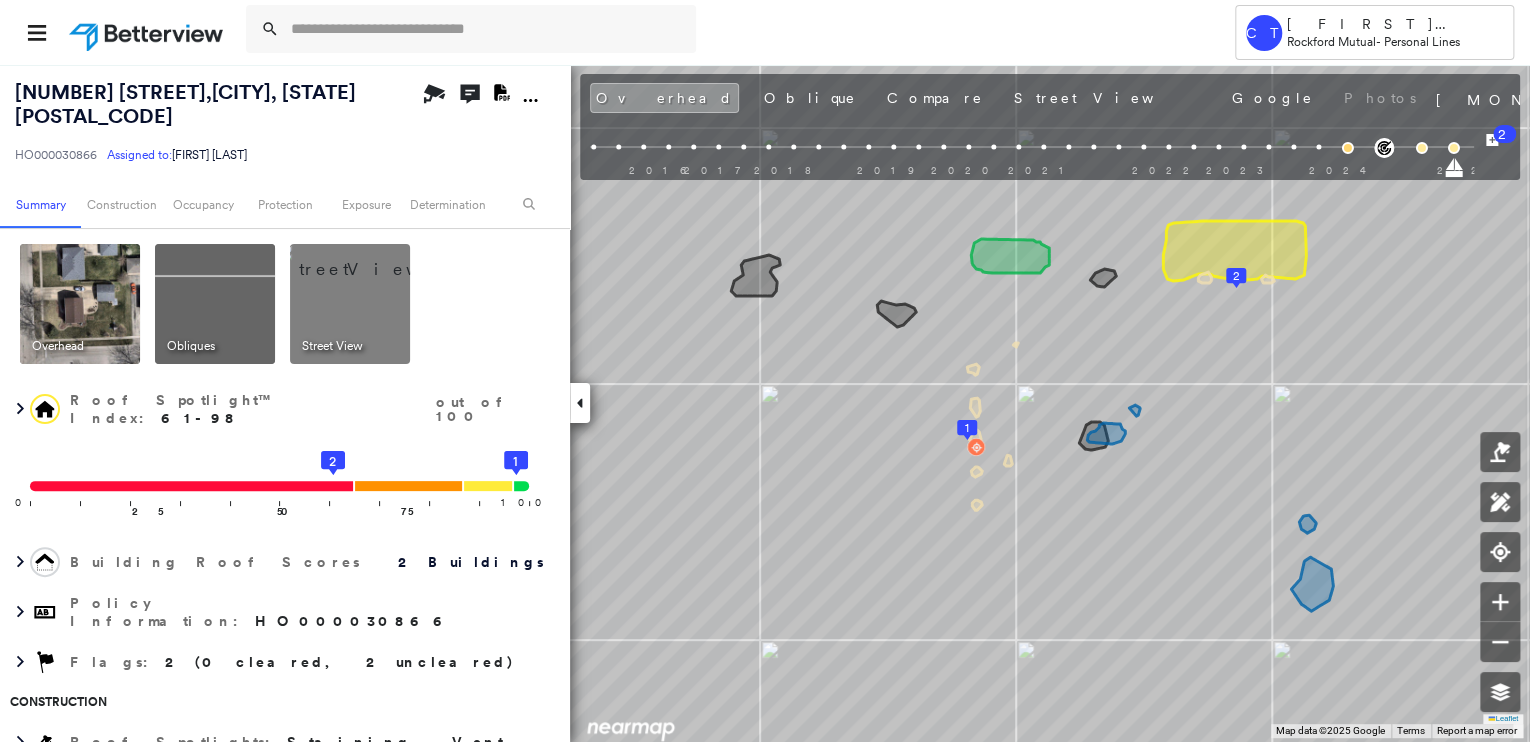 click at bounding box center [374, 259] 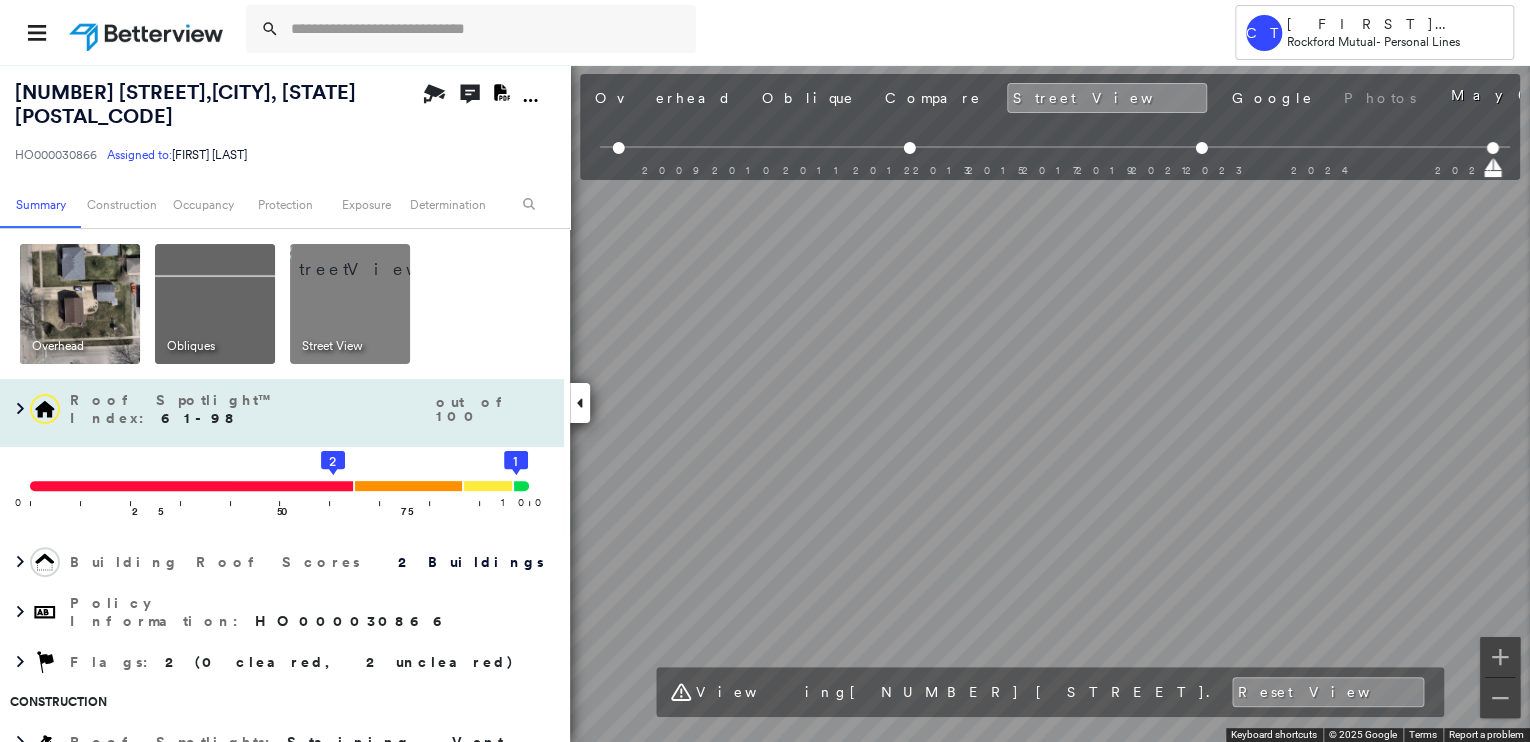 click on "[NUMBER] [STREET],  [CITY], [STATE] [POSTAL_CODE] HO000030866 Assigned to:  [FIRST] [LAST] Assigned to:  [FIRST] [LAST] HO000030866 Assigned to:  [FIRST] [LAST] Open Comments Download PDF Report Summary Construction Occupancy Protection Exposure Determination Overhead Obliques Street View Roof Spotlight™ Index :  61-98 out of 100 0 100 25 50 75 2 1 Building Roof Scores 2 Buildings Policy Information :  HO000030866 Flags :  2 (0 cleared, 2 uncleared) Construction Roof Spotlights :  Staining, Vent Property Features :  Car, Patio Furniture, Playground, Significantly Stained Pavement Roof Size & Shape :  2 buildings  Assessor and MLS Details BuildZoom - Building Permit Data and Analysis Occupancy Ownership Place Detail Protection Exposure FEMA Risk Index Additional Perils Determination Flags :  2 (0 cleared, 2 uncleared) Uncleared Flags (2) Cleared Flags  (0) MED Medium Priority Roof Score Flagged 08/05/24 Clear LOW Low Priority Roof Score Flagged 08/05/24 Clear Action Taken New Entry History Quote/New Business" at bounding box center (765, 403) 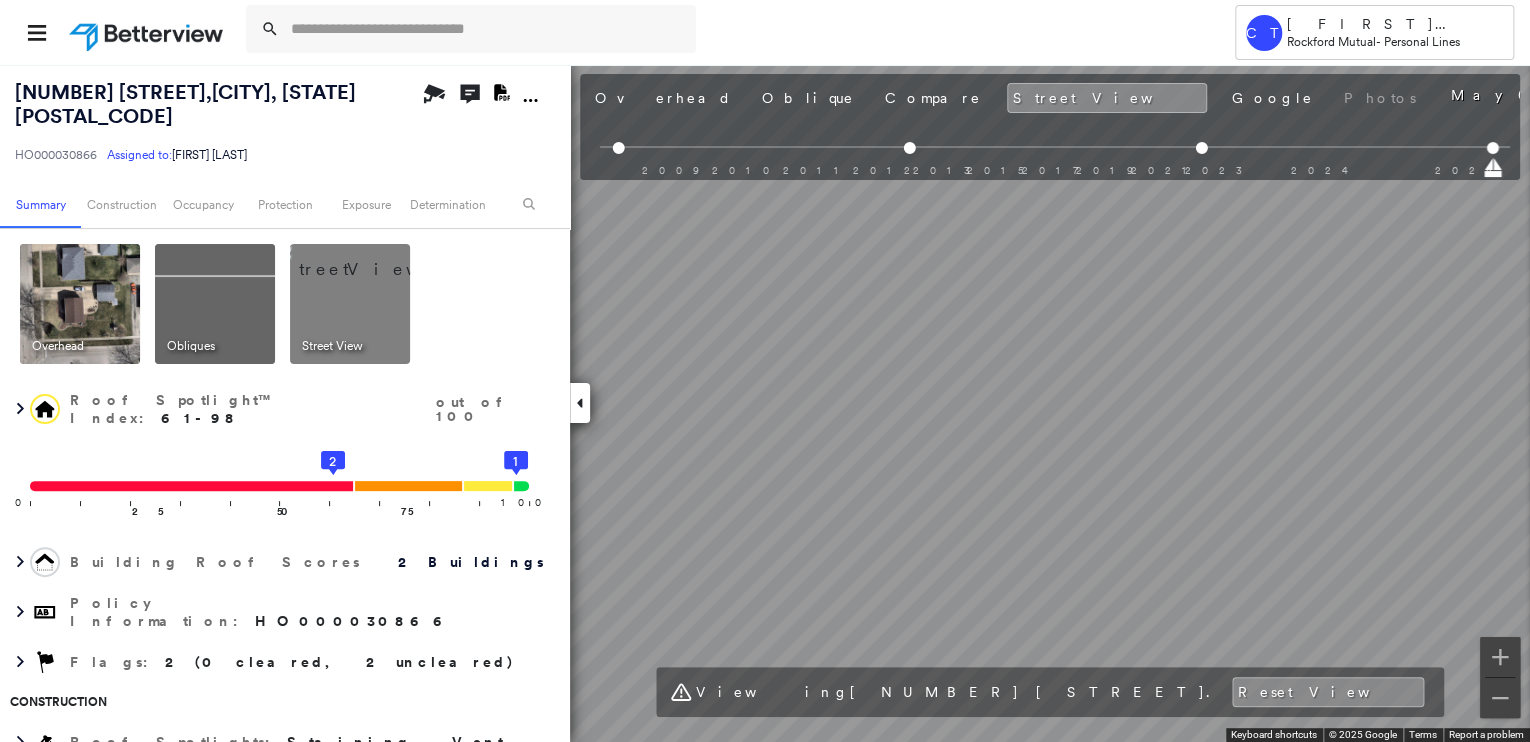 click on "[NUMBER] [STREET],  [CITY], [STATE] [POSTAL_CODE] HO000030866 Assigned to:  [FIRST] [LAST] Assigned to:  [FIRST] [LAST] HO000030866 Assigned to:  [FIRST] [LAST] Open Comments Download PDF Report Summary Construction Occupancy Protection Exposure Determination Overhead Obliques Street View Roof Spotlight™ Index :  61-98 out of 100 0 100 25 50 75 2 1 Building Roof Scores 2 Buildings Policy Information :  HO000030866 Flags :  2 (0 cleared, 2 uncleared) Construction Roof Spotlights :  Staining, Vent Property Features :  Car, Patio Furniture, Playground, Significantly Stained Pavement Roof Size & Shape :  2 buildings  Assessor and MLS Details BuildZoom - Building Permit Data and Analysis Occupancy Ownership Place Detail Protection Exposure FEMA Risk Index Additional Perils Determination Flags :  2 (0 cleared, 2 uncleared) Uncleared Flags (2) Cleared Flags  (0) MED Medium Priority Roof Score Flagged 08/05/24 Clear LOW Low Priority Roof Score Flagged 08/05/24 Clear Action Taken New Entry History Quote/New Business" at bounding box center [765, 403] 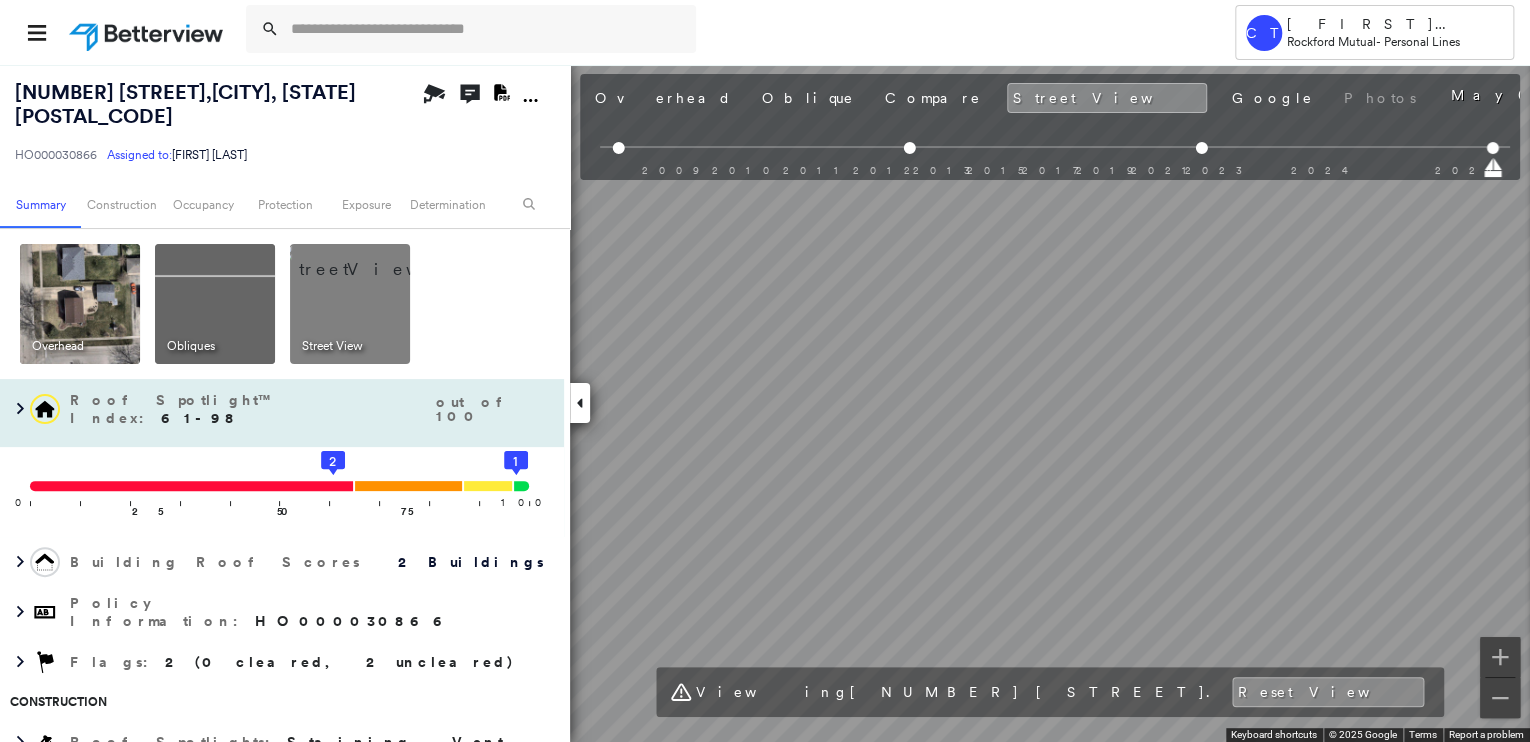 click on "[NUMBER] [STREET],  [CITY], [STATE] [POSTAL_CODE] HO000030866 Assigned to:  [FIRST] [LAST] Assigned to:  [FIRST] [LAST] HO000030866 Assigned to:  [FIRST] [LAST] Open Comments Download PDF Report Summary Construction Occupancy Protection Exposure Determination Overhead Obliques Street View Roof Spotlight™ Index :  61-98 out of 100 0 100 25 50 75 2 1 Building Roof Scores 2 Buildings Policy Information :  HO000030866 Flags :  2 (0 cleared, 2 uncleared) Construction Roof Spotlights :  Staining, Vent Property Features :  Car, Patio Furniture, Playground, Significantly Stained Pavement Roof Size & Shape :  2 buildings  Assessor and MLS Details BuildZoom - Building Permit Data and Analysis Occupancy Ownership Place Detail Protection Exposure FEMA Risk Index Additional Perils Determination Flags :  2 (0 cleared, 2 uncleared) Uncleared Flags (2) Cleared Flags  (0) MED Medium Priority Roof Score Flagged 08/05/24 Clear LOW Low Priority Roof Score Flagged 08/05/24 Clear Action Taken New Entry History Quote/New Business" at bounding box center [765, 403] 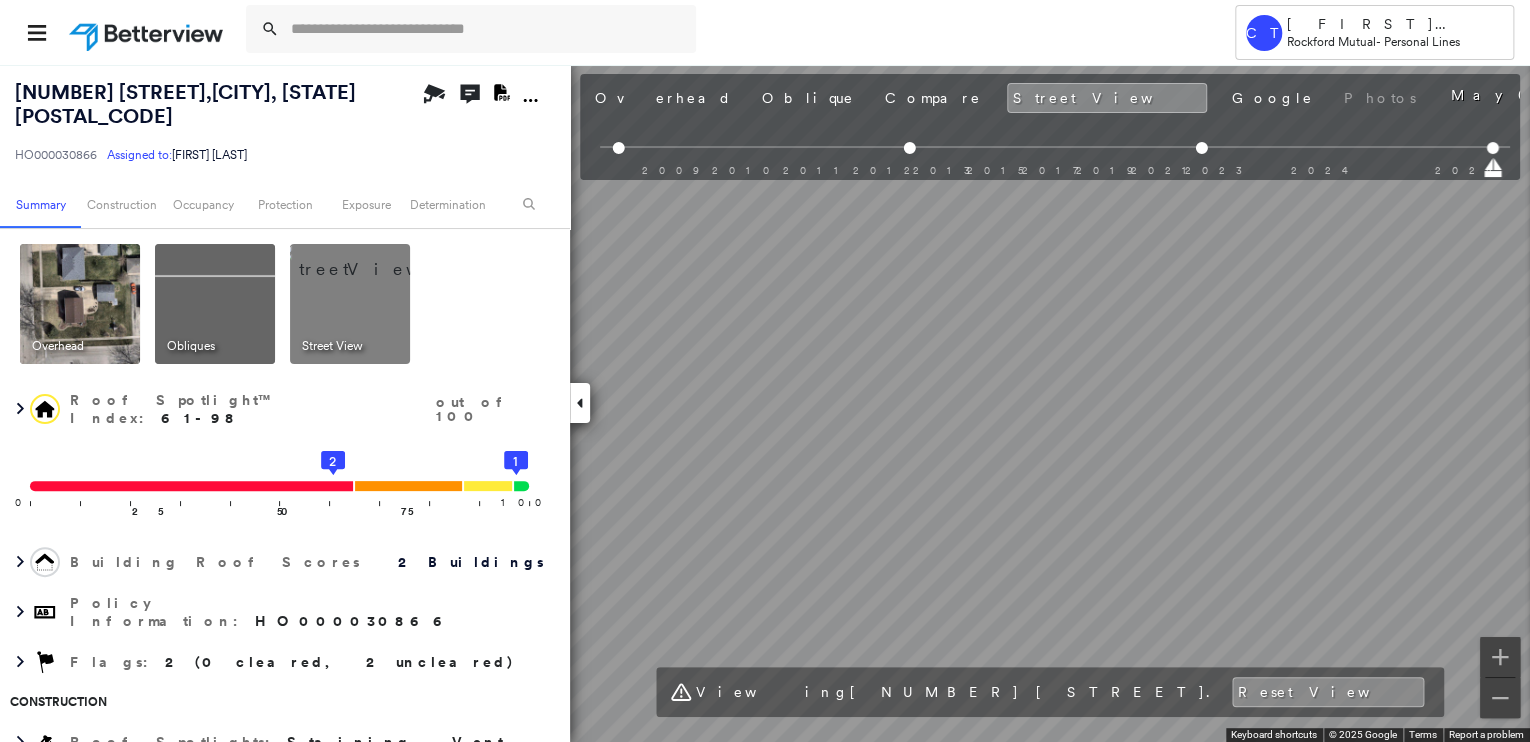click on "[NUMBER] [STREET],  [CITY], [STATE] [POSTAL_CODE] HO000030866 Assigned to:  [FIRST] [LAST] Assigned to:  [FIRST] [LAST] HO000030866 Assigned to:  [FIRST] [LAST] Open Comments Download PDF Report Summary Construction Occupancy Protection Exposure Determination Overhead Obliques Street View Roof Spotlight™ Index :  61-98 out of 100 0 100 25 50 75 2 1 Building Roof Scores 2 Buildings Policy Information :  HO000030866 Flags :  2 (0 cleared, 2 uncleared) Construction Roof Spotlights :  Staining, Vent Property Features :  Car, Patio Furniture, Playground, Significantly Stained Pavement Roof Size & Shape :  2 buildings  Assessor and MLS Details BuildZoom - Building Permit Data and Analysis Occupancy Ownership Place Detail Protection Exposure FEMA Risk Index Additional Perils Determination Flags :  2 (0 cleared, 2 uncleared) Uncleared Flags (2) Cleared Flags  (0) MED Medium Priority Roof Score Flagged 08/05/24 Clear LOW Low Priority Roof Score Flagged 08/05/24 Clear Action Taken New Entry History Quote/New Business" at bounding box center [765, 403] 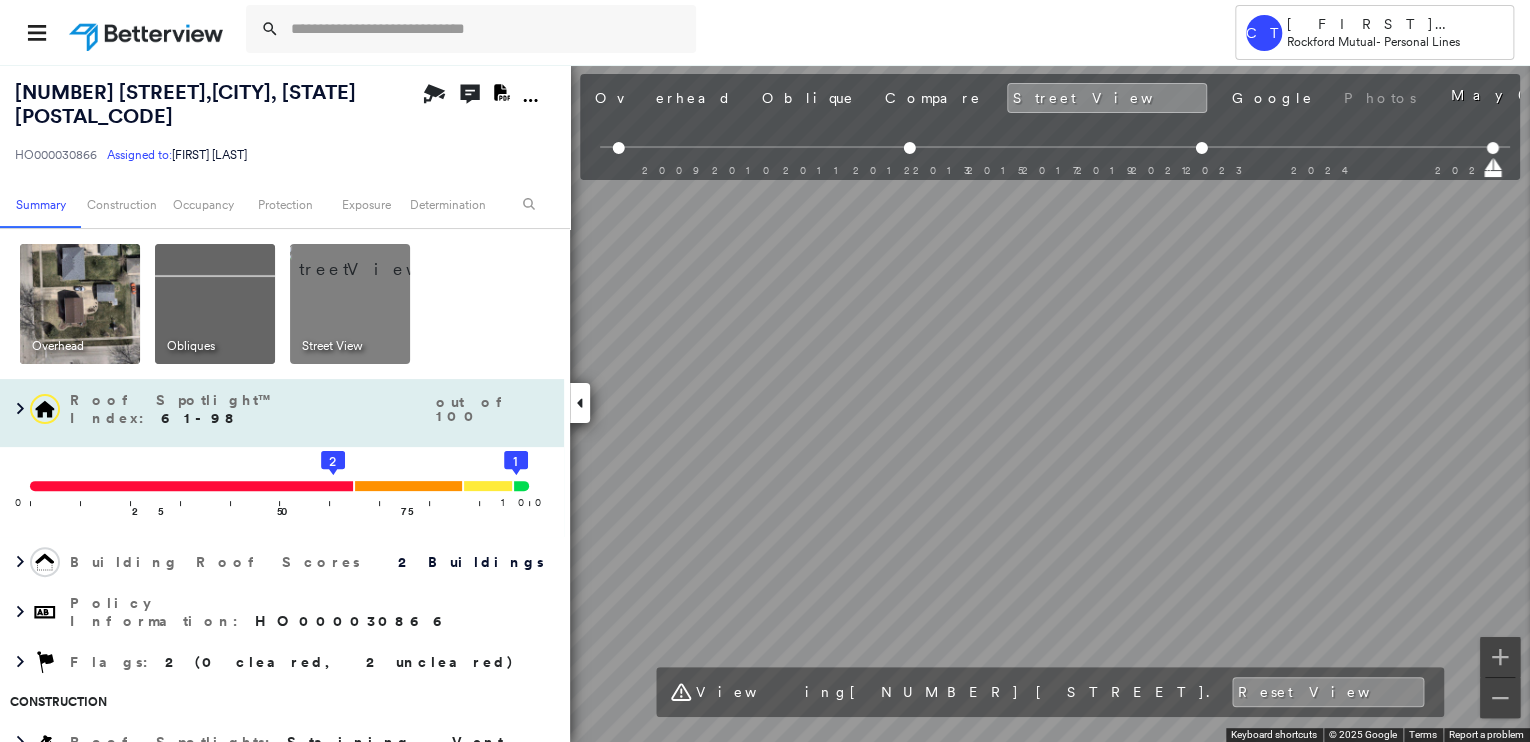 click on "[NUMBER] [STREET],  [CITY], [STATE] [POSTAL_CODE] HO000030866 Assigned to:  [FIRST] [LAST] Assigned to:  [FIRST] [LAST] HO000030866 Assigned to:  [FIRST] [LAST] Open Comments Download PDF Report Summary Construction Occupancy Protection Exposure Determination Overhead Obliques Street View Roof Spotlight™ Index :  61-98 out of 100 0 100 25 50 75 2 1 Building Roof Scores 2 Buildings Policy Information :  HO000030866 Flags :  2 (0 cleared, 2 uncleared) Construction Roof Spotlights :  Staining, Vent Property Features :  Car, Patio Furniture, Playground, Significantly Stained Pavement Roof Size & Shape :  2 buildings  Assessor and MLS Details BuildZoom - Building Permit Data and Analysis Occupancy Ownership Place Detail Protection Exposure FEMA Risk Index Additional Perils Determination Flags :  2 (0 cleared, 2 uncleared) Uncleared Flags (2) Cleared Flags  (0) MED Medium Priority Roof Score Flagged 08/05/24 Clear LOW Low Priority Roof Score Flagged 08/05/24 Clear Action Taken New Entry History Quote/New Business" at bounding box center (765, 403) 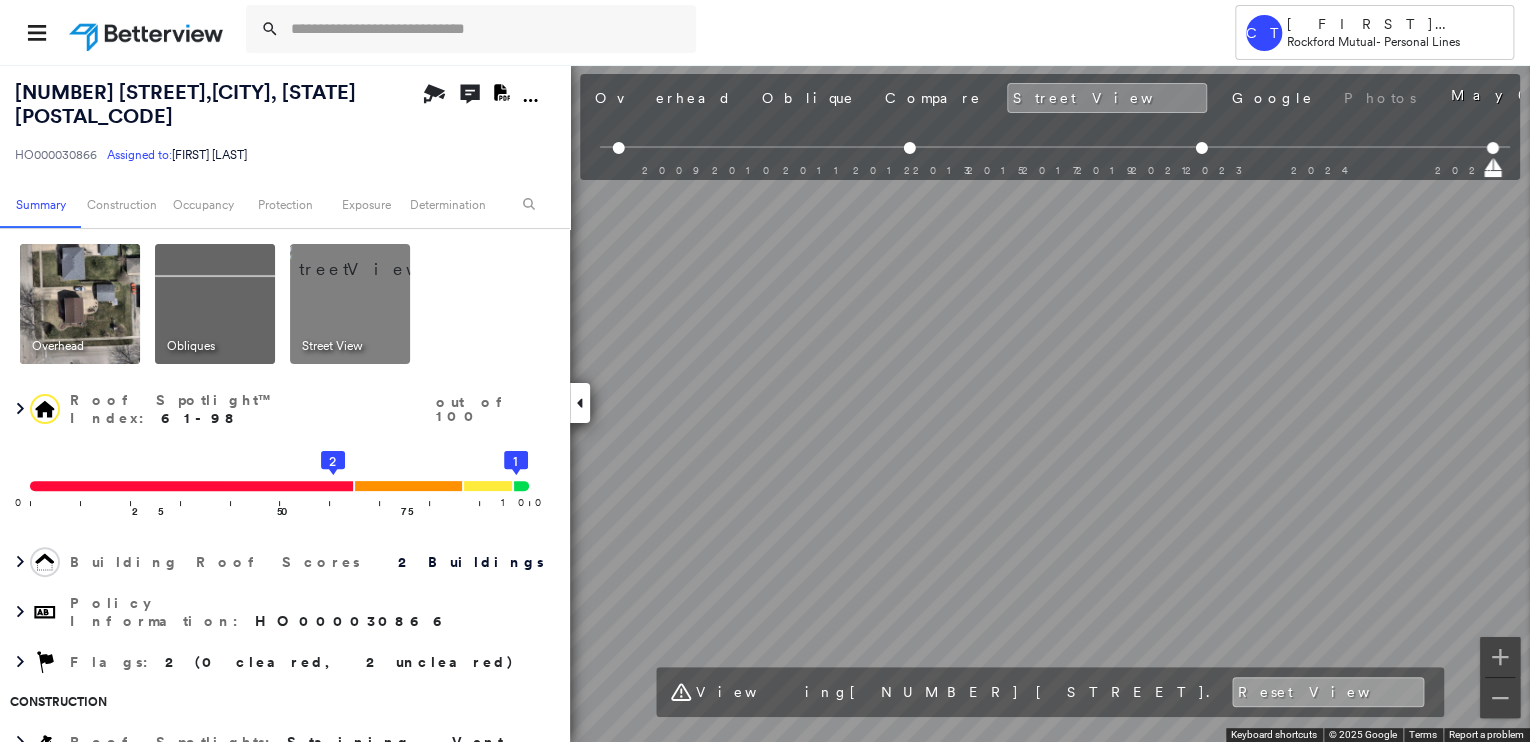 click on "Reset View" at bounding box center [1328, 692] 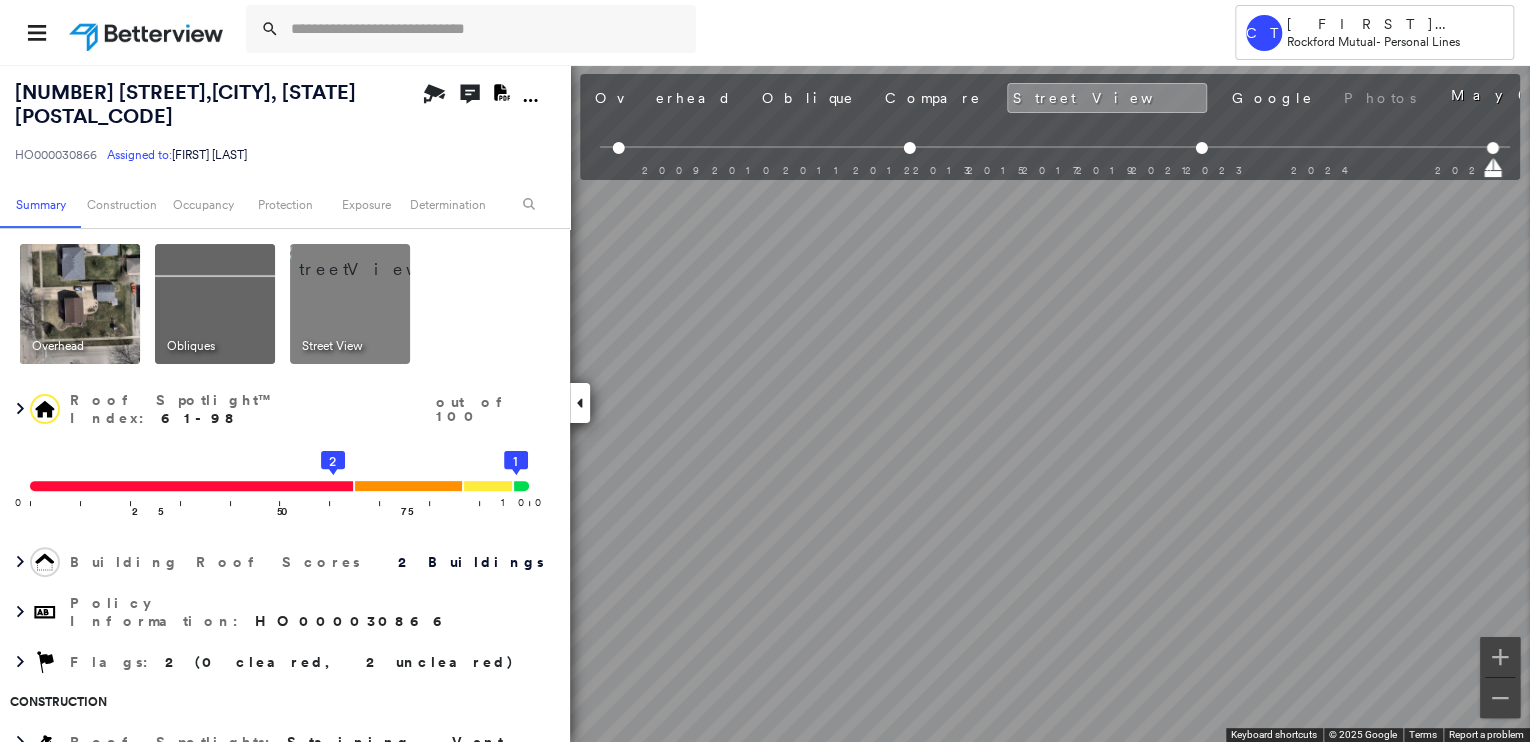 click on "Tower CT [FIRST] [LAST] Rockford Mutual  -   Personal Lines [NUMBER] [STREET],  [CITY], [STATE] [POSTAL_CODE] HO000030866 Assigned to:  [FIRST] [LAST] Assigned to:  [FIRST] [LAST] HO000030866 Assigned to:  [FIRST] [LAST] Open Comments Download PDF Report Summary Construction Occupancy Protection Exposure Determination Overhead Obliques Street View Roof Spotlight™ Index :  61-98 out of 100 0 100 25 50 75 2 1 Building Roof Scores 2 Buildings Policy Information :  HO000030866 Flags :  2 (0 cleared, 2 uncleared) Construction Roof Spotlights :  Staining, Vent Property Features :  Car, Patio Furniture, Playground, Significantly Stained Pavement Roof Size & Shape :  2 buildings  Assessor and MLS Details BuildZoom - Building Permit Data and Analysis Occupancy Ownership Place Detail Protection Exposure FEMA Risk Index Additional Perils Determination Flags :  2 (0 cleared, 2 uncleared) Uncleared Flags (2) Cleared Flags  (0) MED Medium Priority Roof Score Flagged 08/05/24 Clear LOW Low Priority Roof Score Clear Save 2" at bounding box center (765, 371) 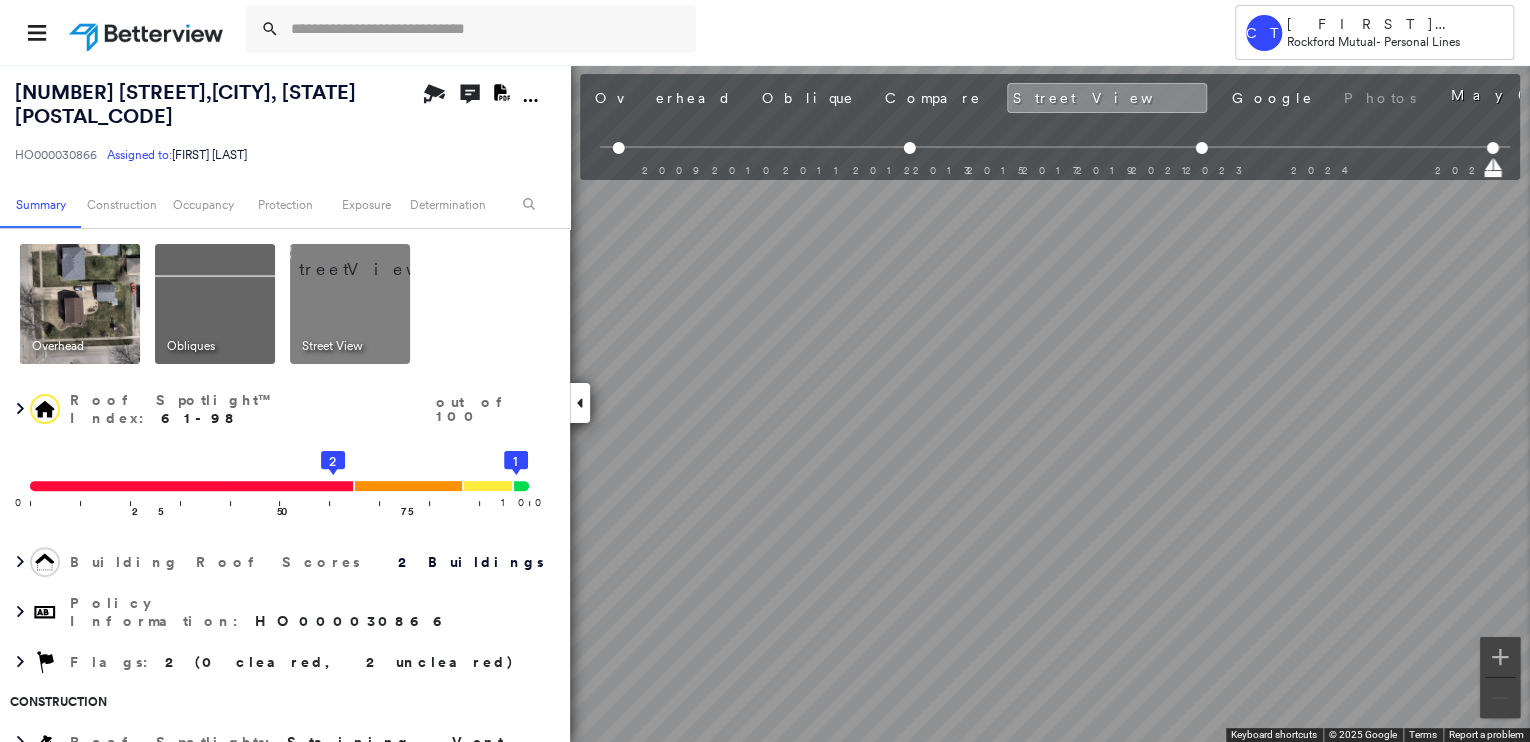 click on "Tower CT [FIRST] [LAST] Rockford Mutual  -   Personal Lines [NUMBER] [STREET],  [CITY], [STATE] [POSTAL_CODE] HO000030866 Assigned to:  [FIRST] [LAST] Assigned to:  [FIRST] [LAST] HO000030866 Assigned to:  [FIRST] [LAST] Open Comments Download PDF Report Summary Construction Occupancy Protection Exposure Determination Overhead Obliques Street View Roof Spotlight™ Index :  61-98 out of 100 0 100 25 50 75 2 1 Building Roof Scores 2 Buildings Policy Information :  HO000030866 Flags :  2 (0 cleared, 2 uncleared) Construction Roof Spotlights :  Staining, Vent Property Features :  Car, Patio Furniture, Playground, Significantly Stained Pavement Roof Size & Shape :  2 buildings  Assessor and MLS Details BuildZoom - Building Permit Data and Analysis Occupancy Ownership Place Detail Protection Exposure FEMA Risk Index Additional Perils Determination Flags :  2 (0 cleared, 2 uncleared) Uncleared Flags (2) Cleared Flags  (0) MED Medium Priority Roof Score Flagged 08/05/24 Clear LOW Low Priority Roof Score Clear Save 2" at bounding box center (765, 371) 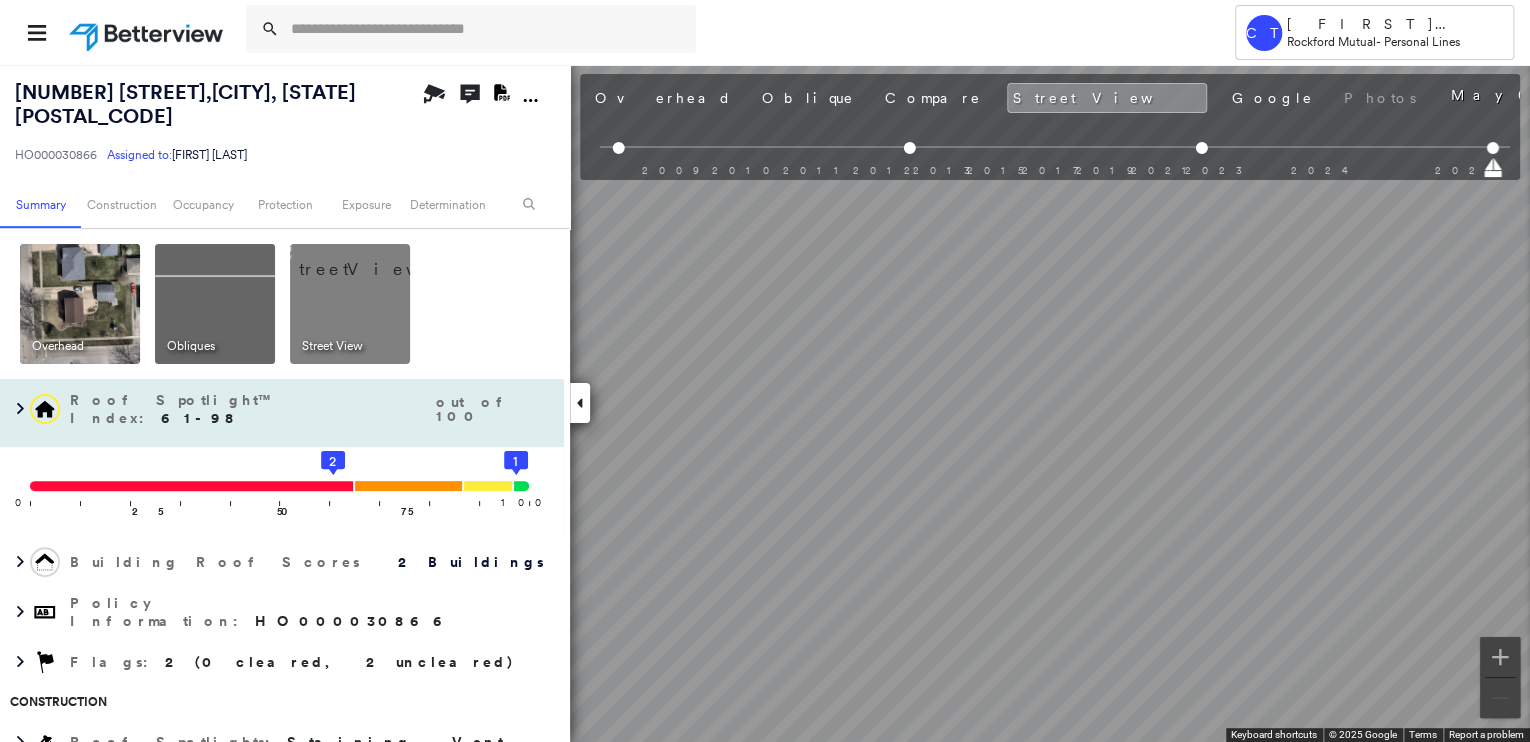 click on "[NUMBER] [STREET],  [CITY], [STATE] [POSTAL_CODE] HO000030866 Assigned to:  [FIRST] [LAST] Assigned to:  [FIRST] [LAST] HO000030866 Assigned to:  [FIRST] [LAST] Open Comments Download PDF Report Summary Construction Occupancy Protection Exposure Determination Overhead Obliques Street View Roof Spotlight™ Index :  61-98 out of 100 0 100 25 50 75 2 1 Building Roof Scores 2 Buildings Policy Information :  HO000030866 Flags :  2 (0 cleared, 2 uncleared) Construction Roof Spotlights :  Staining, Vent Property Features :  Car, Patio Furniture, Playground, Significantly Stained Pavement Roof Size & Shape :  2 buildings  Assessor and MLS Details BuildZoom - Building Permit Data and Analysis Occupancy Ownership Place Detail Protection Exposure FEMA Risk Index Additional Perils Determination Flags :  2 (0 cleared, 2 uncleared) Uncleared Flags (2) Cleared Flags  (0) MED Medium Priority Roof Score Flagged 08/05/24 Clear LOW Low Priority Roof Score Flagged 08/05/24 Clear Action Taken New Entry History Quote/New Business" at bounding box center (765, 403) 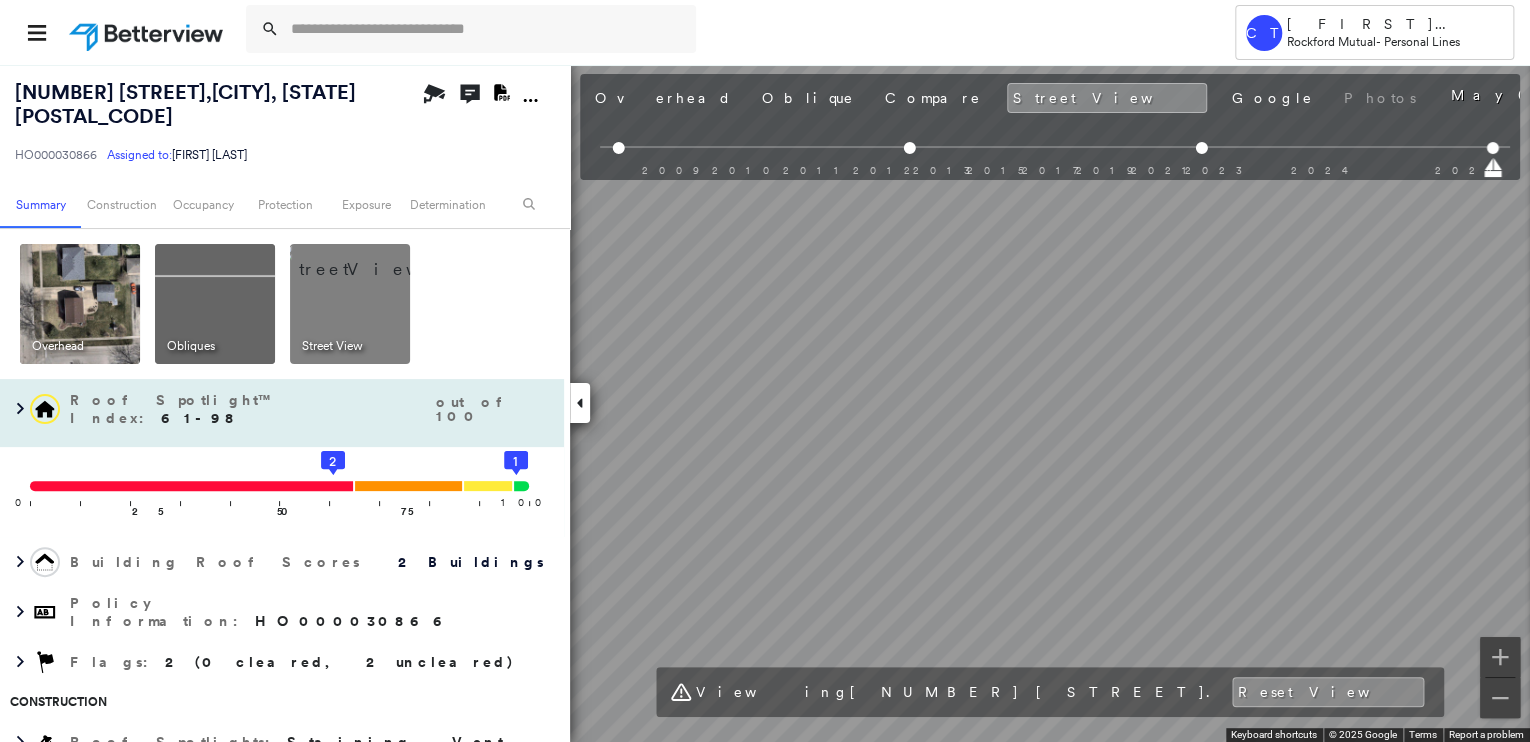 click on "[NUMBER] [STREET],  [CITY], [STATE] [POSTAL_CODE] HO000030866 Assigned to:  [FIRST] [LAST] Assigned to:  [FIRST] [LAST] HO000030866 Assigned to:  [FIRST] [LAST] Open Comments Download PDF Report Summary Construction Occupancy Protection Exposure Determination Overhead Obliques Street View Roof Spotlight™ Index :  61-98 out of 100 0 100 25 50 75 2 1 Building Roof Scores 2 Buildings Policy Information :  HO000030866 Flags :  2 (0 cleared, 2 uncleared) Construction Roof Spotlights :  Staining, Vent Property Features :  Car, Patio Furniture, Playground, Significantly Stained Pavement Roof Size & Shape :  2 buildings  Assessor and MLS Details BuildZoom - Building Permit Data and Analysis Occupancy Ownership Place Detail Protection Exposure FEMA Risk Index Additional Perils Determination Flags :  2 (0 cleared, 2 uncleared) Uncleared Flags (2) Cleared Flags  (0) MED Medium Priority Roof Score Flagged 08/05/24 Clear LOW Low Priority Roof Score Flagged 08/05/24 Clear Action Taken New Entry History Quote/New Business" at bounding box center (765, 403) 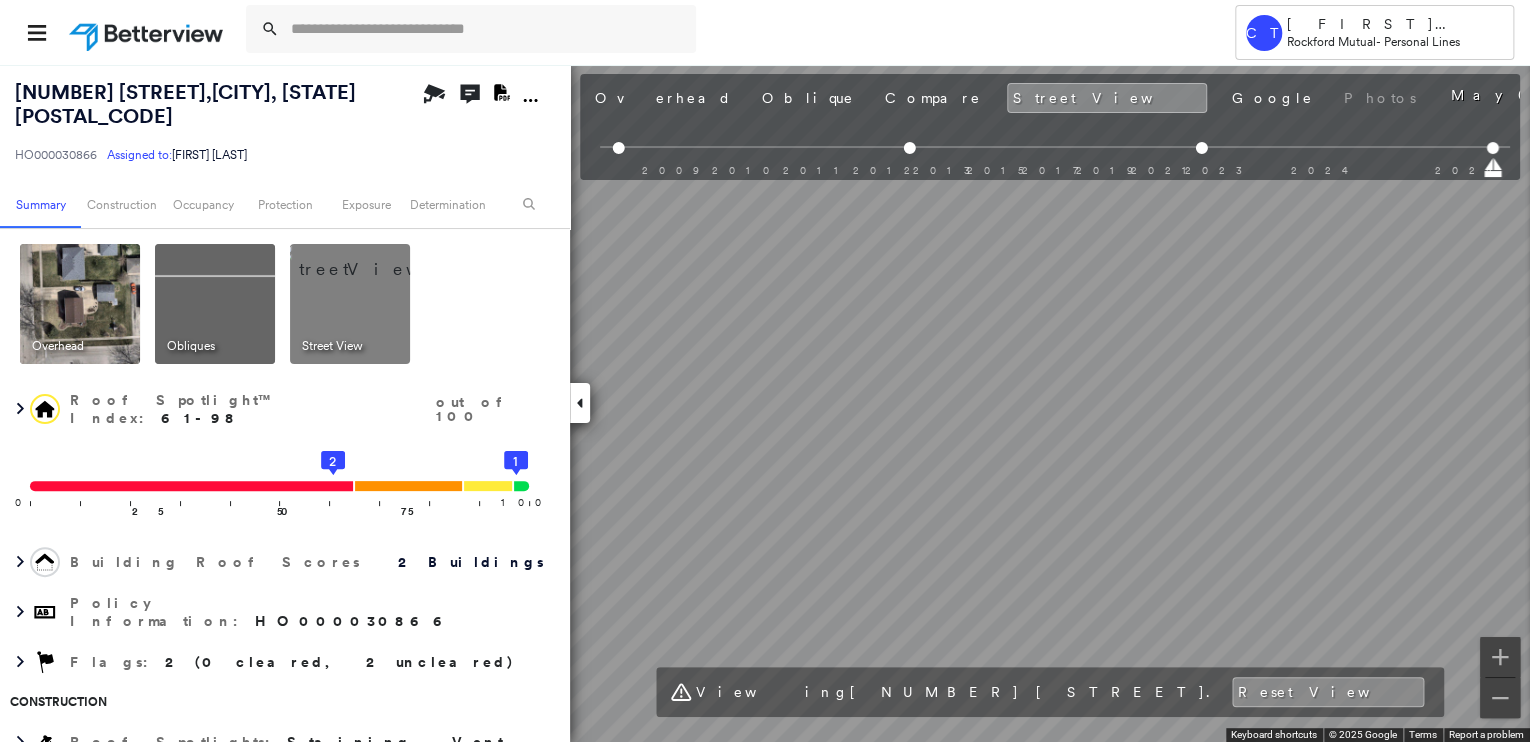 drag, startPoint x: 101, startPoint y: 311, endPoint x: 130, endPoint y: 311, distance: 29 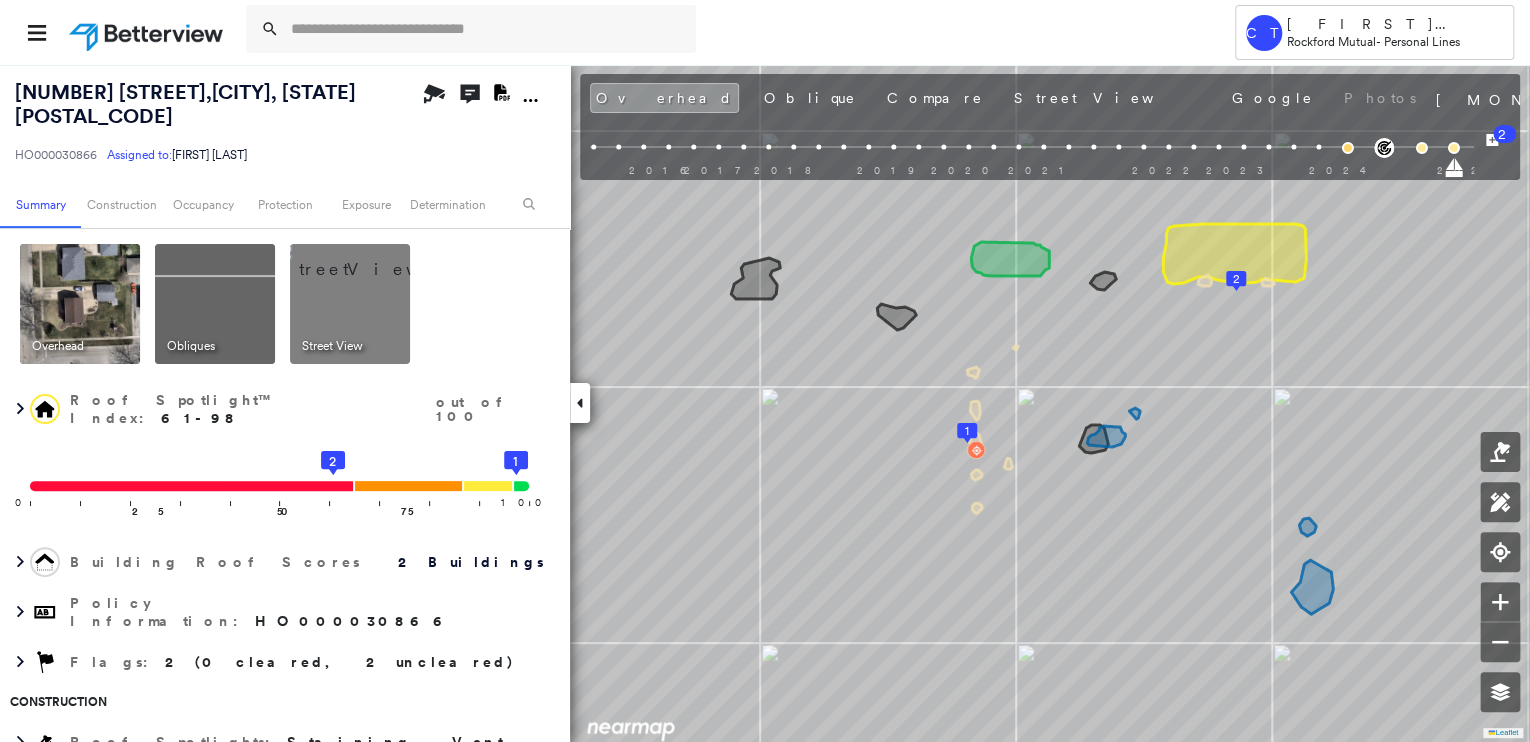 click at bounding box center [215, 304] 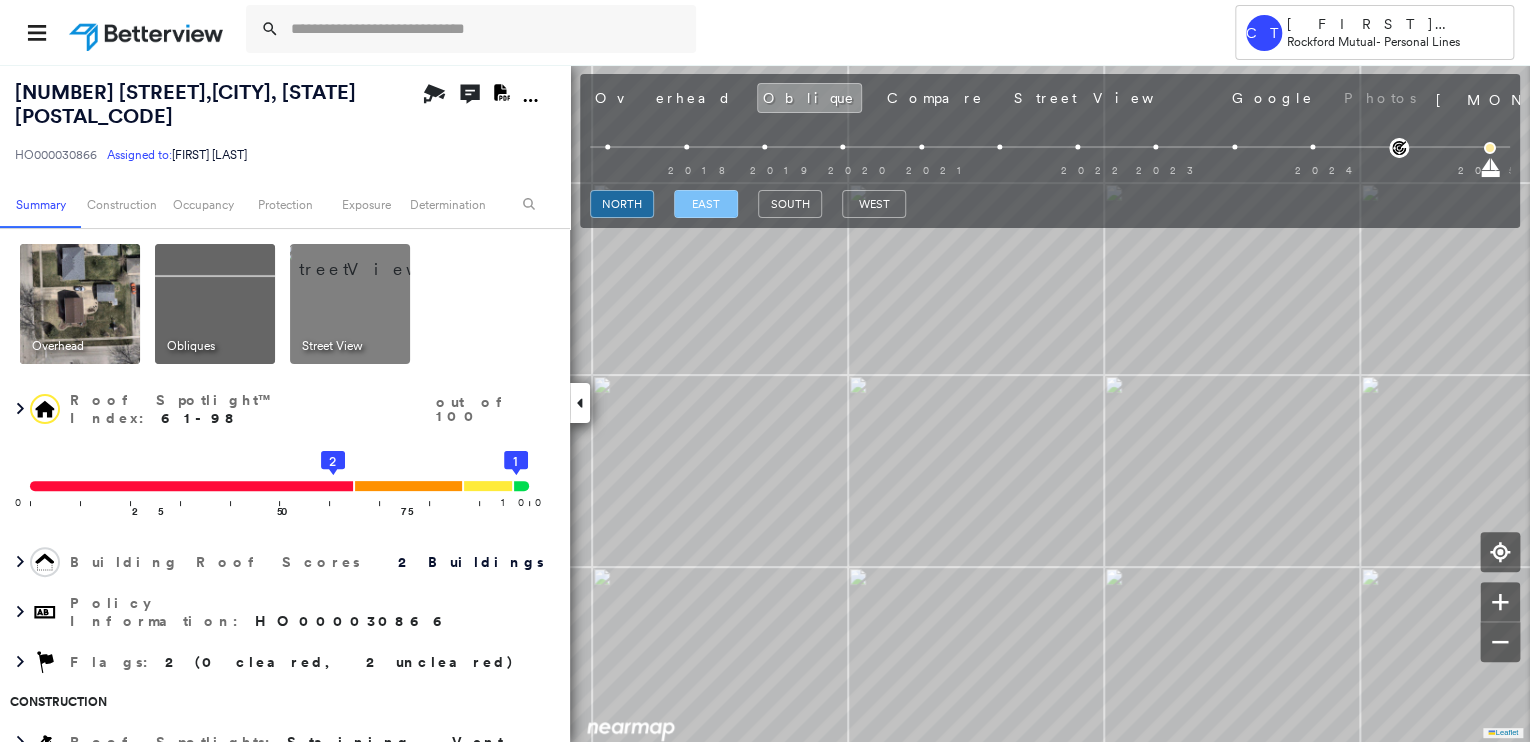 click on "east" at bounding box center (706, 204) 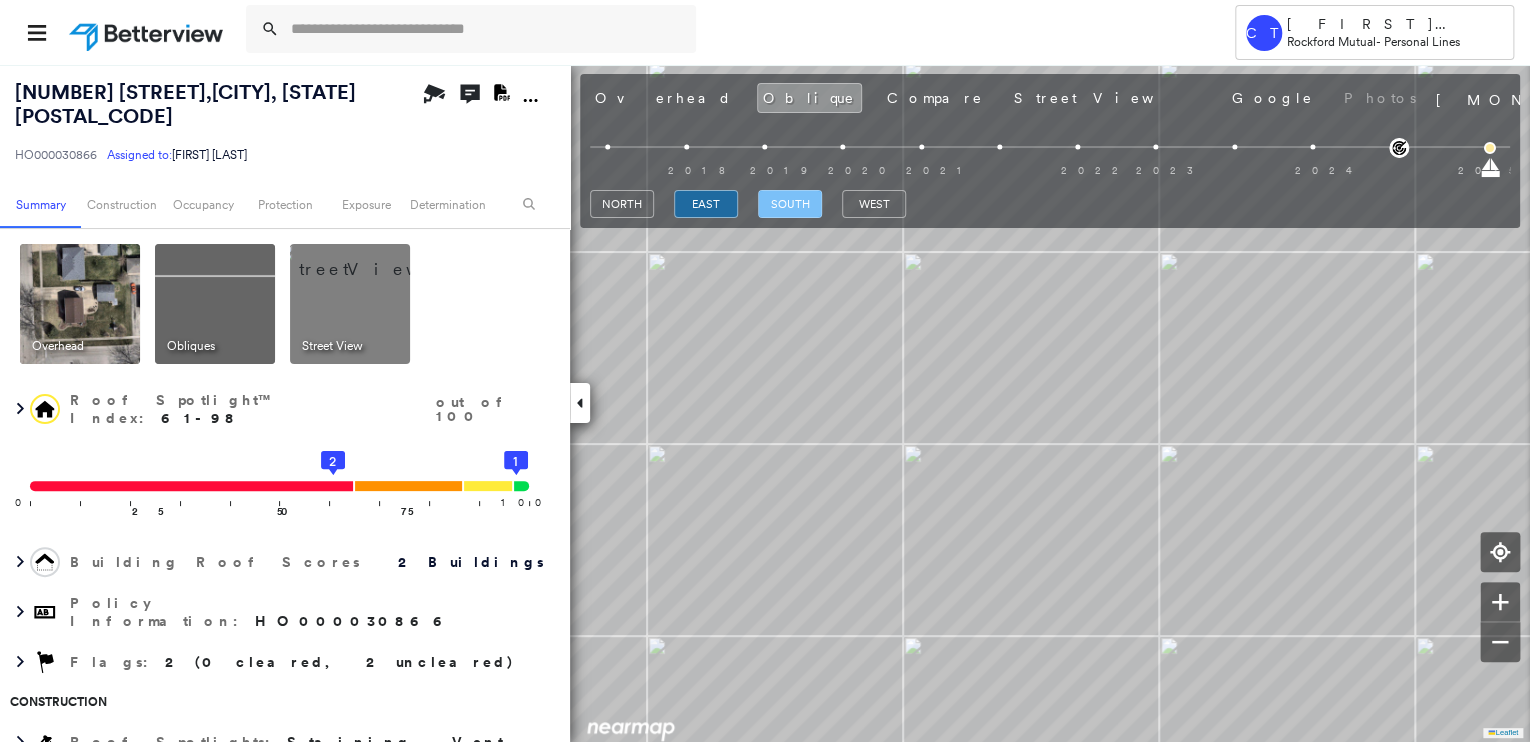 click on "south" at bounding box center (790, 204) 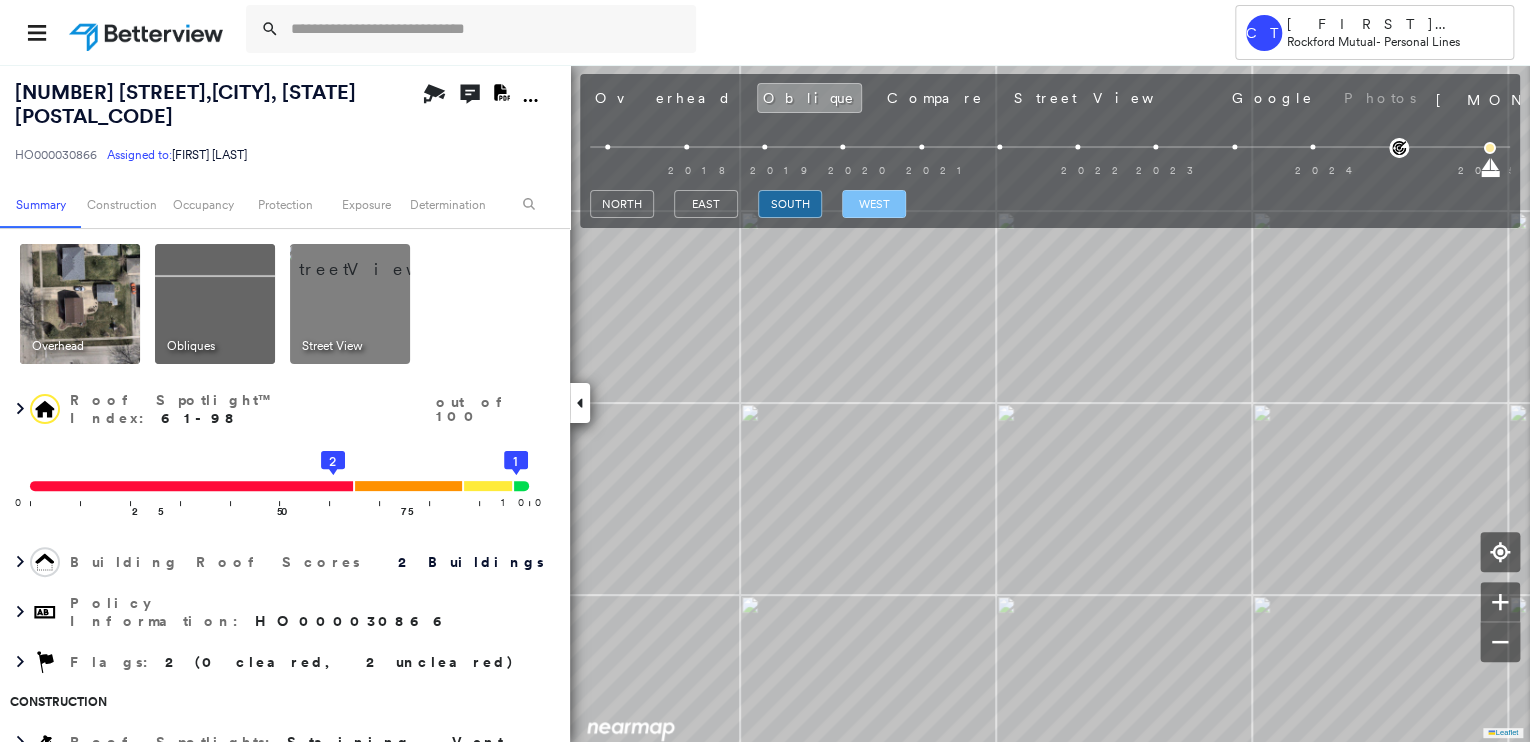 click on "west" at bounding box center [874, 204] 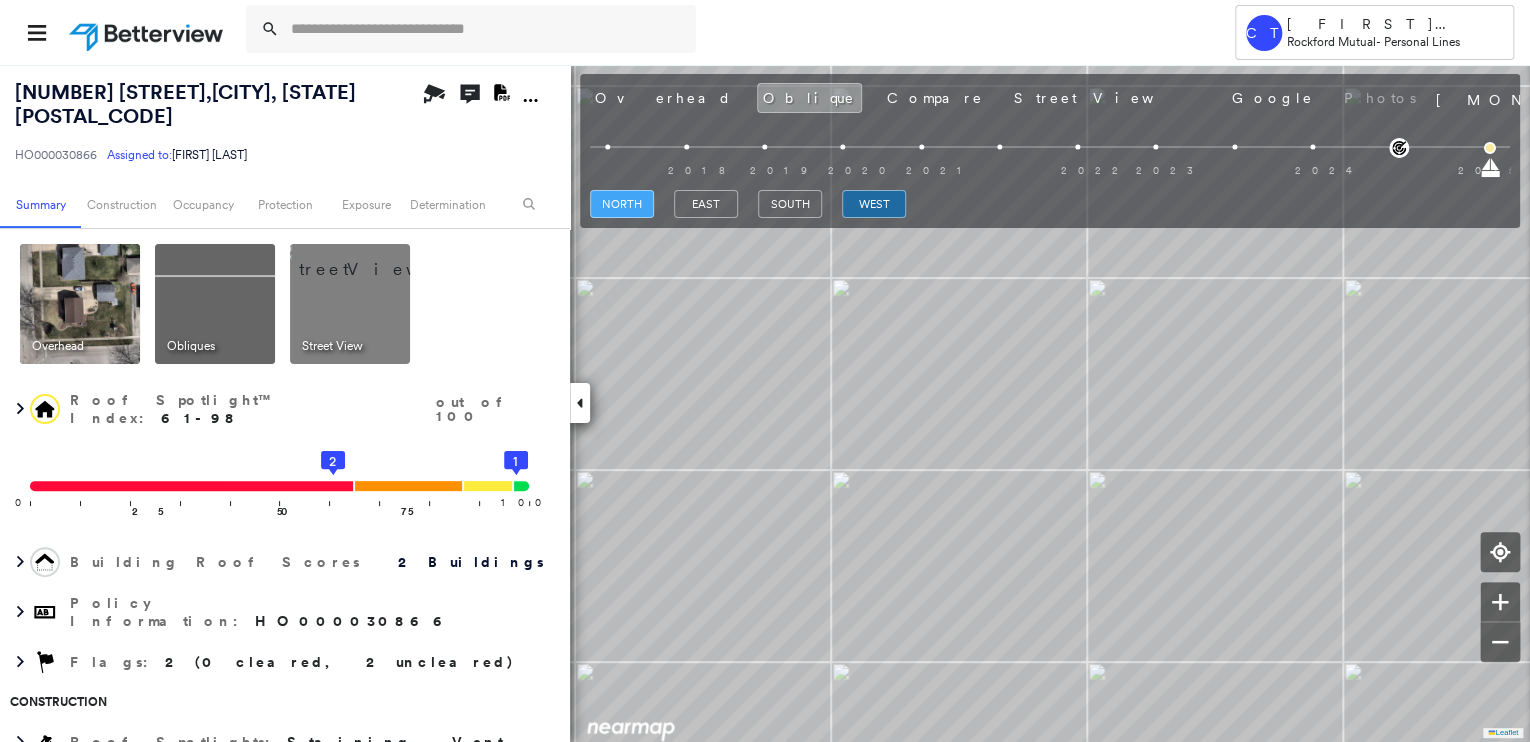 click on "north" at bounding box center (622, 204) 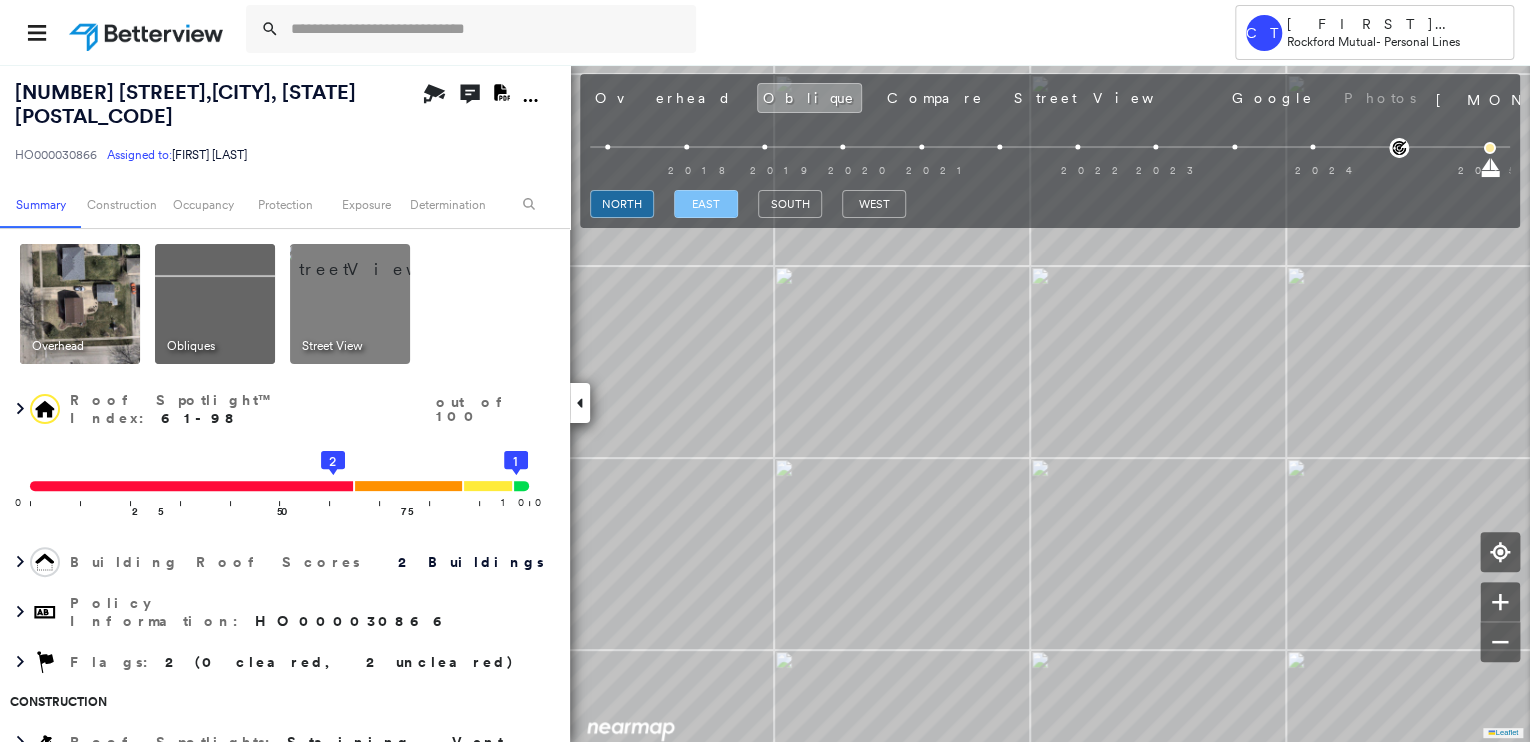 click on "east" at bounding box center (706, 204) 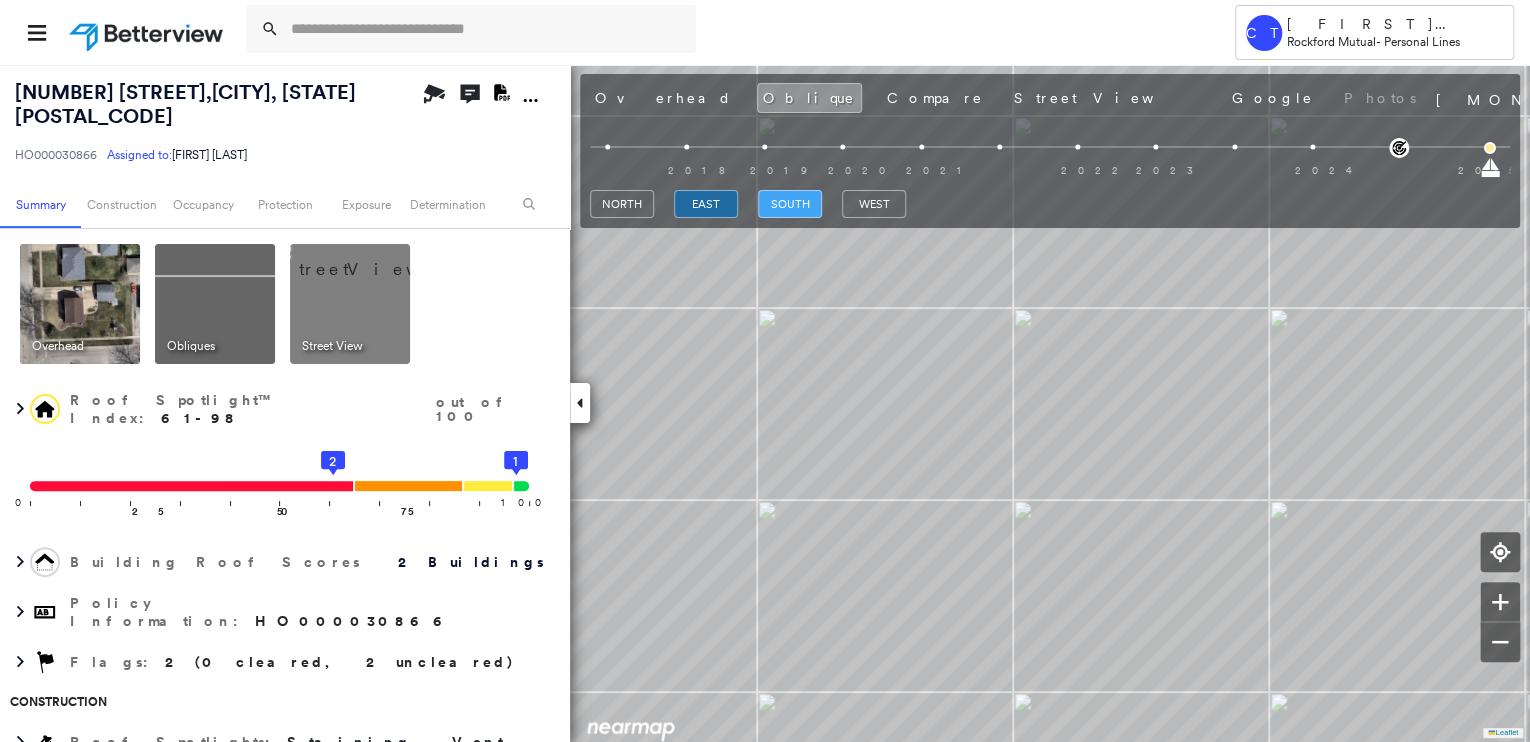 click on "south" at bounding box center [790, 204] 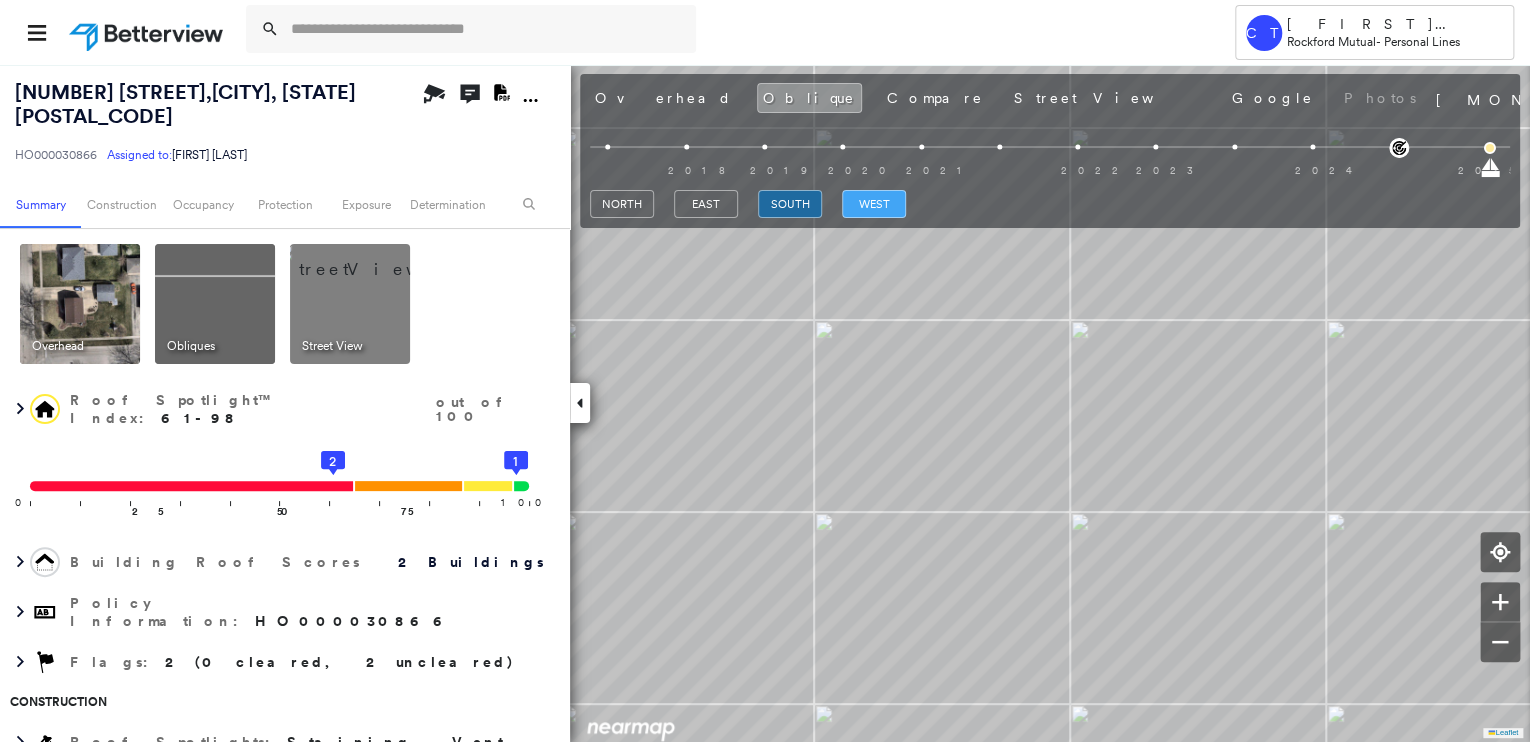click on "west" at bounding box center [874, 204] 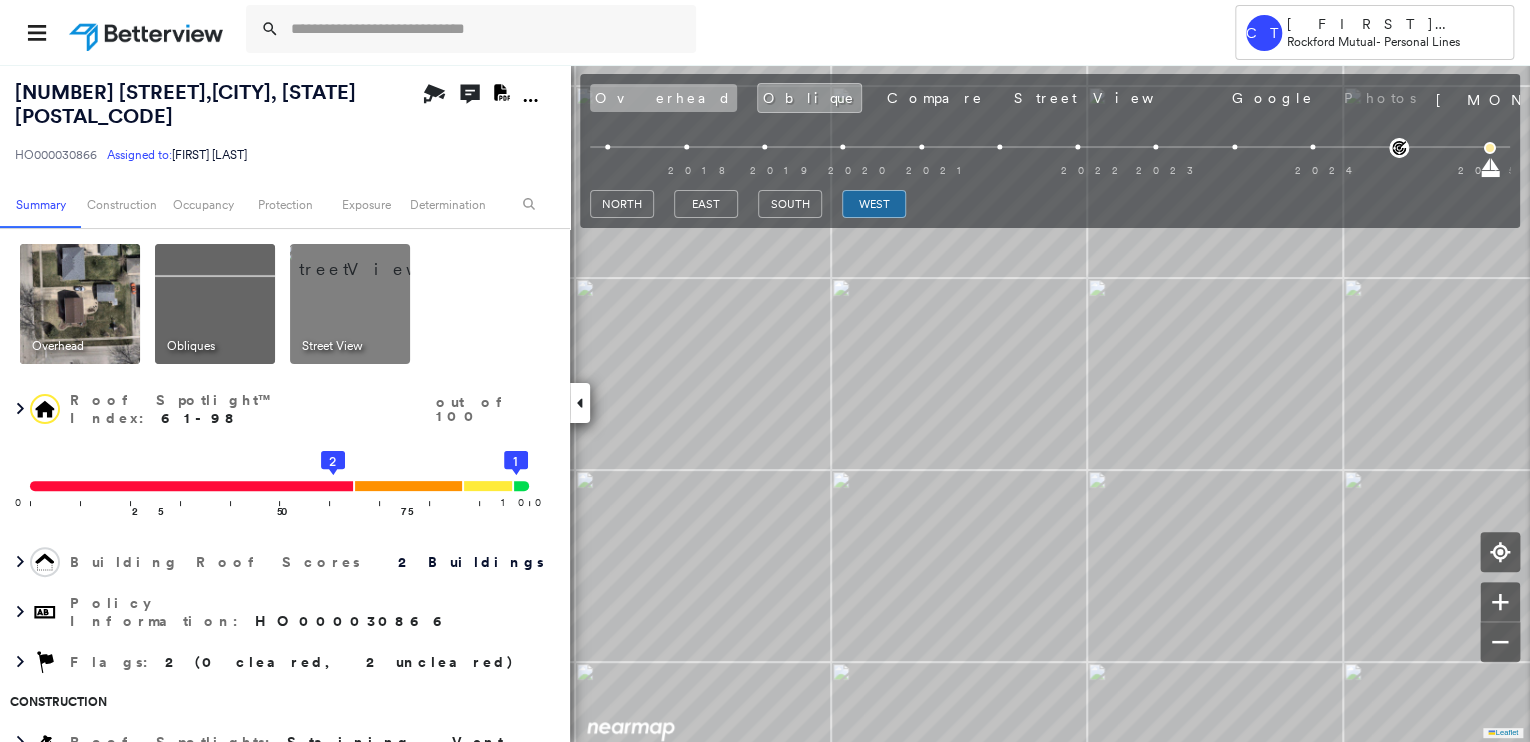 click on "Overhead" at bounding box center [663, 98] 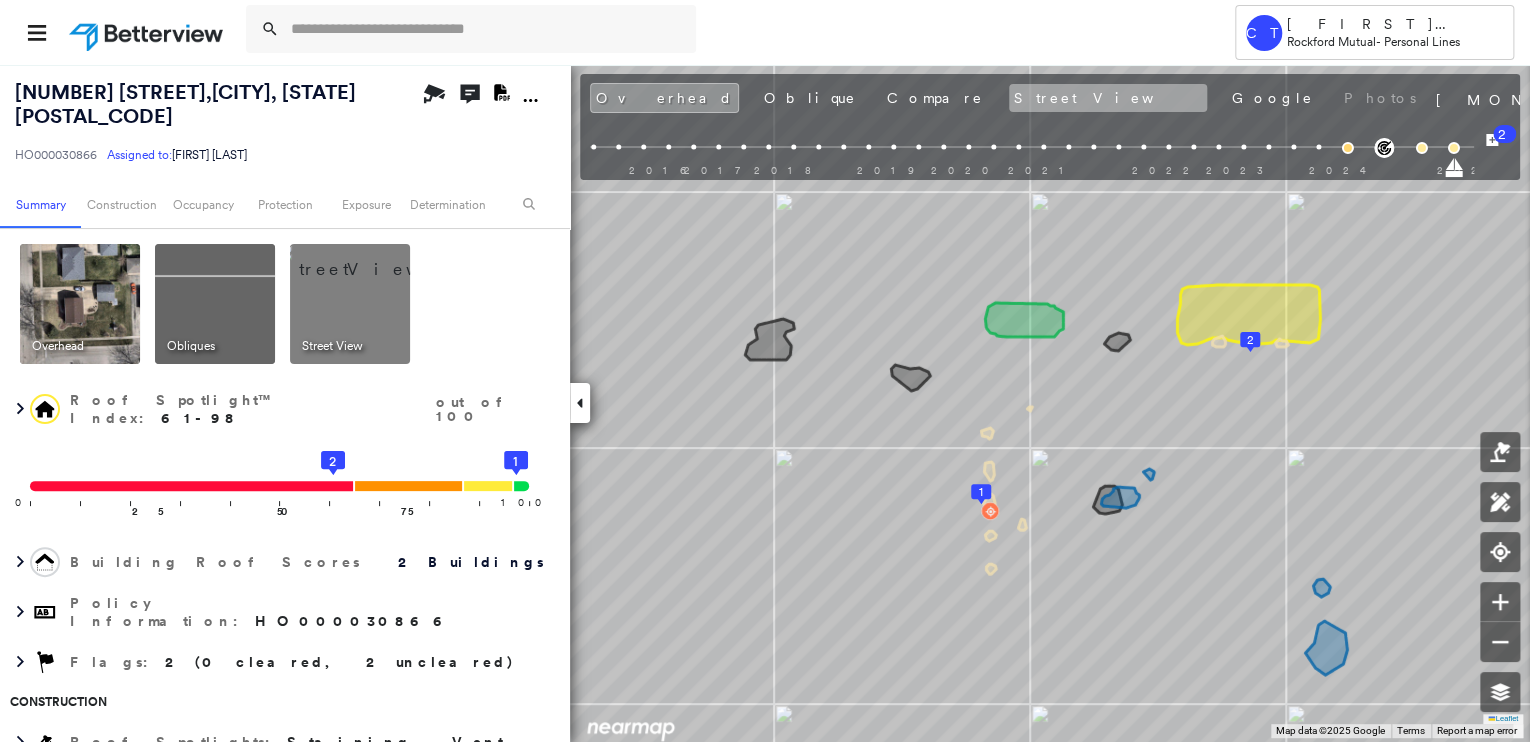 click on "Street View" at bounding box center (1108, 98) 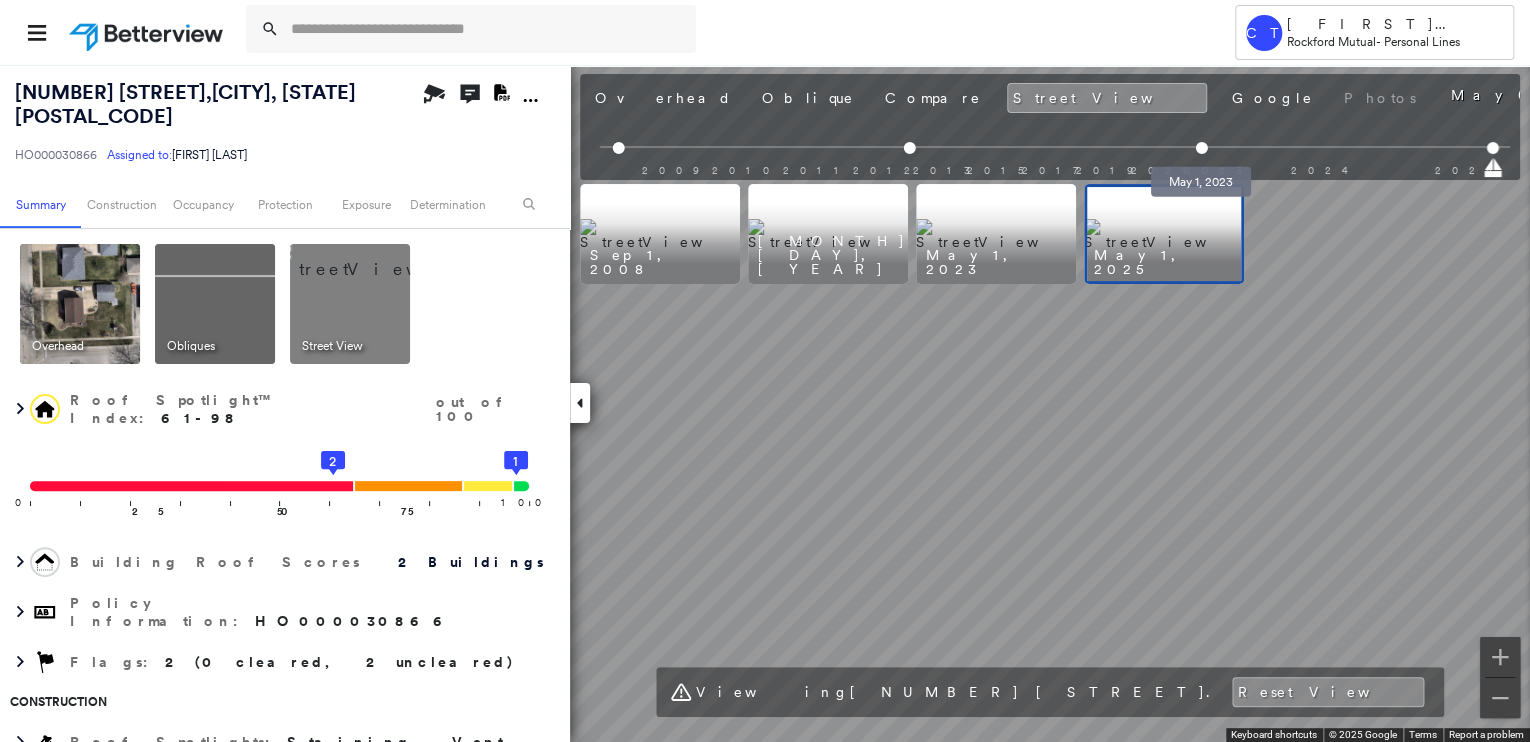 click at bounding box center (1201, 148) 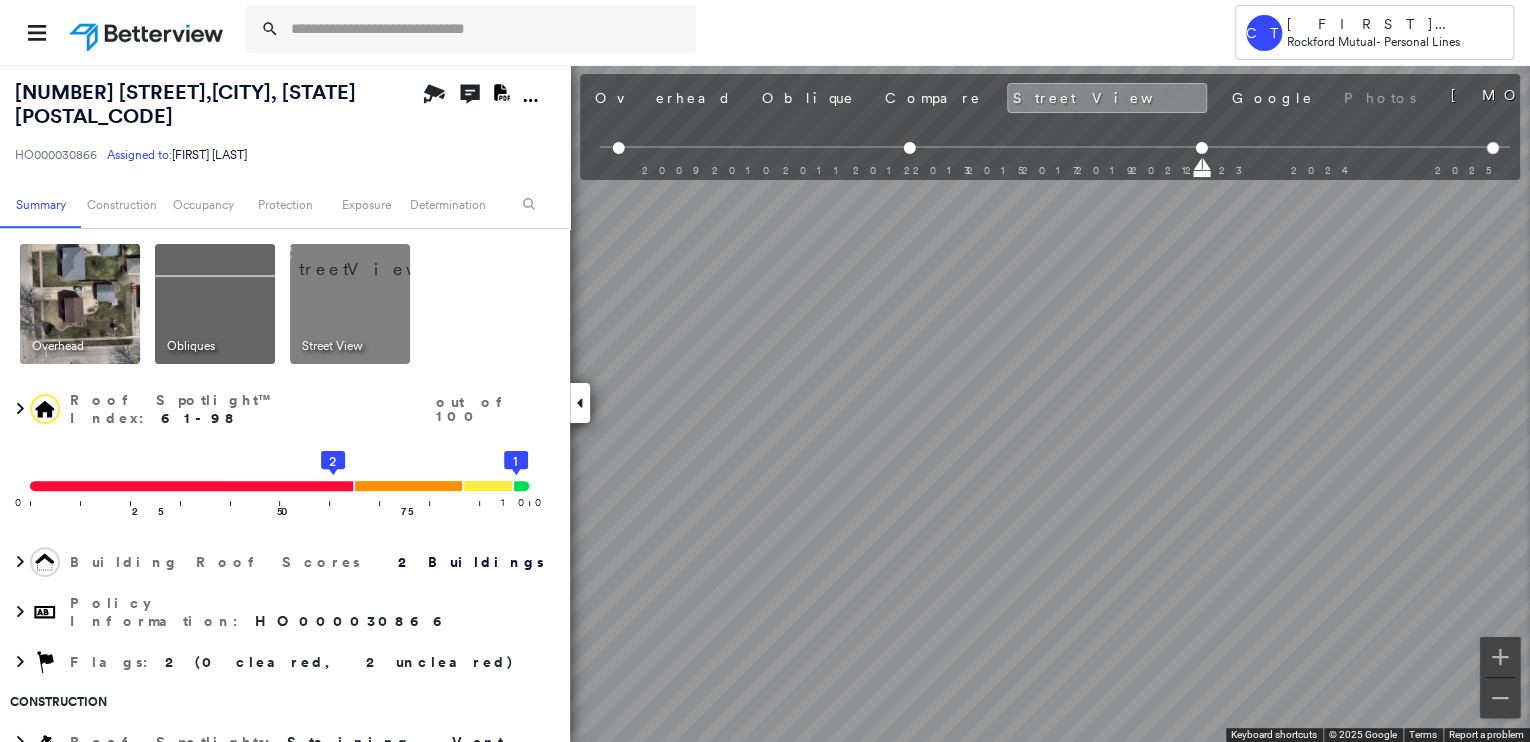 click on "Tower CT [FIRST] [LAST] Rockford Mutual  -   Personal Lines [NUMBER] [STREET],  [CITY], [STATE] [POSTAL_CODE] HO000030866 Assigned to:  [FIRST] [LAST] Assigned to:  [FIRST] [LAST] HO000030866 Assigned to:  [FIRST] [LAST] Open Comments Download PDF Report Summary Construction Occupancy Protection Exposure Determination Overhead Obliques Street View Roof Spotlight™ Index :  61-98 out of 100 0 100 25 50 75 2 1 Building Roof Scores 2 Buildings Policy Information :  HO000030866 Flags :  2 (0 cleared, 2 uncleared) Construction Roof Spotlights :  Staining, Vent Property Features :  Car, Patio Furniture, Playground, Significantly Stained Pavement Roof Size & Shape :  2 buildings  Assessor and MLS Details BuildZoom - Building Permit Data and Analysis Occupancy Ownership Place Detail Protection Exposure FEMA Risk Index Additional Perils Determination Flags :  2 (0 cleared, 2 uncleared) Uncleared Flags (2) Cleared Flags  (0) MED Medium Priority Roof Score Flagged 08/05/24 Clear LOW Low Priority Roof Score Clear Save 2" at bounding box center [765, 371] 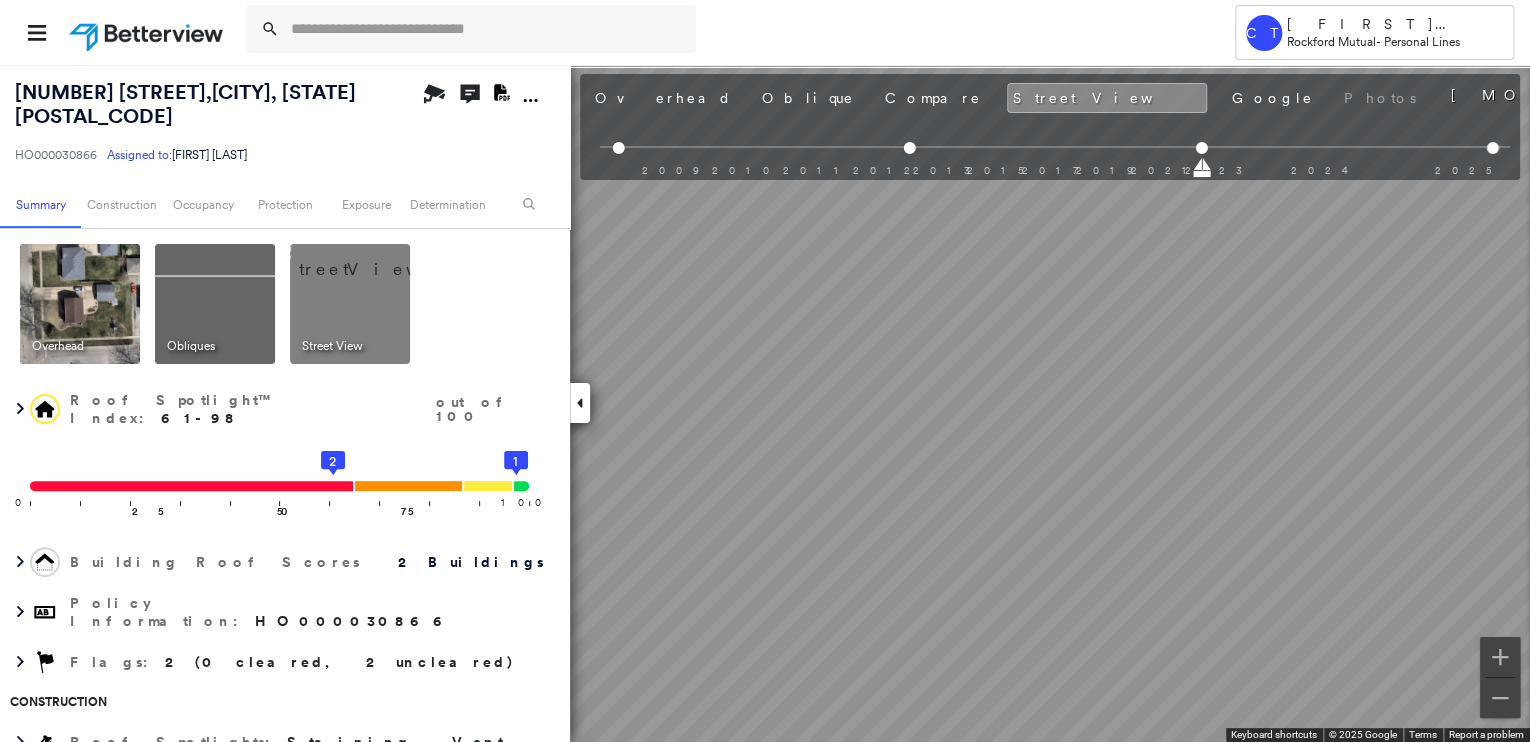 click on "Tower CT [FIRST] [LAST] Rockford Mutual  -   Personal Lines [NUMBER] [STREET],  [CITY], [STATE] [POSTAL_CODE] HO000030866 Assigned to:  [FIRST] [LAST] Assigned to:  [FIRST] [LAST] HO000030866 Assigned to:  [FIRST] [LAST] Open Comments Download PDF Report Summary Construction Occupancy Protection Exposure Determination Overhead Obliques Street View Roof Spotlight™ Index :  61-98 out of 100 0 100 25 50 75 2 1 Building Roof Scores 2 Buildings Policy Information :  HO000030866 Flags :  2 (0 cleared, 2 uncleared) Construction Roof Spotlights :  Staining, Vent Property Features :  Car, Patio Furniture, Playground, Significantly Stained Pavement Roof Size & Shape :  2 buildings  Assessor and MLS Details BuildZoom - Building Permit Data and Analysis Occupancy Ownership Place Detail Protection Exposure FEMA Risk Index Additional Perils Determination Flags :  2 (0 cleared, 2 uncleared) Uncleared Flags (2) Cleared Flags  (0) MED Medium Priority Roof Score Flagged 08/05/24 Clear LOW Low Priority Roof Score Clear Save 2" at bounding box center [765, 371] 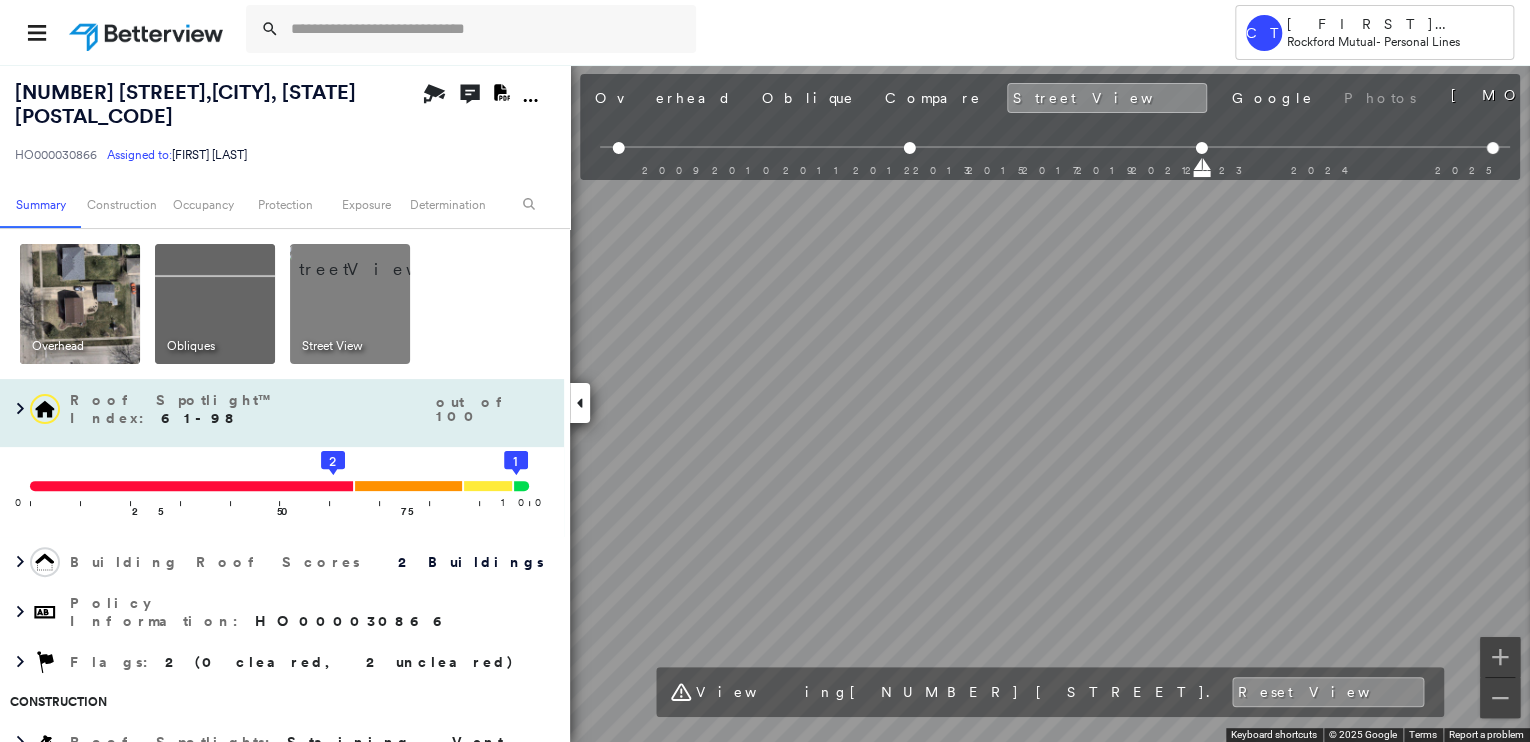 click on "[NUMBER] [STREET],  [CITY], [STATE] [POSTAL_CODE] HO000030866 Assigned to:  [FIRST] [LAST] Assigned to:  [FIRST] [LAST] HO000030866 Assigned to:  [FIRST] [LAST] Open Comments Download PDF Report Summary Construction Occupancy Protection Exposure Determination Overhead Obliques Street View Roof Spotlight™ Index :  61-98 out of 100 0 100 25 50 75 2 1 Building Roof Scores 2 Buildings Policy Information :  HO000030866 Flags :  2 (0 cleared, 2 uncleared) Construction Roof Spotlights :  Staining, Vent Property Features :  Car, Patio Furniture, Playground, Significantly Stained Pavement Roof Size & Shape :  2 buildings  Assessor and MLS Details BuildZoom - Building Permit Data and Analysis Occupancy Ownership Place Detail Protection Exposure FEMA Risk Index Additional Perils Determination Flags :  2 (0 cleared, 2 uncleared) Uncleared Flags (2) Cleared Flags  (0) MED Medium Priority Roof Score Flagged 08/05/24 Clear LOW Low Priority Roof Score Flagged 08/05/24 Clear Action Taken New Entry History Quote/New Business" at bounding box center [765, 403] 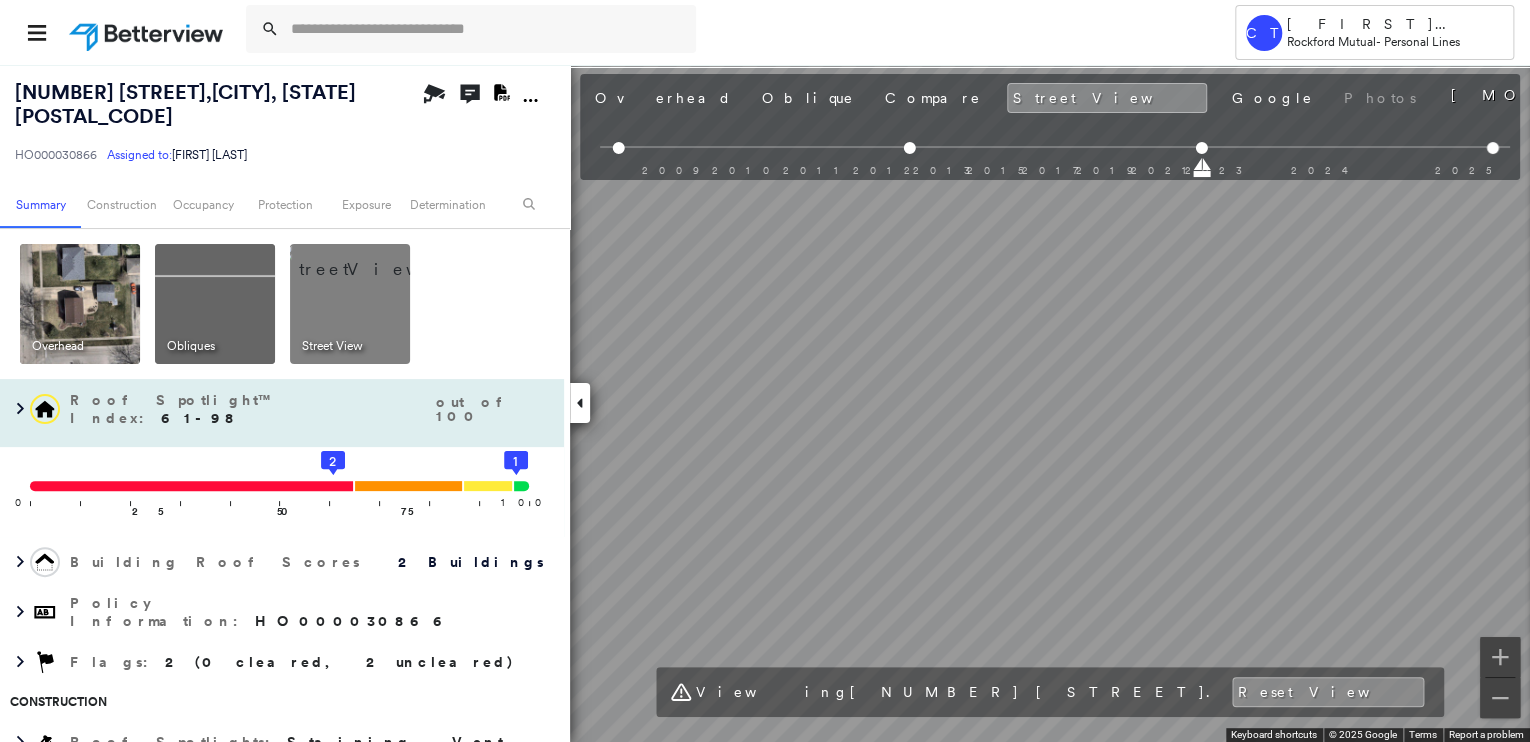 click on "[NUMBER] [STREET],  [CITY], [STATE] [POSTAL_CODE] HO000030866 Assigned to:  [FIRST] [LAST] Assigned to:  [FIRST] [LAST] HO000030866 Assigned to:  [FIRST] [LAST] Open Comments Download PDF Report Summary Construction Occupancy Protection Exposure Determination Overhead Obliques Street View Roof Spotlight™ Index :  61-98 out of 100 0 100 25 50 75 2 1 Building Roof Scores 2 Buildings Policy Information :  HO000030866 Flags :  2 (0 cleared, 2 uncleared) Construction Roof Spotlights :  Staining, Vent Property Features :  Car, Patio Furniture, Playground, Significantly Stained Pavement Roof Size & Shape :  2 buildings  Assessor and MLS Details BuildZoom - Building Permit Data and Analysis Occupancy Ownership Place Detail Protection Exposure FEMA Risk Index Additional Perils Determination Flags :  2 (0 cleared, 2 uncleared) Uncleared Flags (2) Cleared Flags  (0) MED Medium Priority Roof Score Flagged 08/05/24 Clear LOW Low Priority Roof Score Flagged 08/05/24 Clear Action Taken New Entry History Quote/New Business" at bounding box center (765, 403) 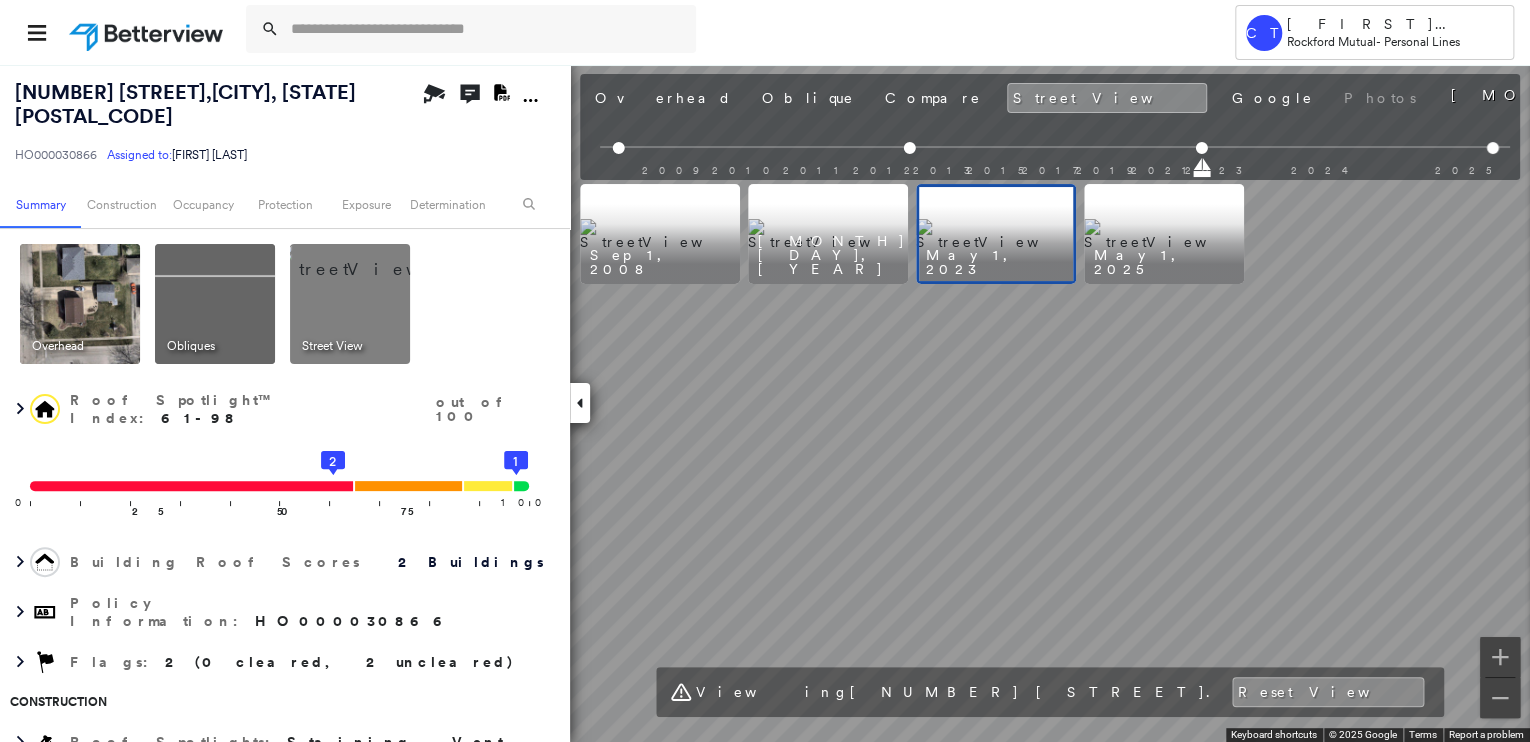 click at bounding box center [828, 234] 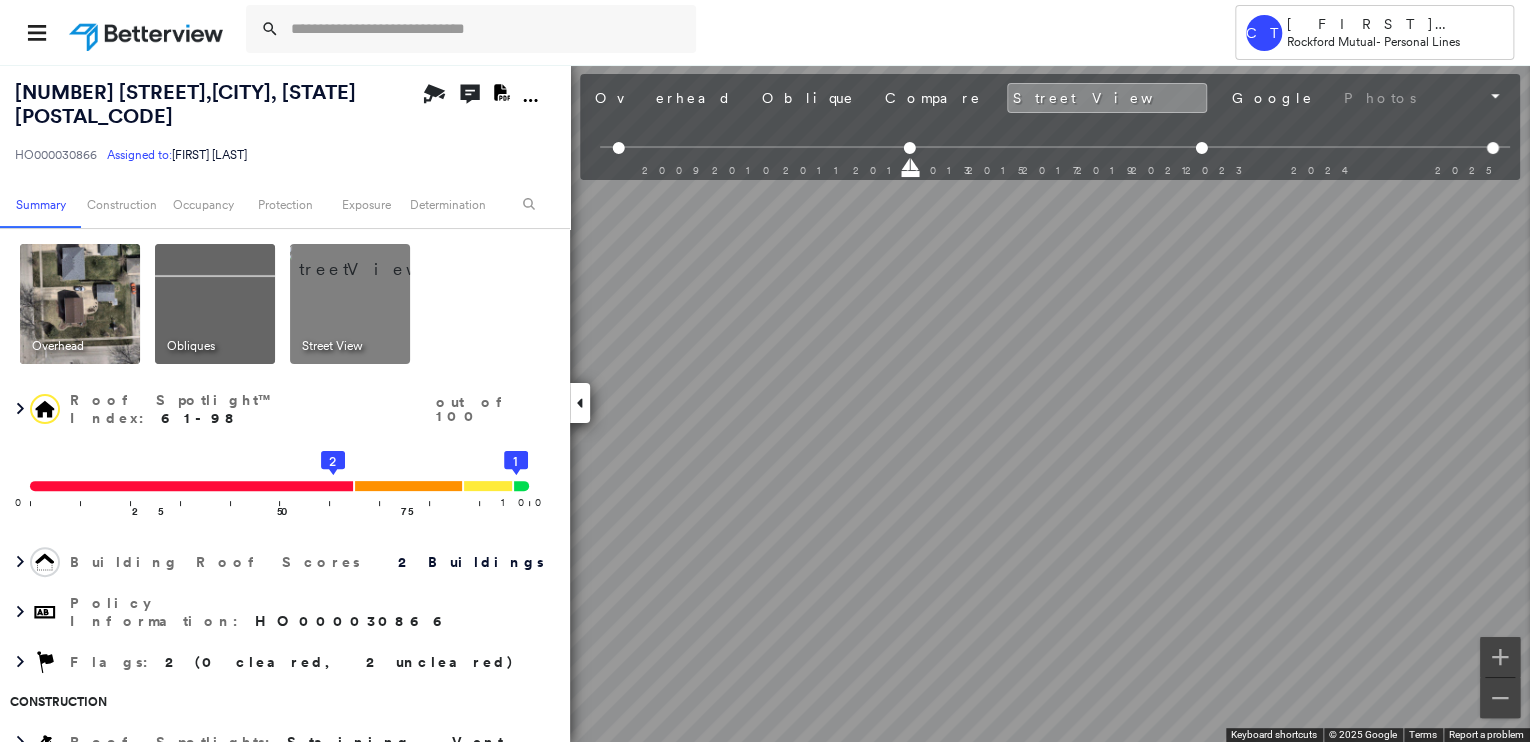 click on "Tower CT [FIRST] [LAST] Rockford Mutual  -   Personal Lines [NUMBER] [STREET],  [CITY], [STATE] [POSTAL_CODE] HO000030866 Assigned to:  [FIRST] [LAST] Assigned to:  [FIRST] [LAST] HO000030866 Assigned to:  [FIRST] [LAST] Open Comments Download PDF Report Summary Construction Occupancy Protection Exposure Determination Overhead Obliques Street View Roof Spotlight™ Index :  61-98 out of 100 0 100 25 50 75 2 1 Building Roof Scores 2 Buildings Policy Information :  HO000030866 Flags :  2 (0 cleared, 2 uncleared) Construction Roof Spotlights :  Staining, Vent Property Features :  Car, Patio Furniture, Playground, Significantly Stained Pavement Roof Size & Shape :  2 buildings  Assessor and MLS Details BuildZoom - Building Permit Data and Analysis Occupancy Ownership Place Detail Protection Exposure FEMA Risk Index Additional Perils Determination Flags :  2 (0 cleared, 2 uncleared) Uncleared Flags (2) Cleared Flags  (0) MED Medium Priority Roof Score Flagged 08/05/24 Clear LOW Low Priority Roof Score Clear Save 2" at bounding box center [765, 371] 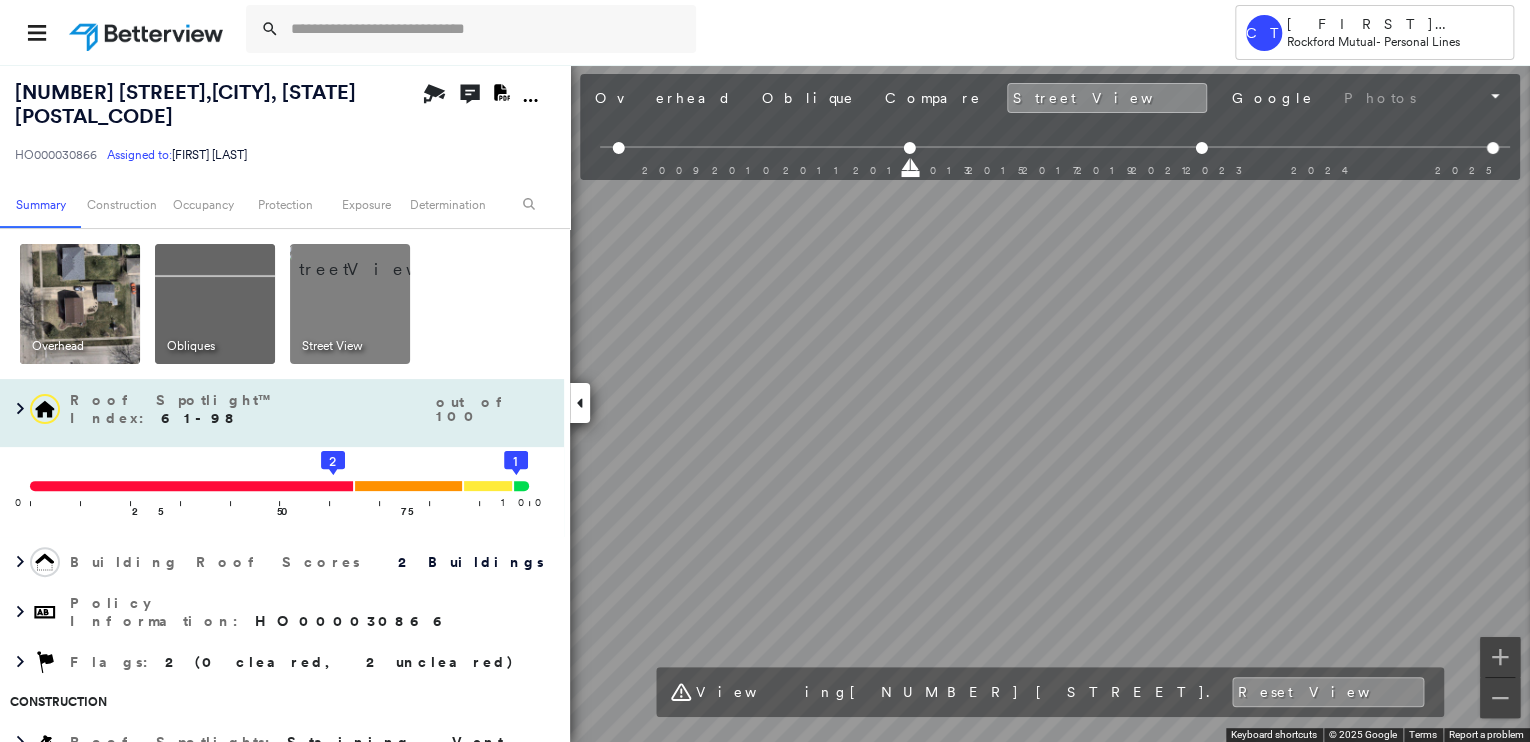 click on "[NUMBER] [STREET],  [CITY], [STATE] [POSTAL_CODE] HO000030866 Assigned to:  [FIRST] [LAST] Assigned to:  [FIRST] [LAST] HO000030866 Assigned to:  [FIRST] [LAST] Open Comments Download PDF Report Summary Construction Occupancy Protection Exposure Determination Overhead Obliques Street View Roof Spotlight™ Index :  61-98 out of 100 0 100 25 50 75 2 1 Building Roof Scores 2 Buildings Policy Information :  HO000030866 Flags :  2 (0 cleared, 2 uncleared) Construction Roof Spotlights :  Staining, Vent Property Features :  Car, Patio Furniture, Playground, Significantly Stained Pavement Roof Size & Shape :  2 buildings  Assessor and MLS Details BuildZoom - Building Permit Data and Analysis Occupancy Ownership Place Detail Protection Exposure FEMA Risk Index Additional Perils Determination Flags :  2 (0 cleared, 2 uncleared) Uncleared Flags (2) Cleared Flags  (0) MED Medium Priority Roof Score Flagged 08/05/24 Clear LOW Low Priority Roof Score Flagged 08/05/24 Clear Action Taken New Entry History Quote/New Business" at bounding box center [765, 403] 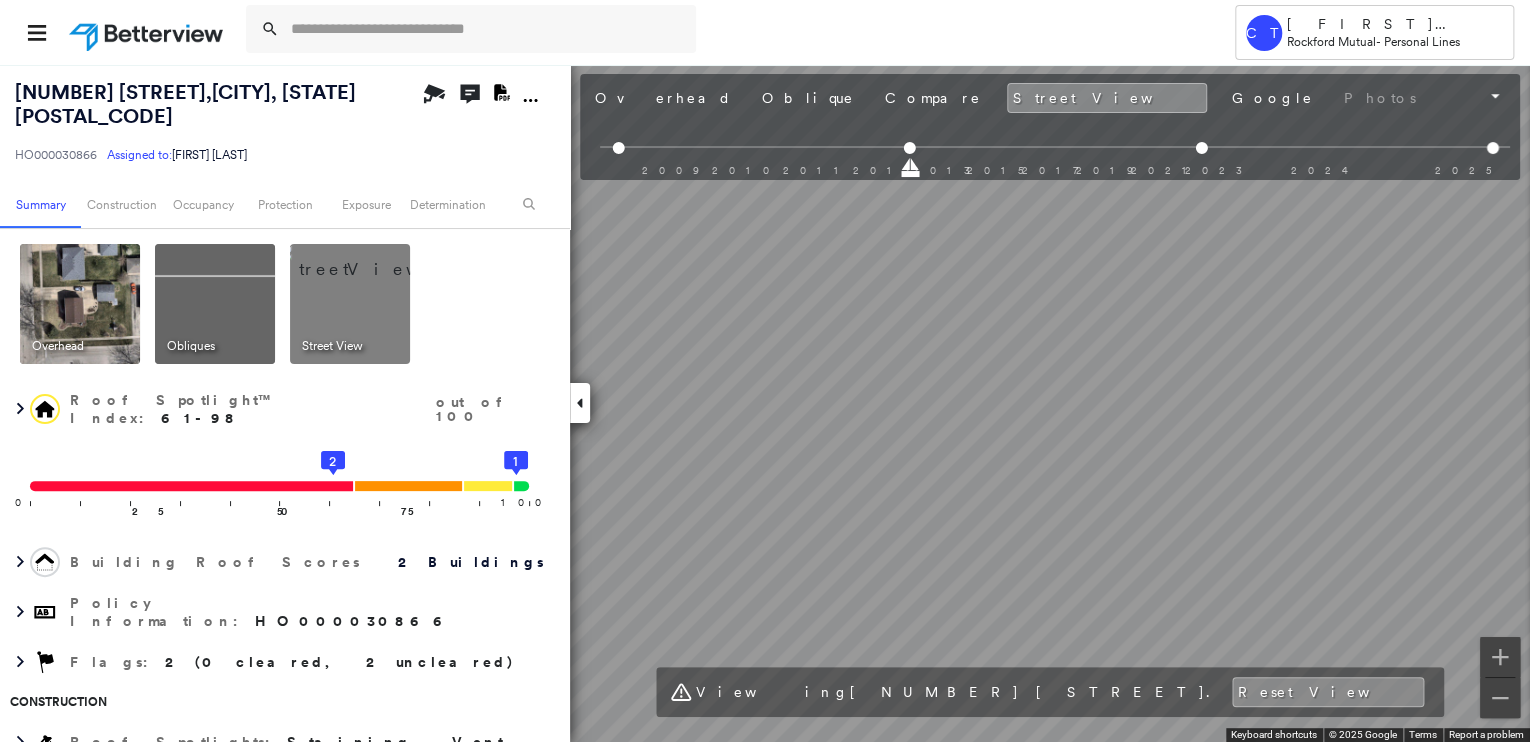 click on "[NUMBER] [STREET],  [CITY], [STATE] [POSTAL_CODE] HO000030866 Assigned to:  [FIRST] [LAST] Assigned to:  [FIRST] [LAST] HO000030866 Assigned to:  [FIRST] [LAST] Open Comments Download PDF Report Summary Construction Occupancy Protection Exposure Determination Overhead Obliques Street View Roof Spotlight™ Index :  61-98 out of 100 0 100 25 50 75 2 1 Building Roof Scores 2 Buildings Policy Information :  HO000030866 Flags :  2 (0 cleared, 2 uncleared) Construction Roof Spotlights :  Staining, Vent Property Features :  Car, Patio Furniture, Playground, Significantly Stained Pavement Roof Size & Shape :  2 buildings  Assessor and MLS Details BuildZoom - Building Permit Data and Analysis Occupancy Ownership Place Detail Protection Exposure FEMA Risk Index Additional Perils Determination Flags :  2 (0 cleared, 2 uncleared) Uncleared Flags (2) Cleared Flags  (0) MED Medium Priority Roof Score Flagged 08/05/24 Clear LOW Low Priority Roof Score Flagged 08/05/24 Clear Action Taken New Entry History Quote/New Business" at bounding box center [765, 403] 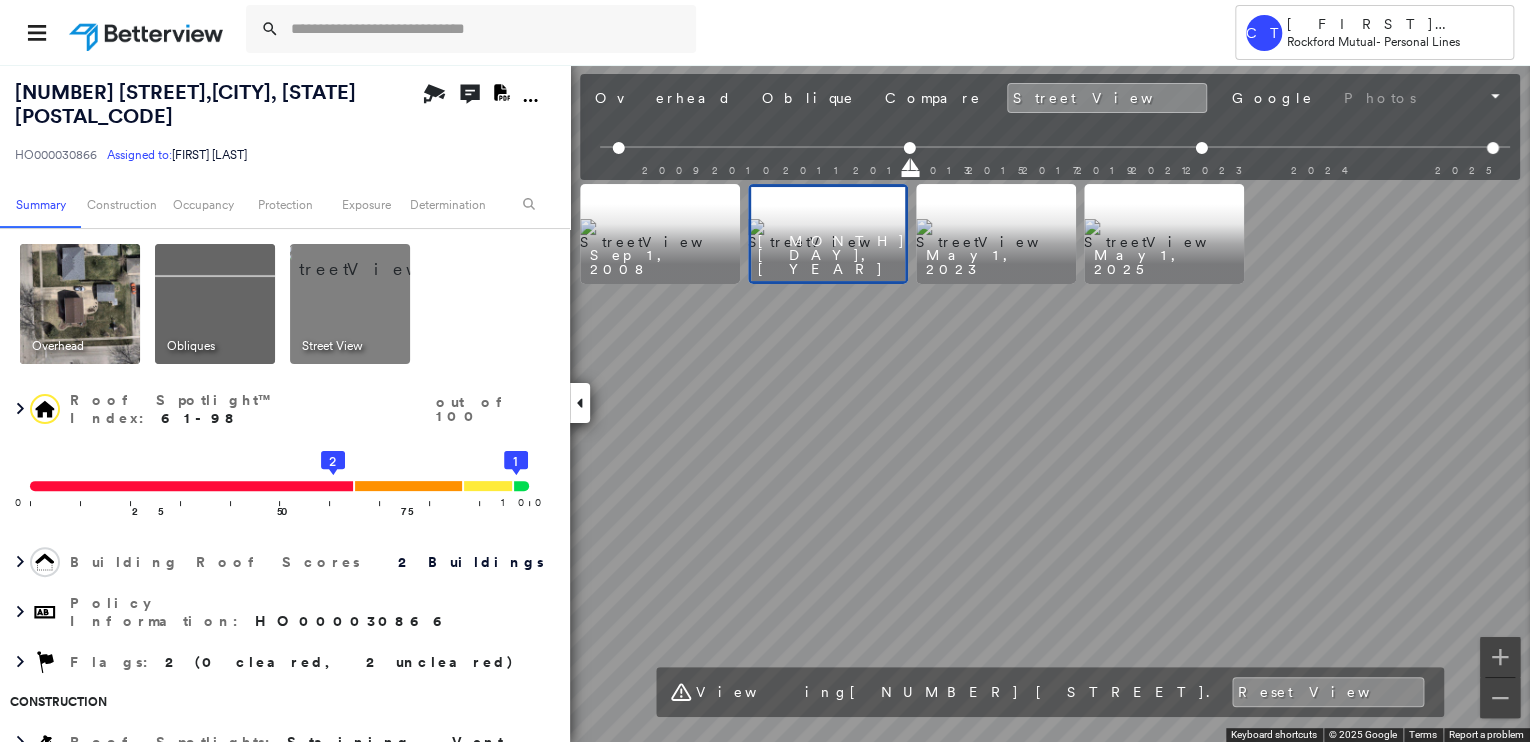click on "[NUMBER] [STREET],  [CITY], [STATE] [POSTAL_CODE] HO000030866 Assigned to:  [FIRST] [LAST] Assigned to:  [FIRST] [LAST] HO000030866 Assigned to:  [FIRST] [LAST] Open Comments Download PDF Report Summary Construction Occupancy Protection Exposure Determination Overhead Obliques Street View Roof Spotlight™ Index :  61-98 out of 100 0 100 25 50 75 2 1 Building Roof Scores 2 Buildings Policy Information :  HO000030866 Flags :  2 (0 cleared, 2 uncleared) Construction Roof Spotlights :  Staining, Vent Property Features :  Car, Patio Furniture, Playground, Significantly Stained Pavement Roof Size & Shape :  2 buildings  Assessor and MLS Details BuildZoom - Building Permit Data and Analysis Occupancy Ownership Place Detail Protection Exposure FEMA Risk Index Additional Perils Determination Flags :  2 (0 cleared, 2 uncleared) Uncleared Flags (2) Cleared Flags  (0) MED Medium Priority Roof Score Flagged 08/05/24 Clear LOW Low Priority Roof Score Flagged 08/05/24 Clear Action Taken New Entry History Quote/New Business" at bounding box center (765, 403) 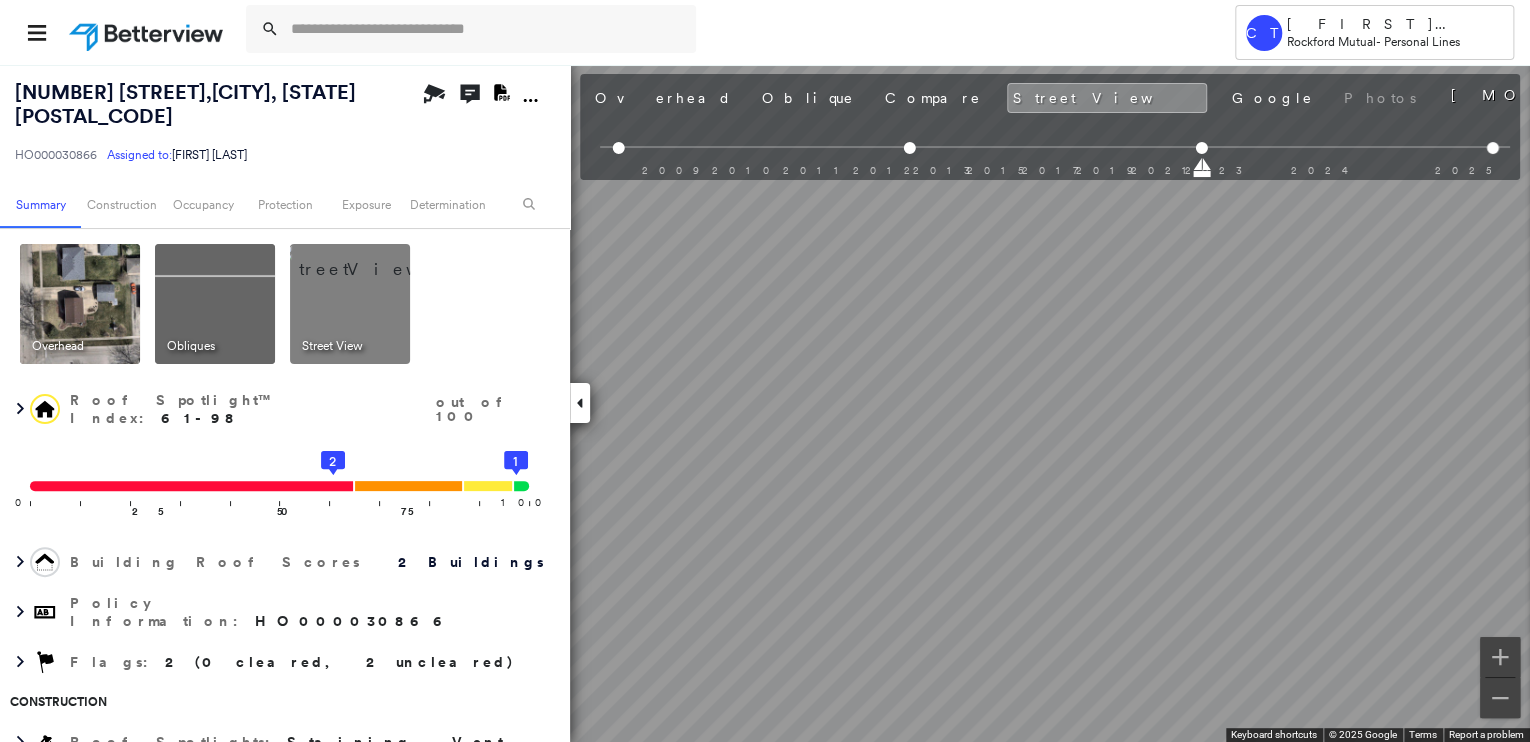 click at bounding box center [80, 304] 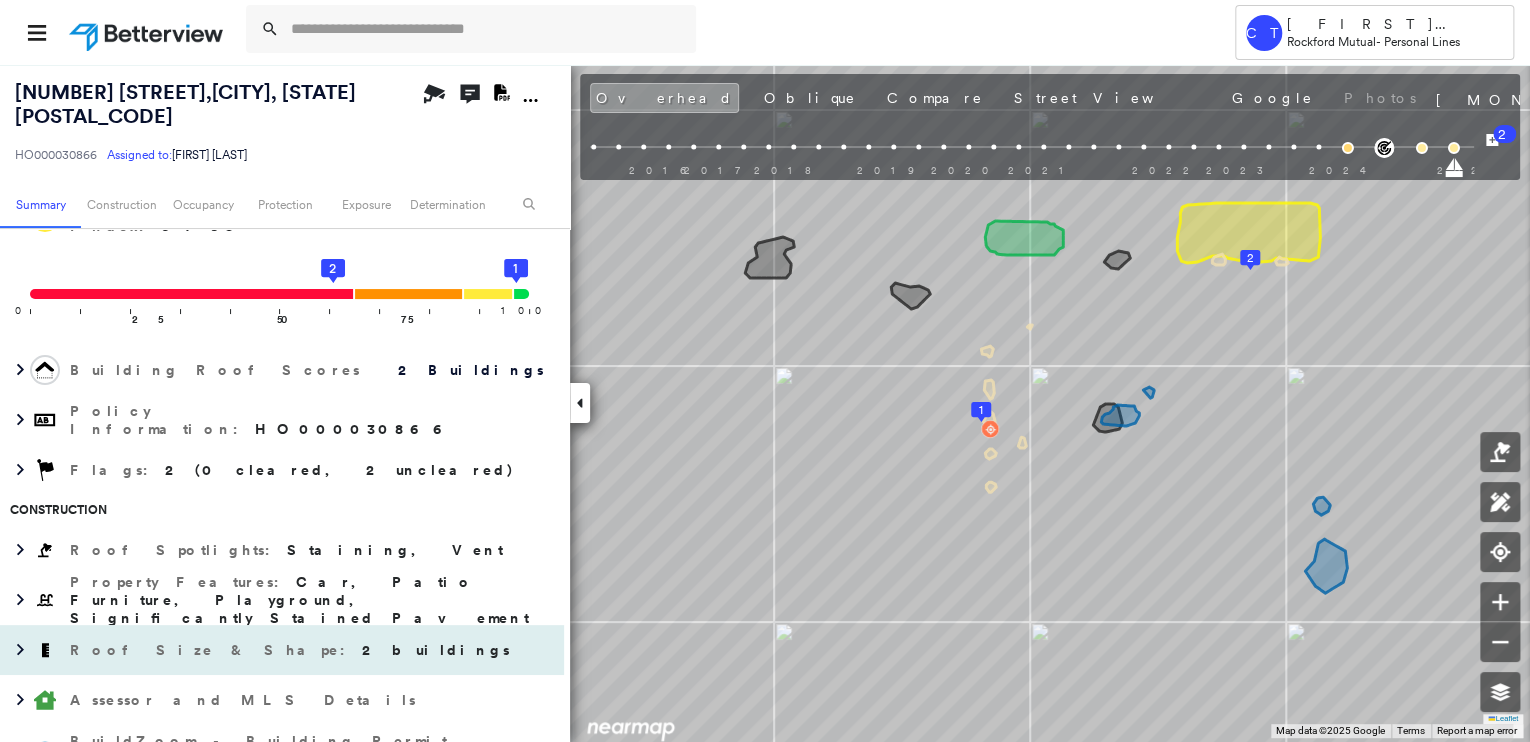 scroll, scrollTop: 400, scrollLeft: 0, axis: vertical 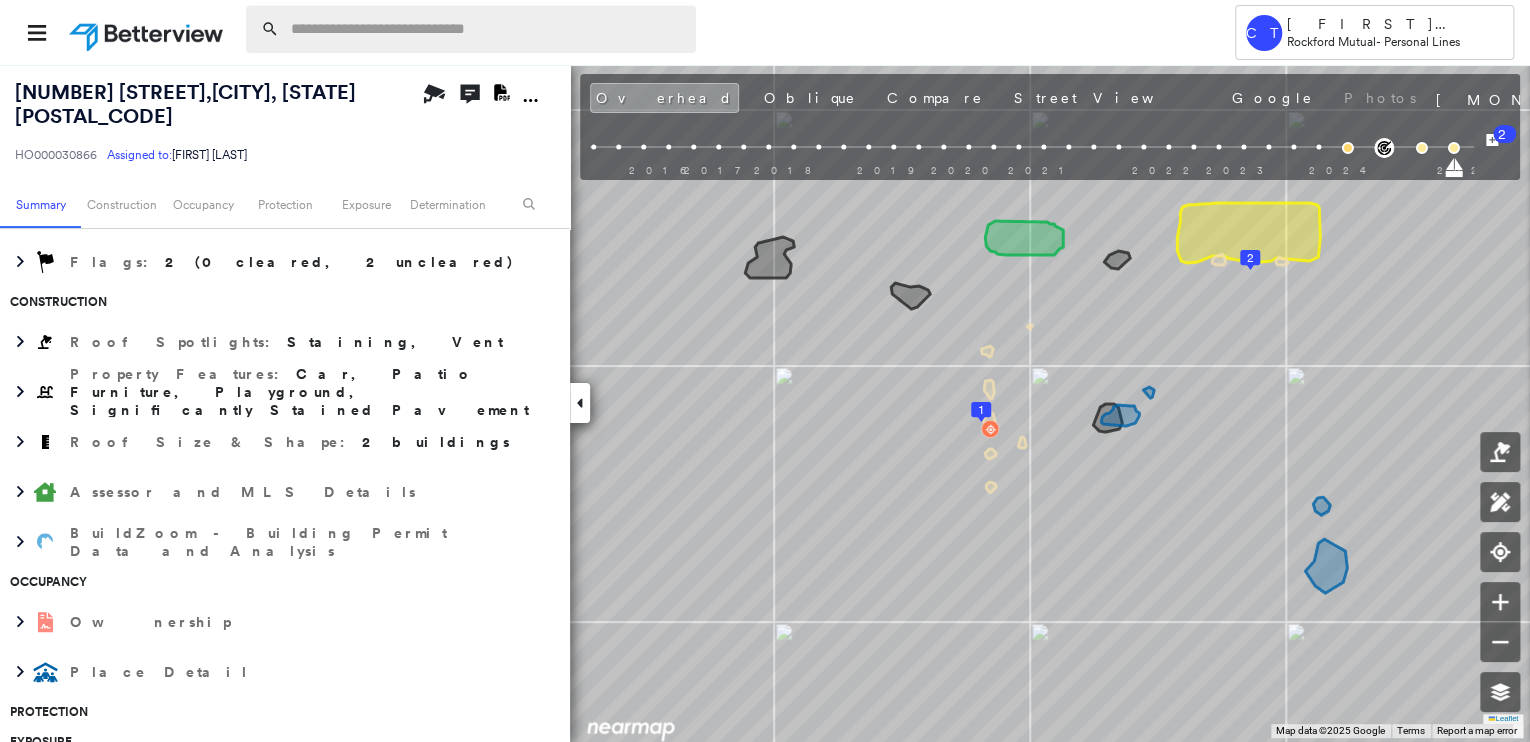 click at bounding box center [487, 29] 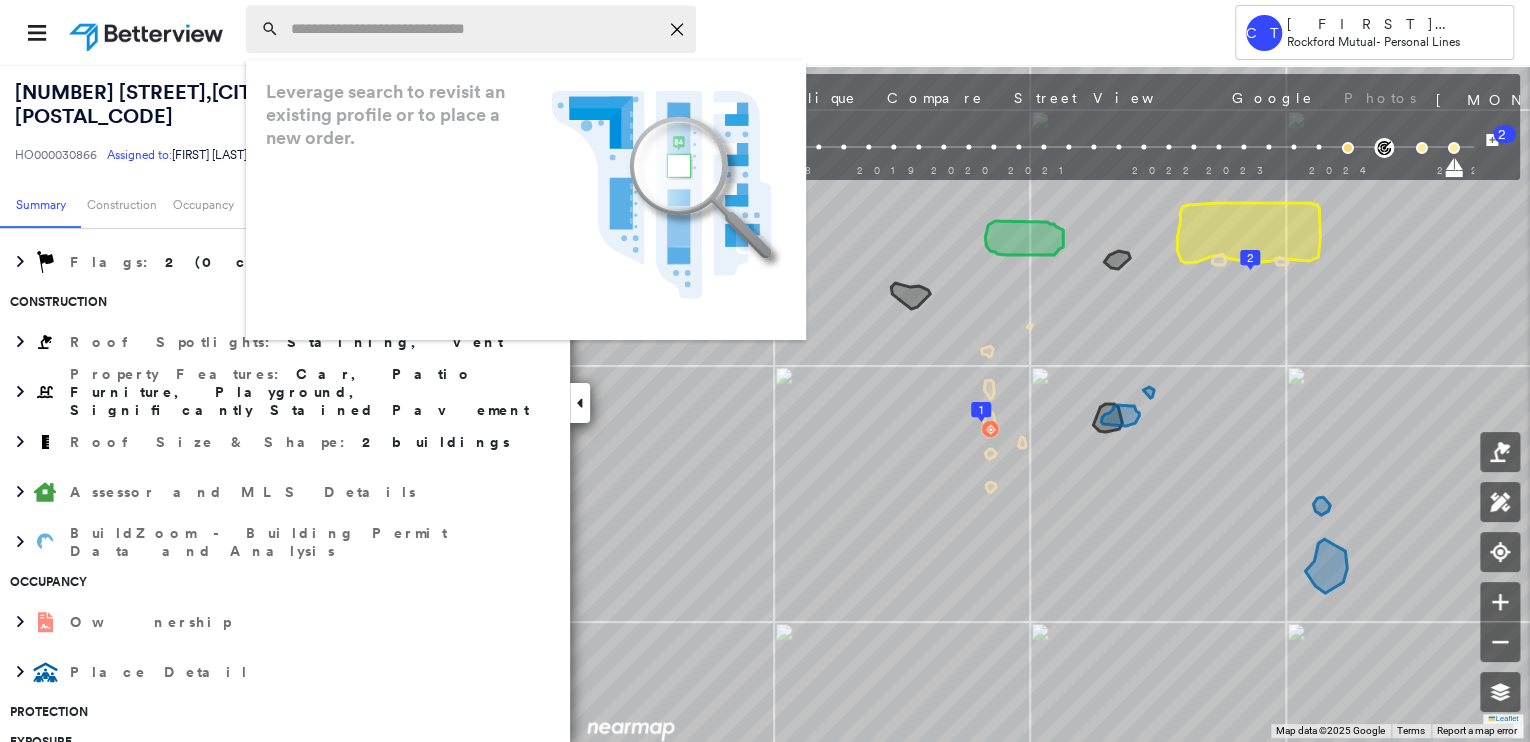 paste on "**********" 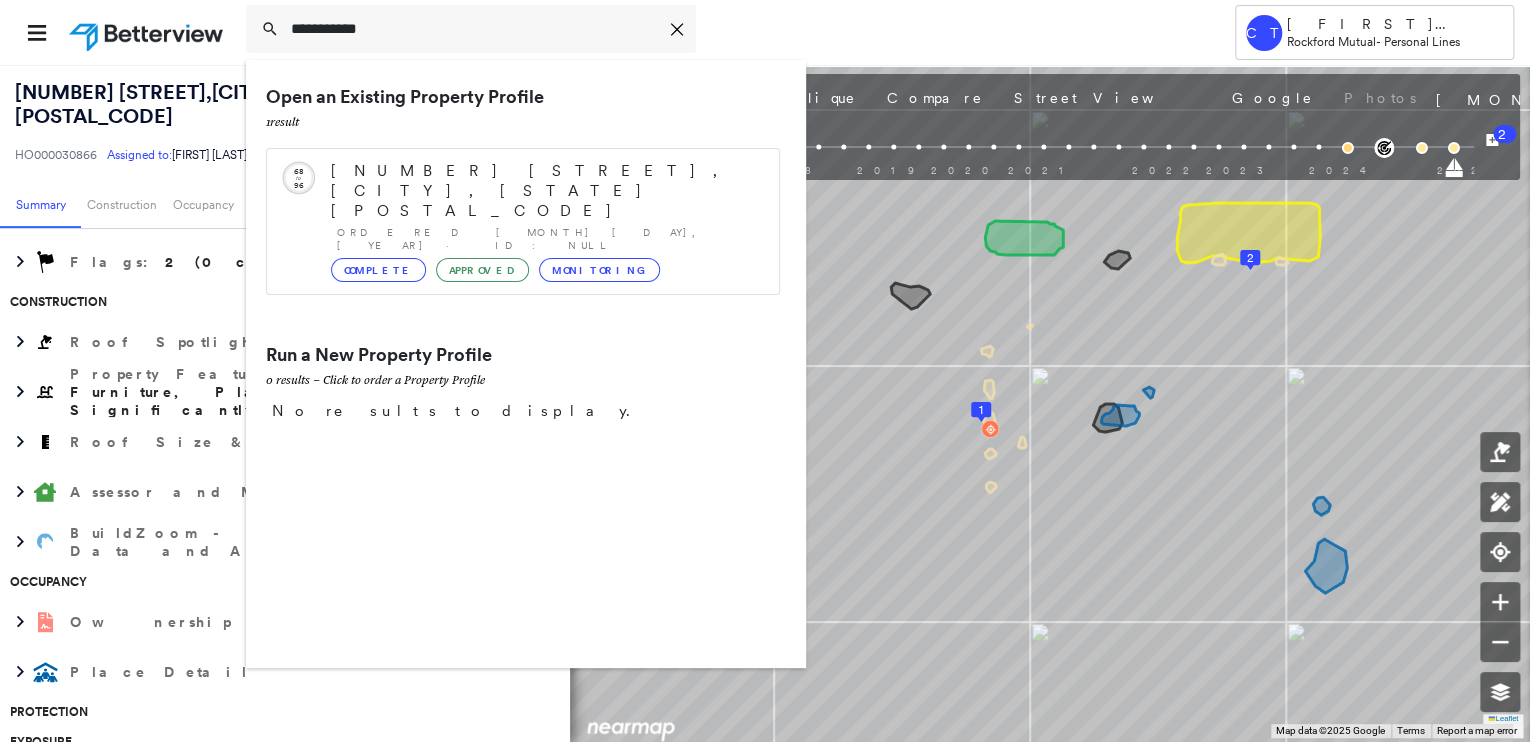type on "**********" 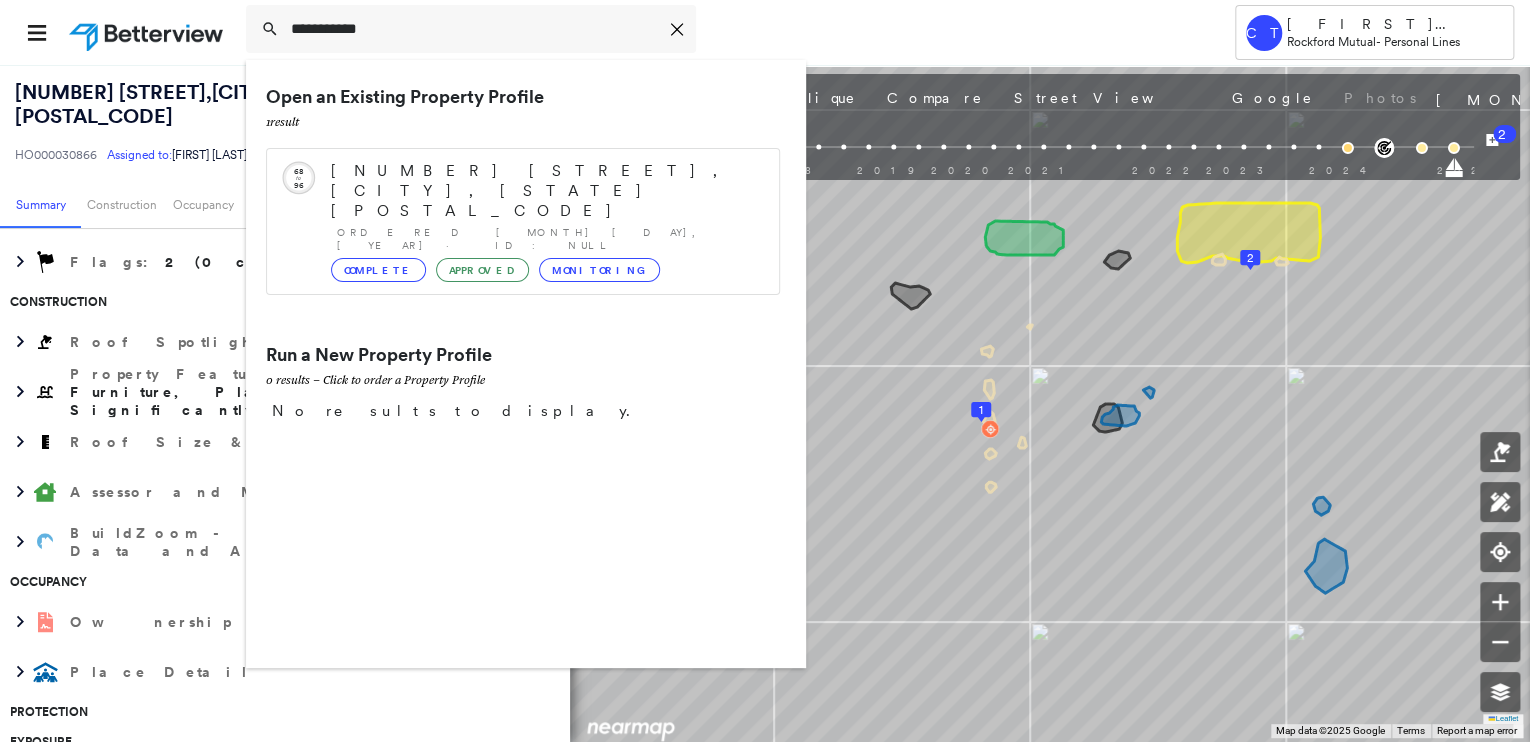 click on "[NUMBER] [STREET], [CITY], [STATE] [POSTAL_CODE]" at bounding box center [545, 191] 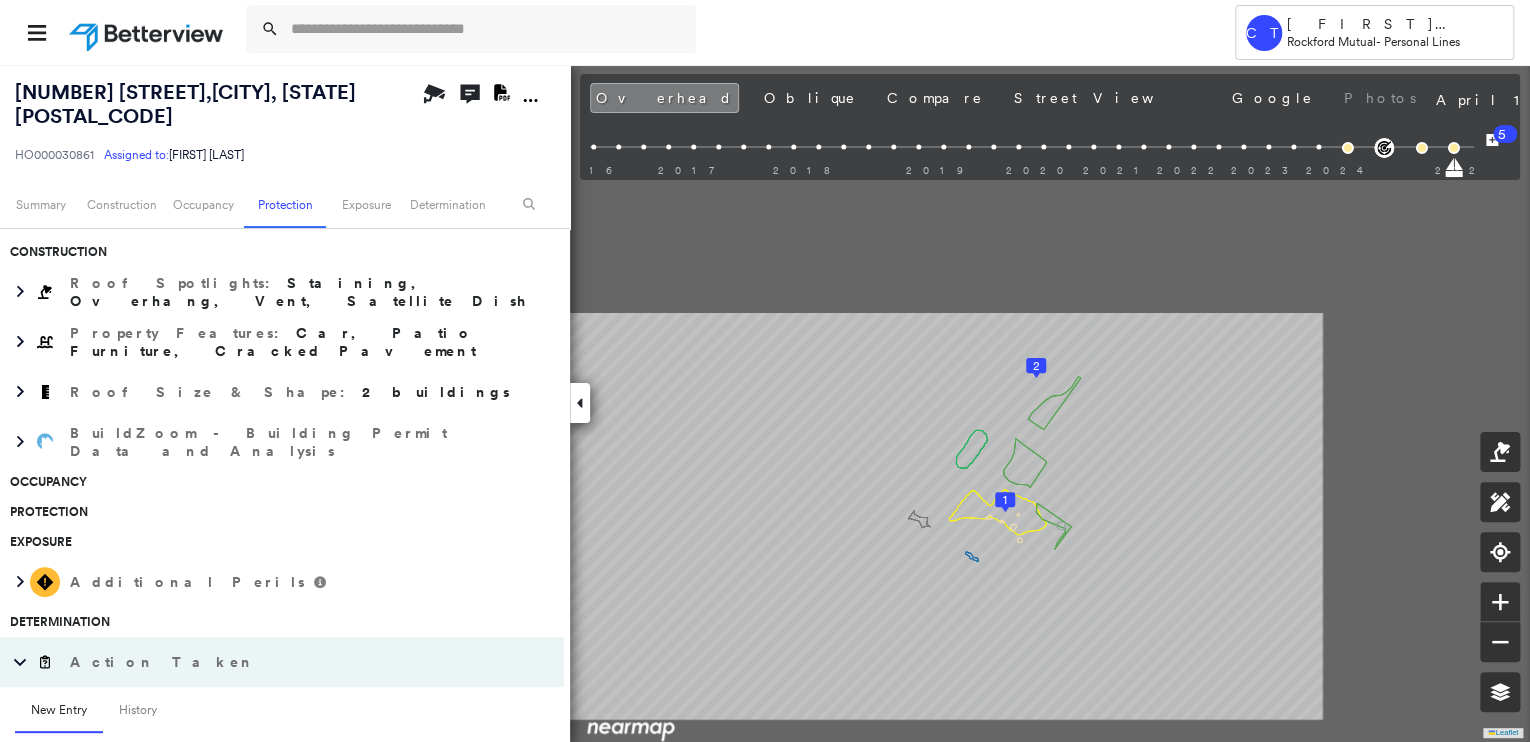 scroll, scrollTop: 400, scrollLeft: 0, axis: vertical 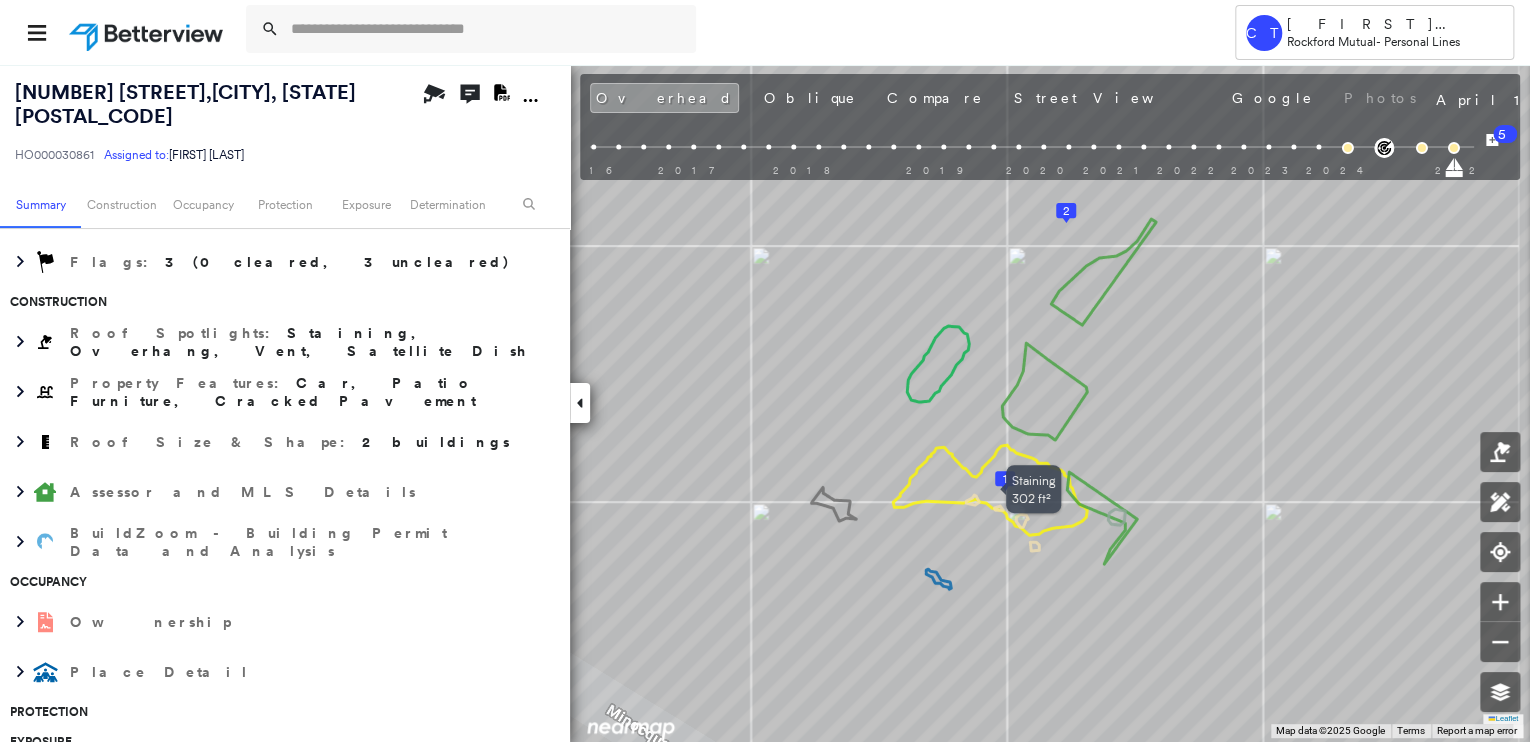 drag, startPoint x: 974, startPoint y: 506, endPoint x: 905, endPoint y: 488, distance: 71.30919 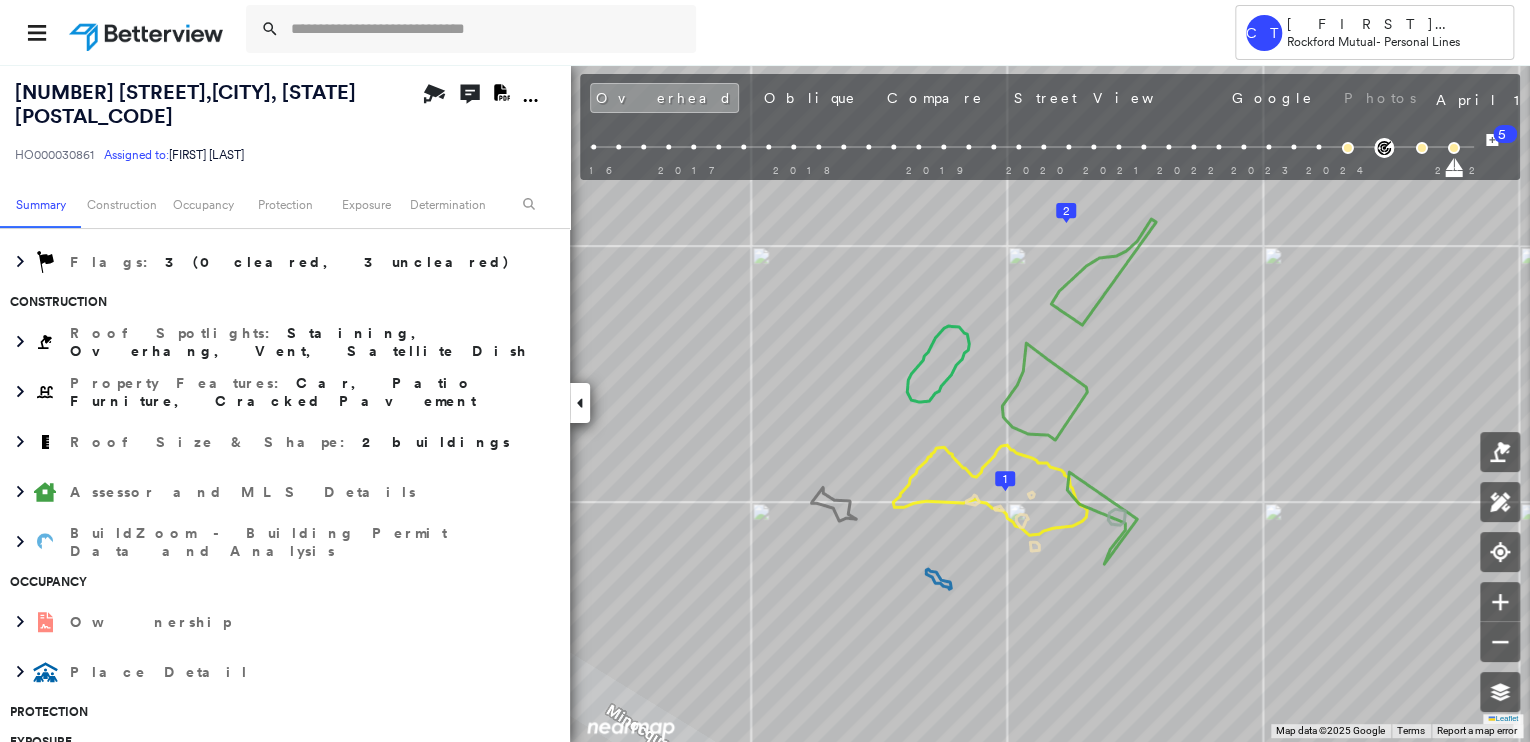 scroll, scrollTop: 0, scrollLeft: 0, axis: both 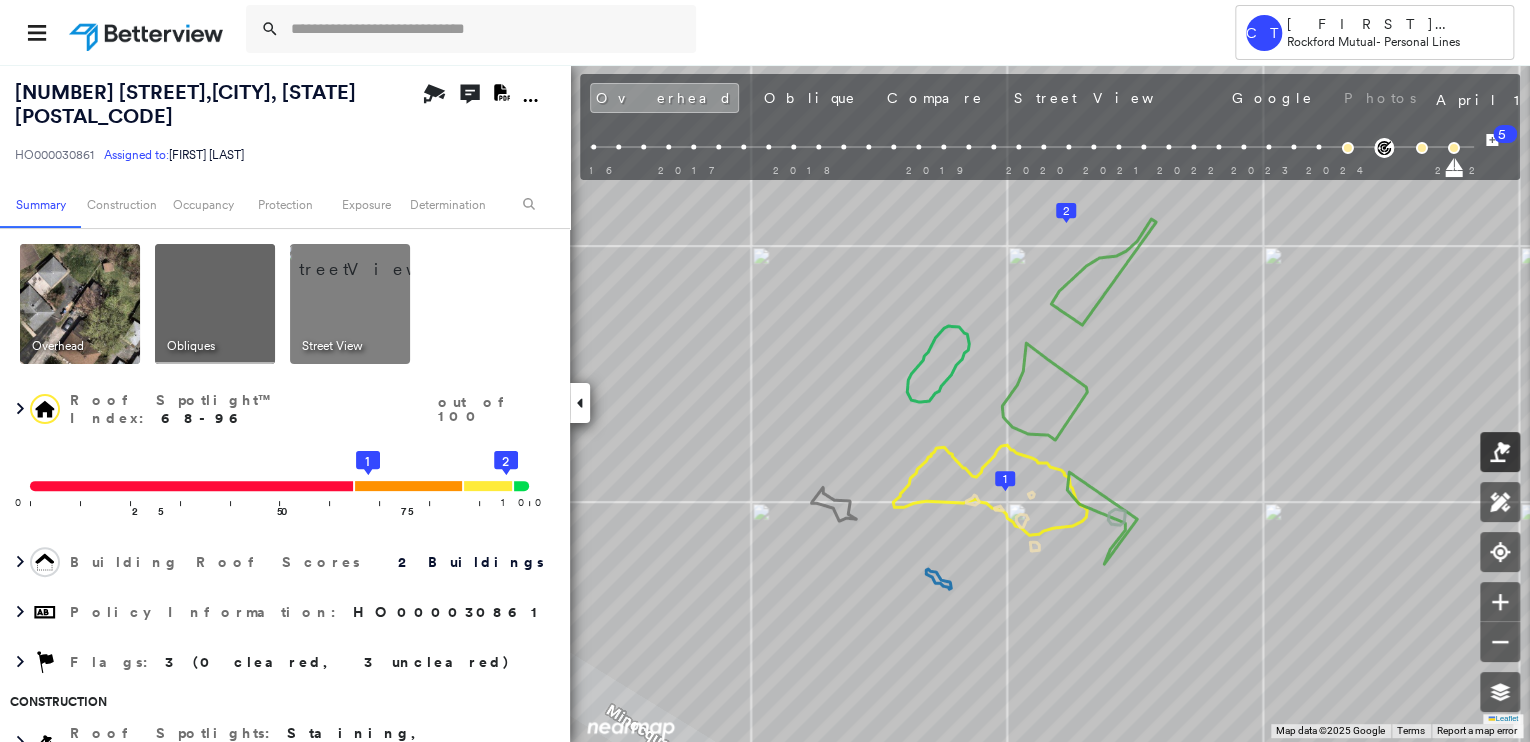click at bounding box center (1500, 452) 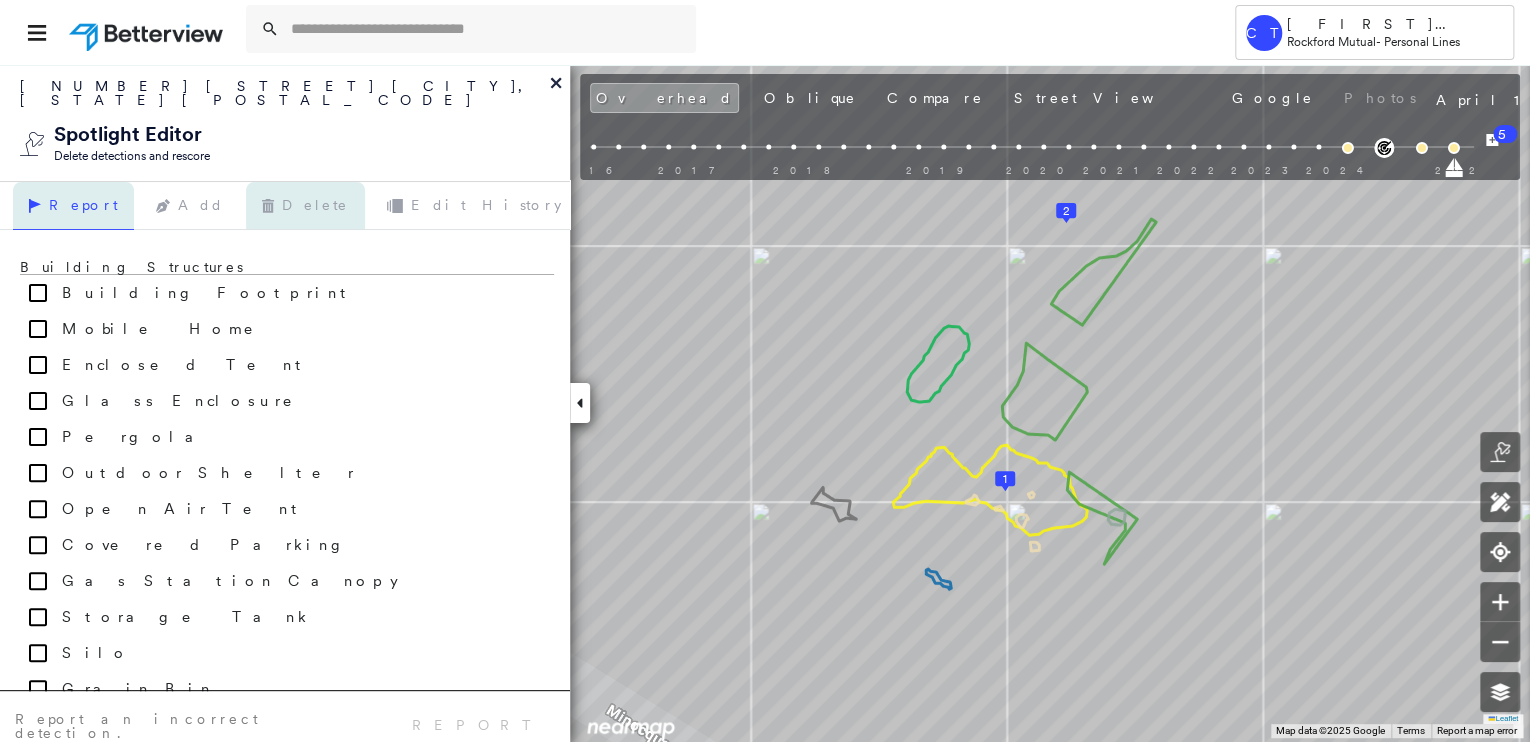 click on "Delete" at bounding box center [305, 206] 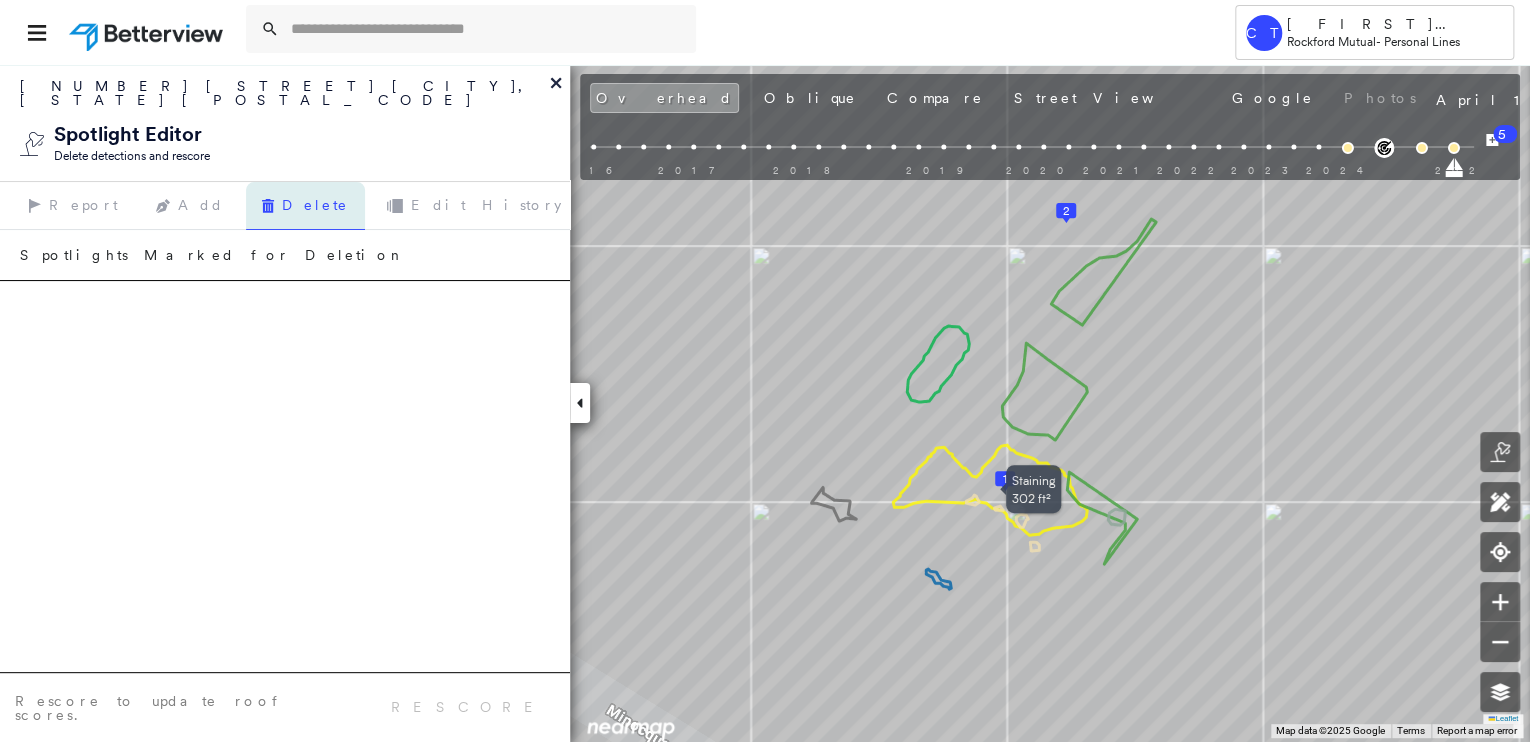 click 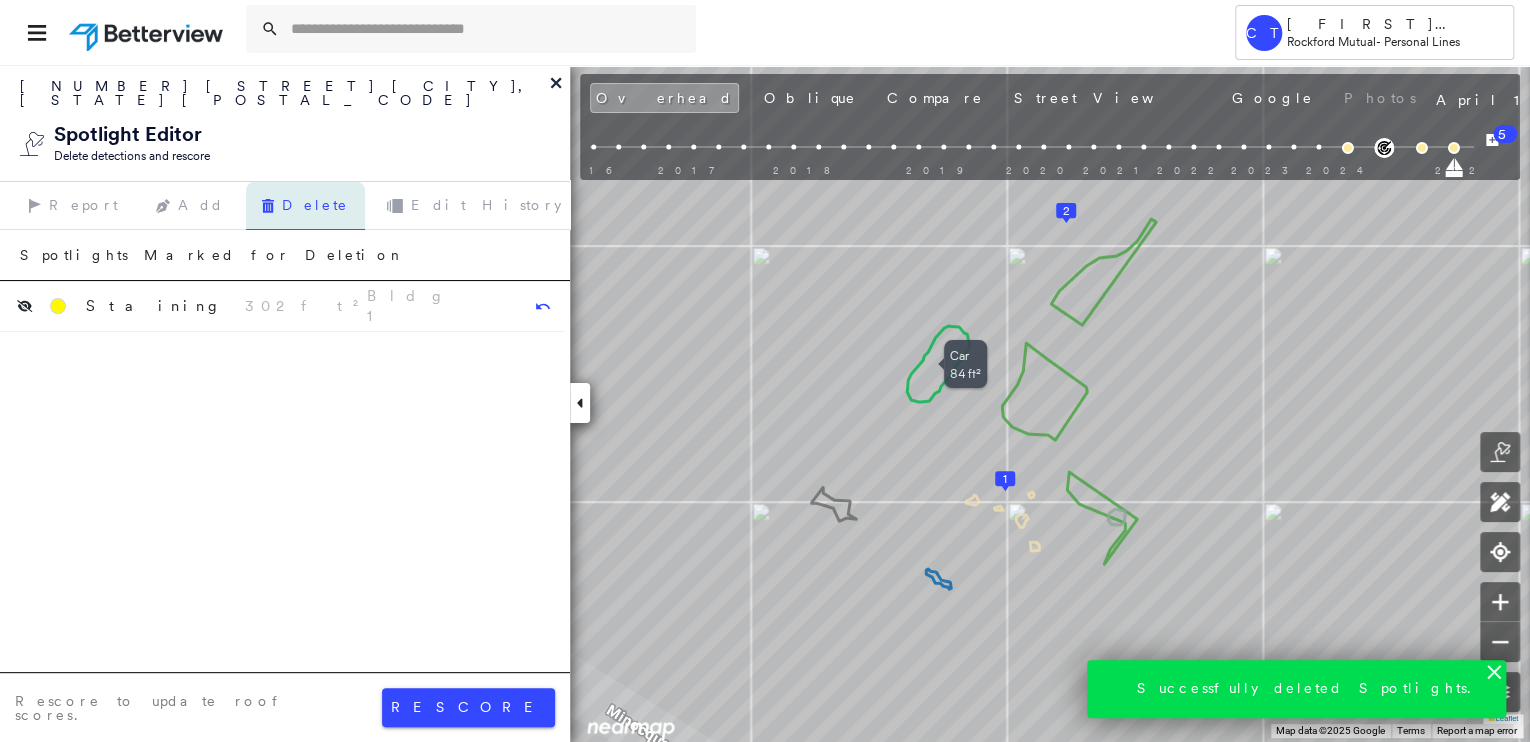 click 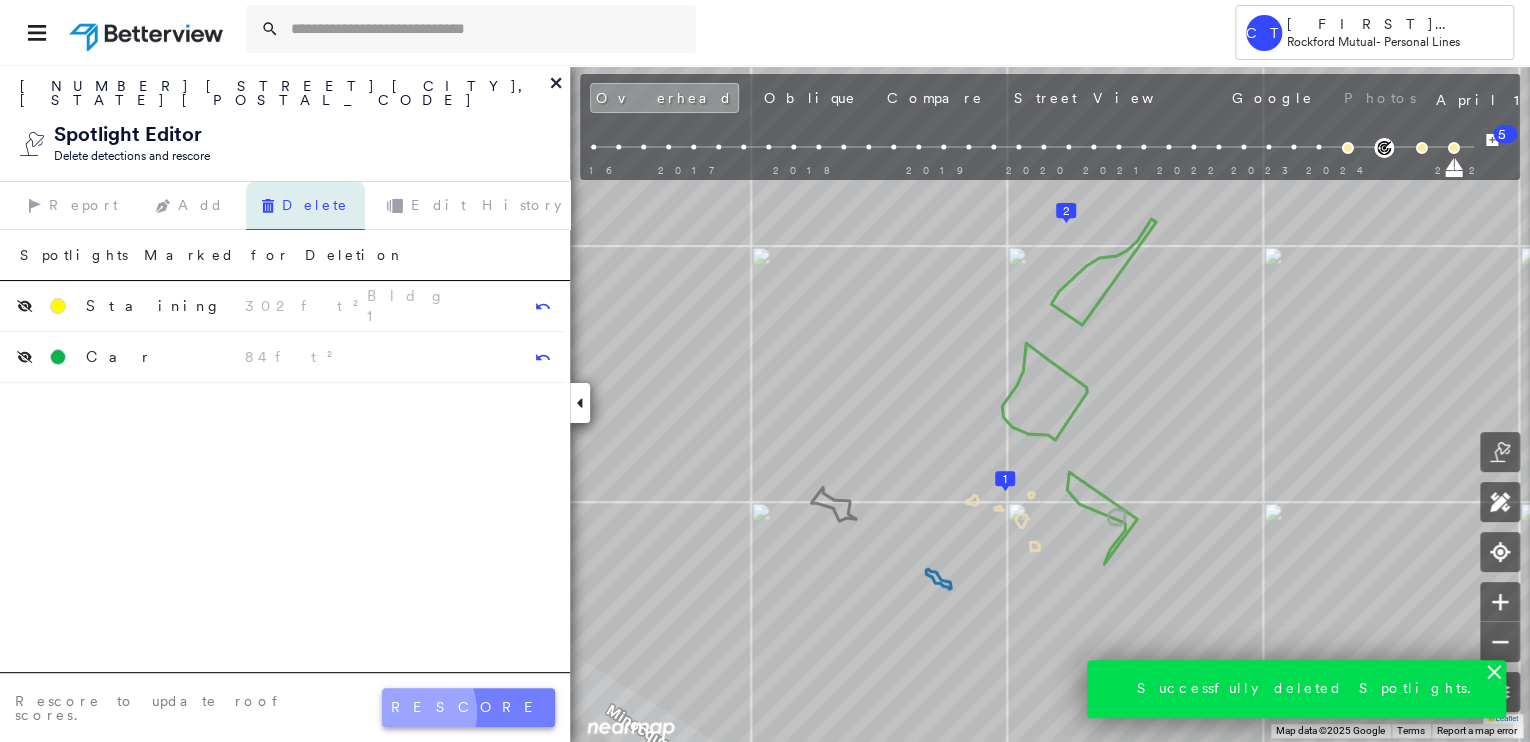 drag, startPoint x: 490, startPoint y: 712, endPoint x: 477, endPoint y: 709, distance: 13.341664 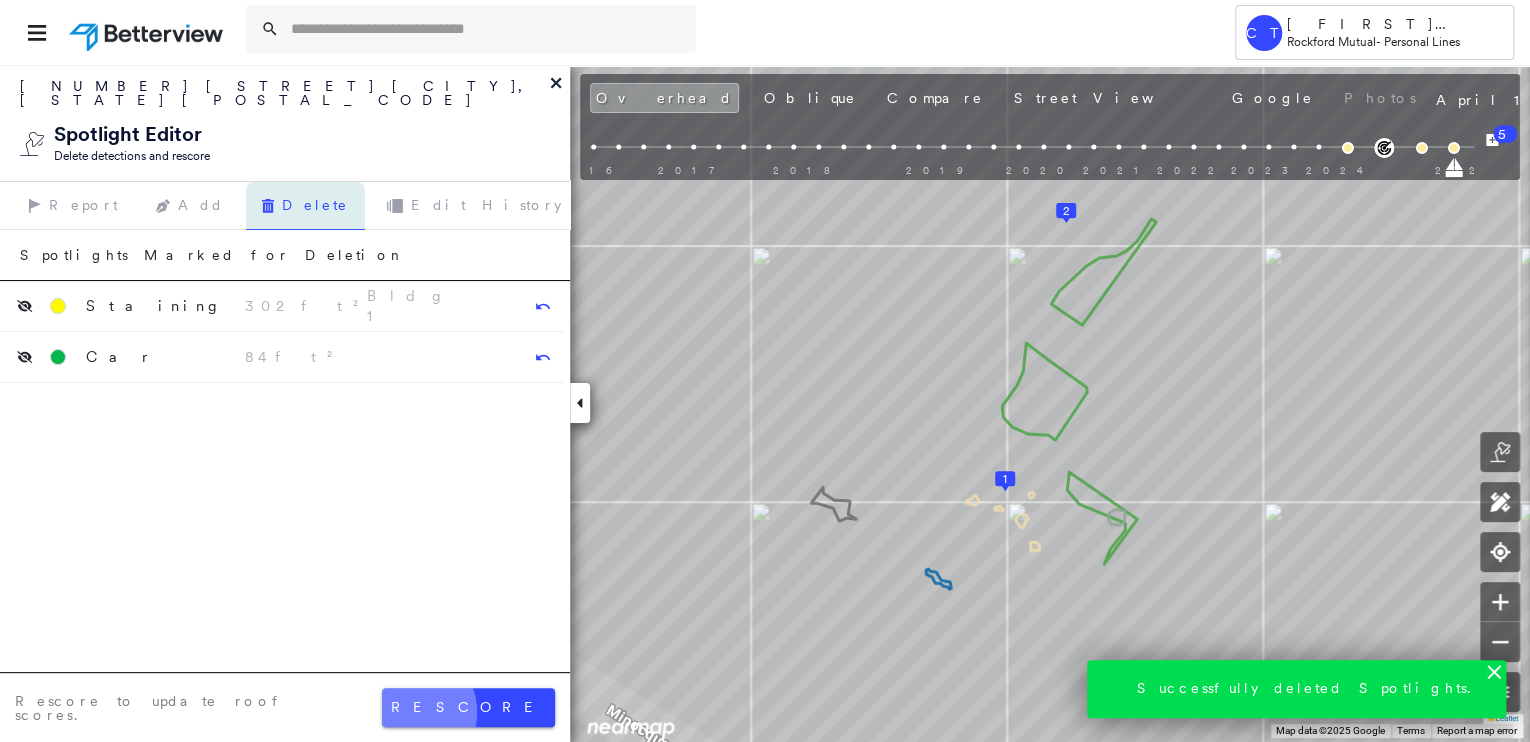 click on "rescore" at bounding box center [468, 707] 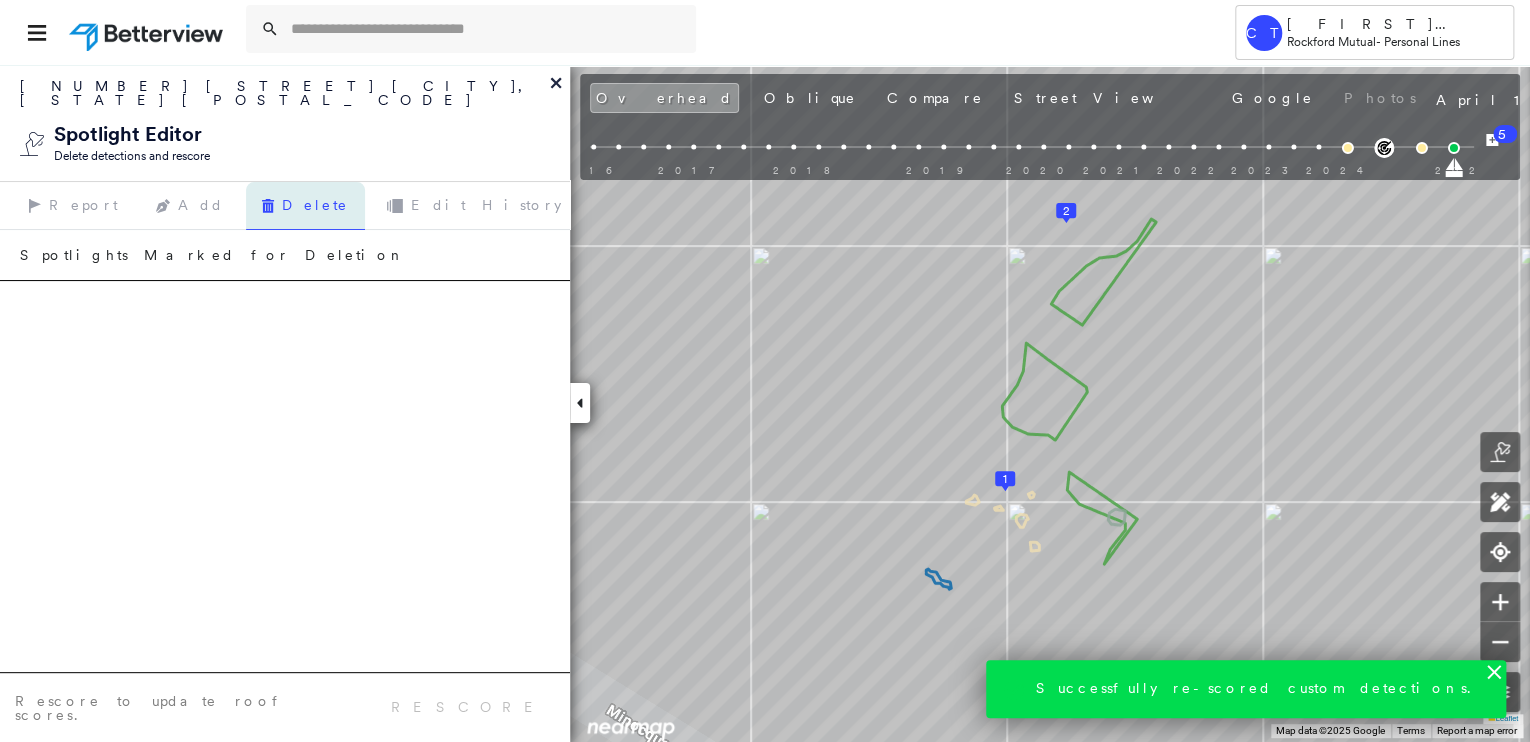 click 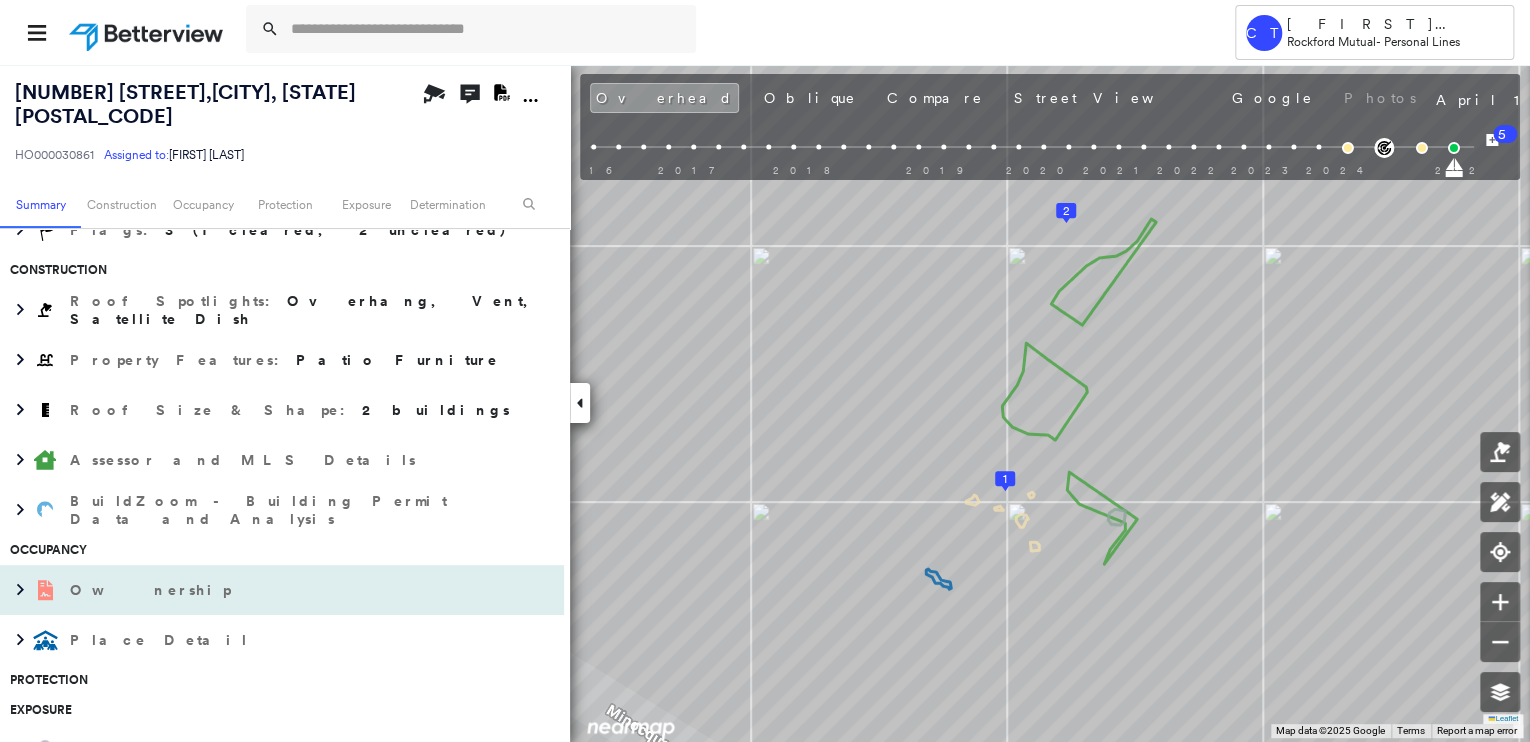 scroll, scrollTop: 480, scrollLeft: 0, axis: vertical 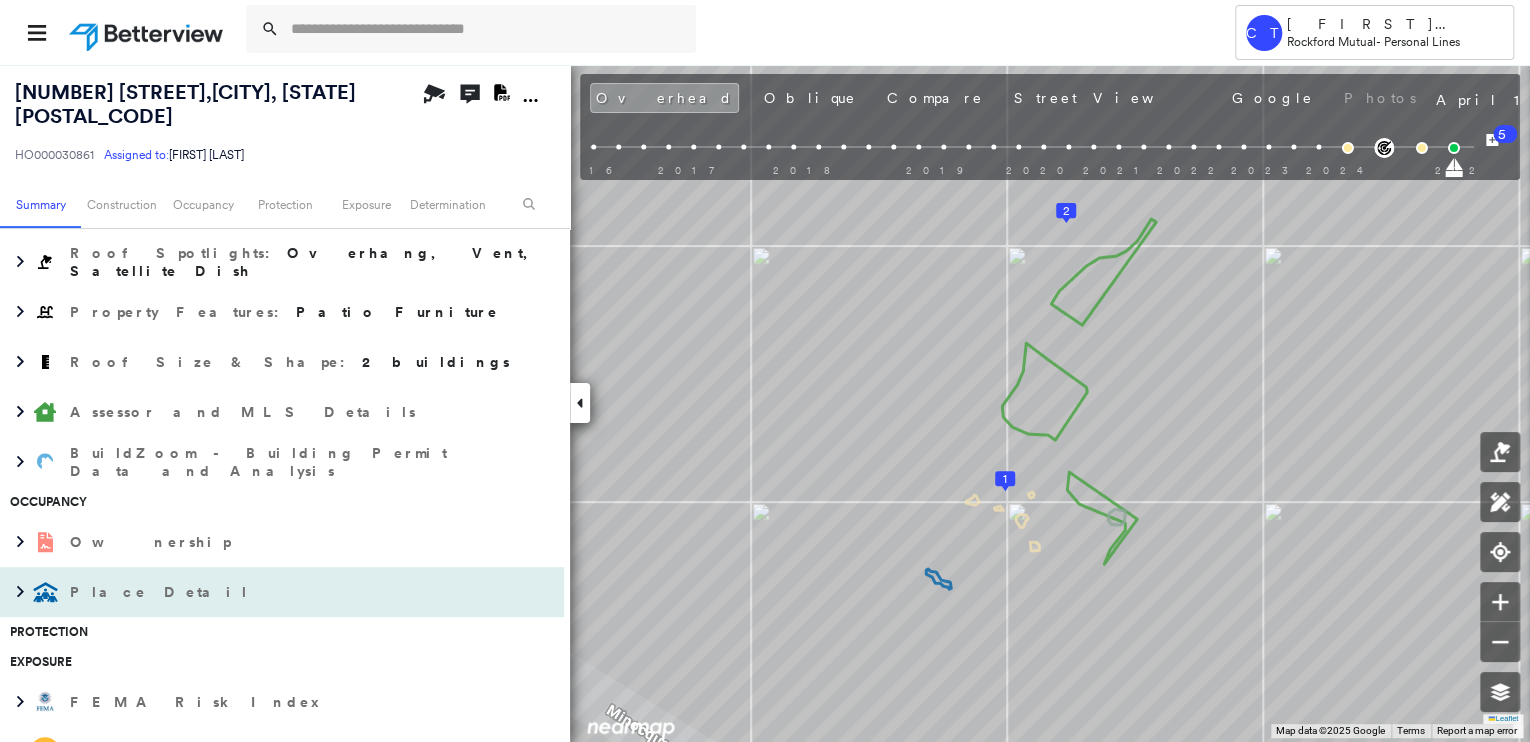 click on "Place Detail" at bounding box center (161, 592) 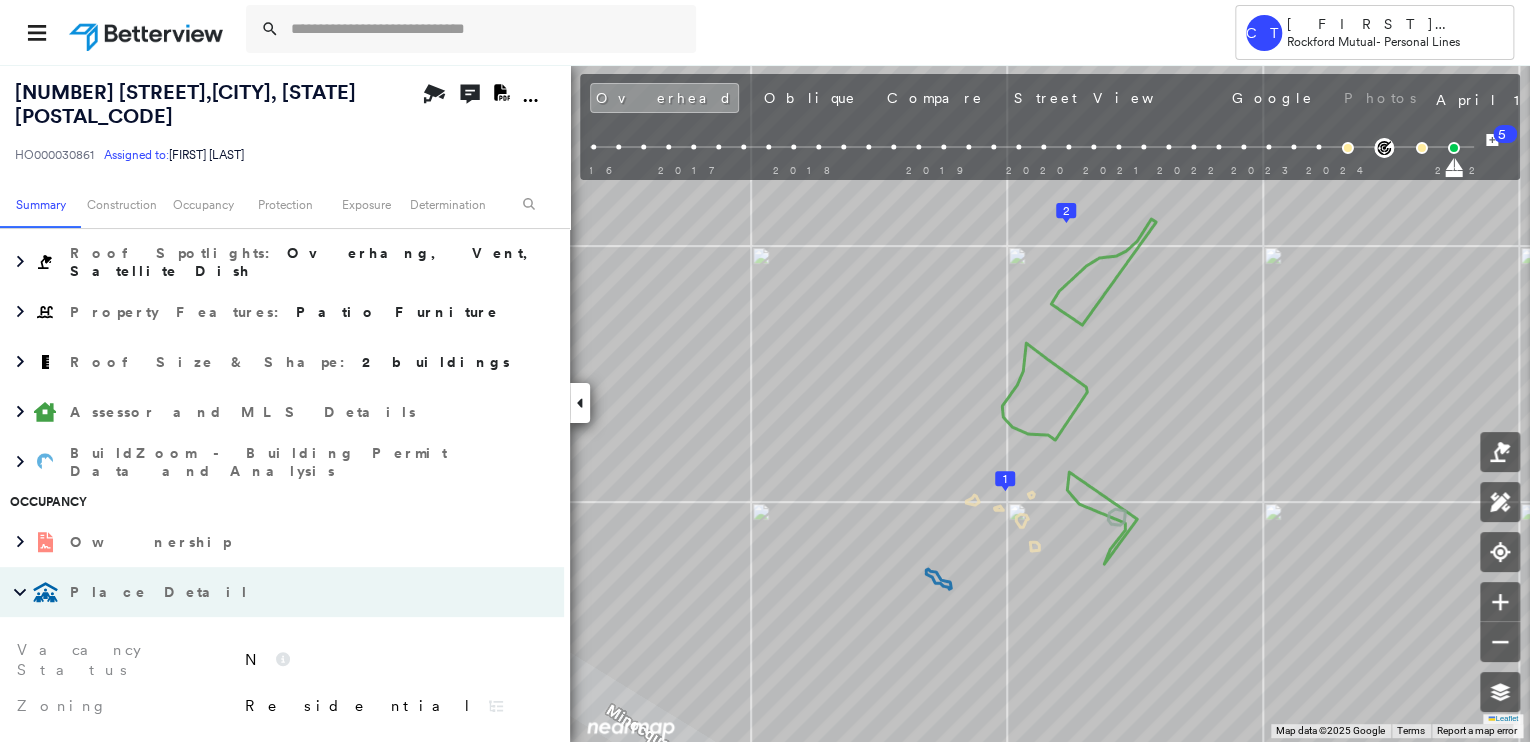 click on "Place Detail" at bounding box center [262, 592] 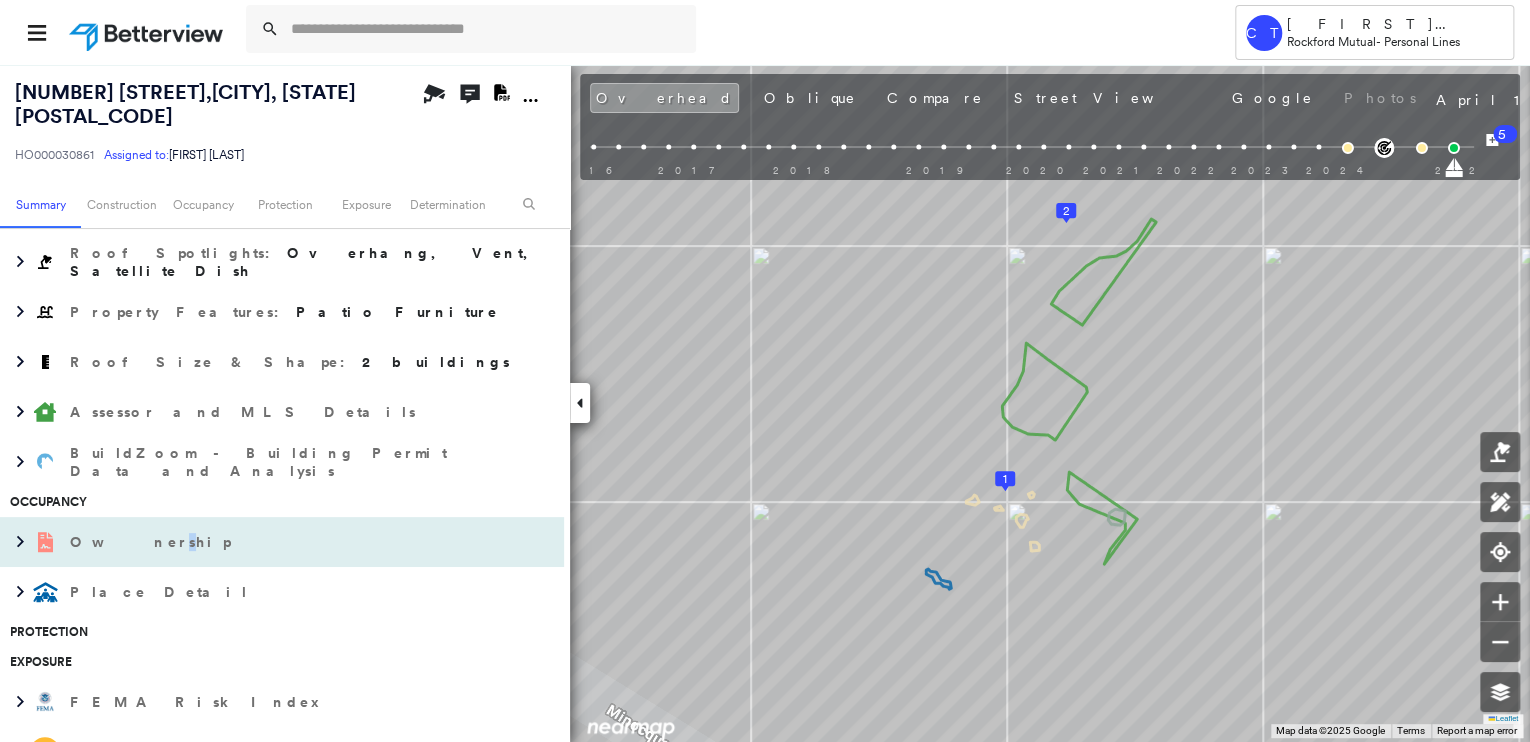 click on "Ownership" at bounding box center (152, 542) 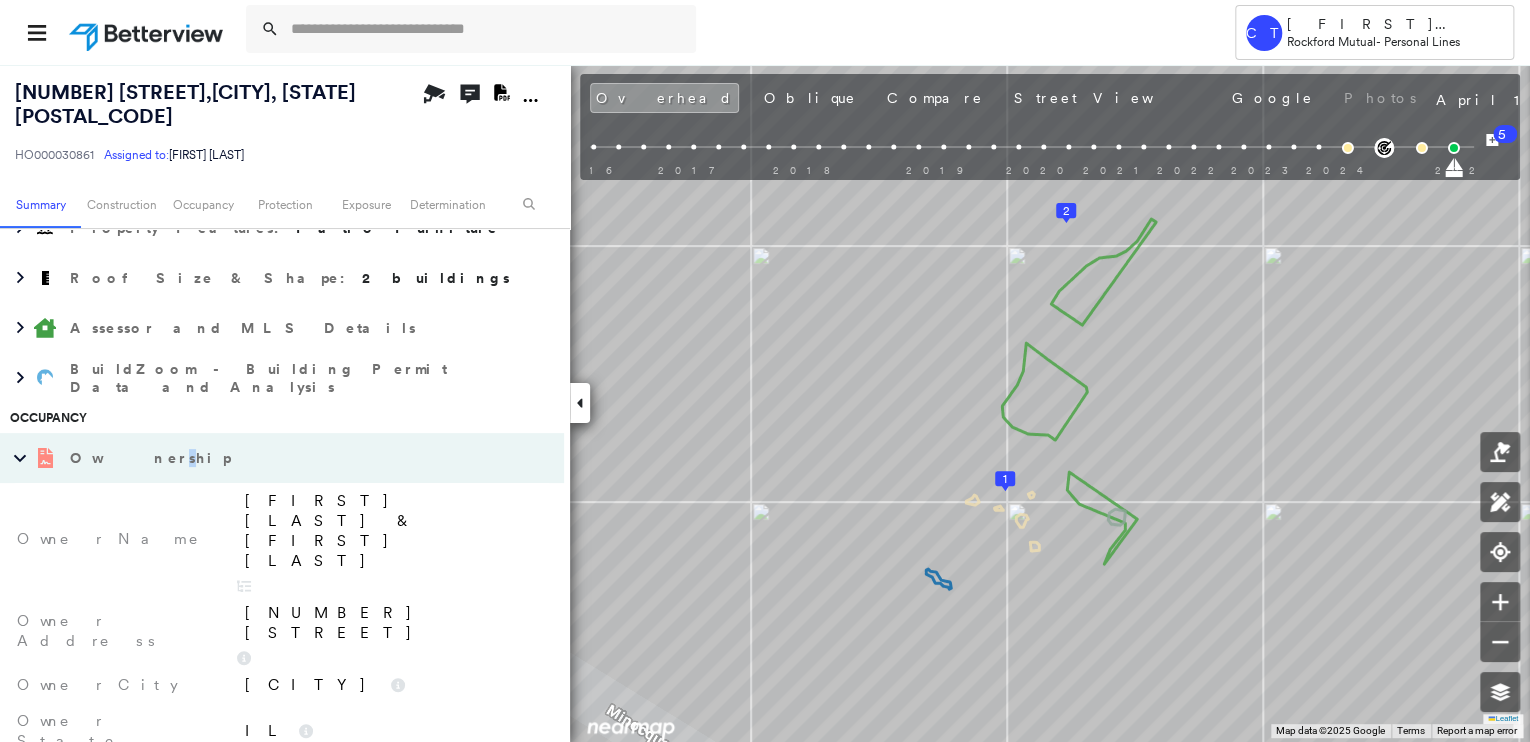 scroll, scrollTop: 640, scrollLeft: 0, axis: vertical 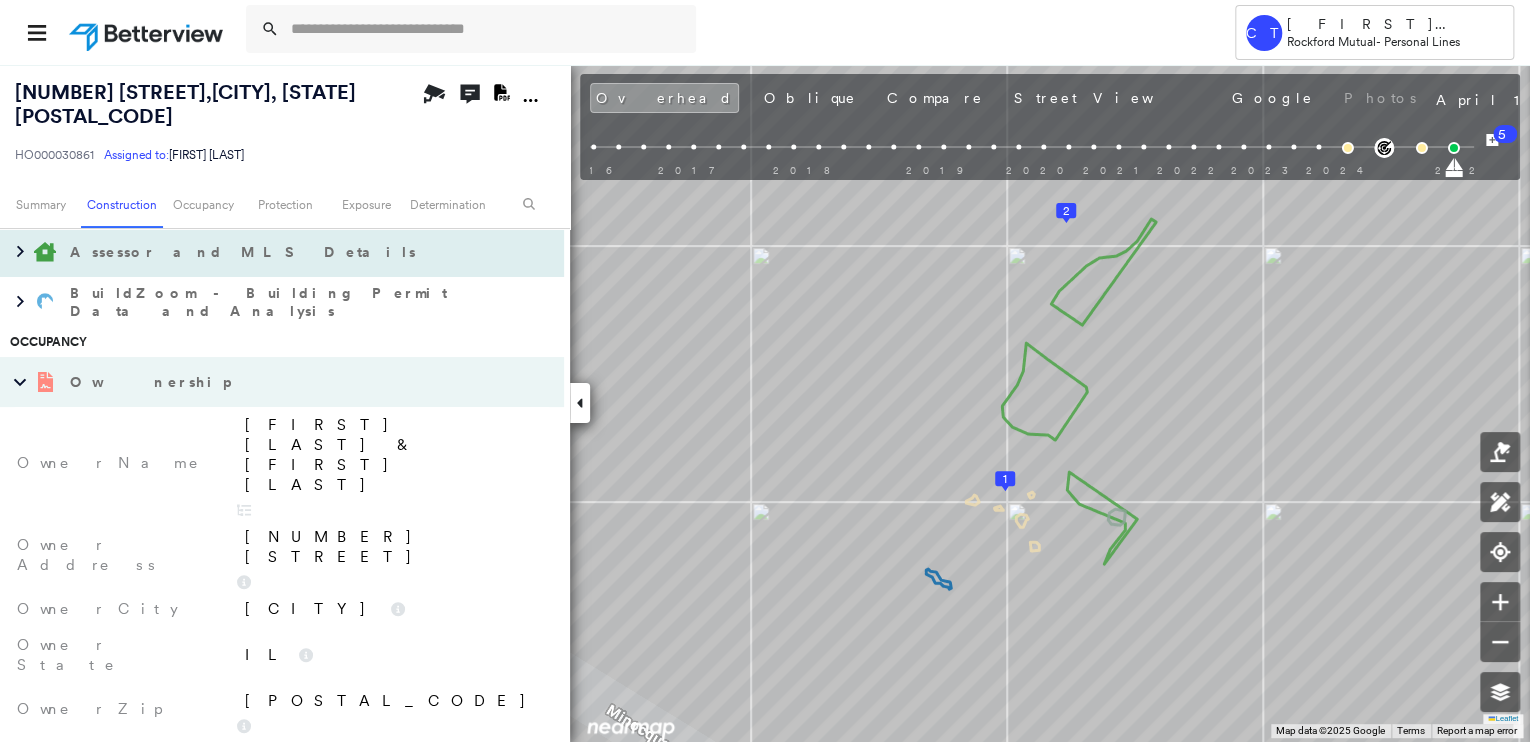 click on "Assessor and MLS Details" at bounding box center (262, 252) 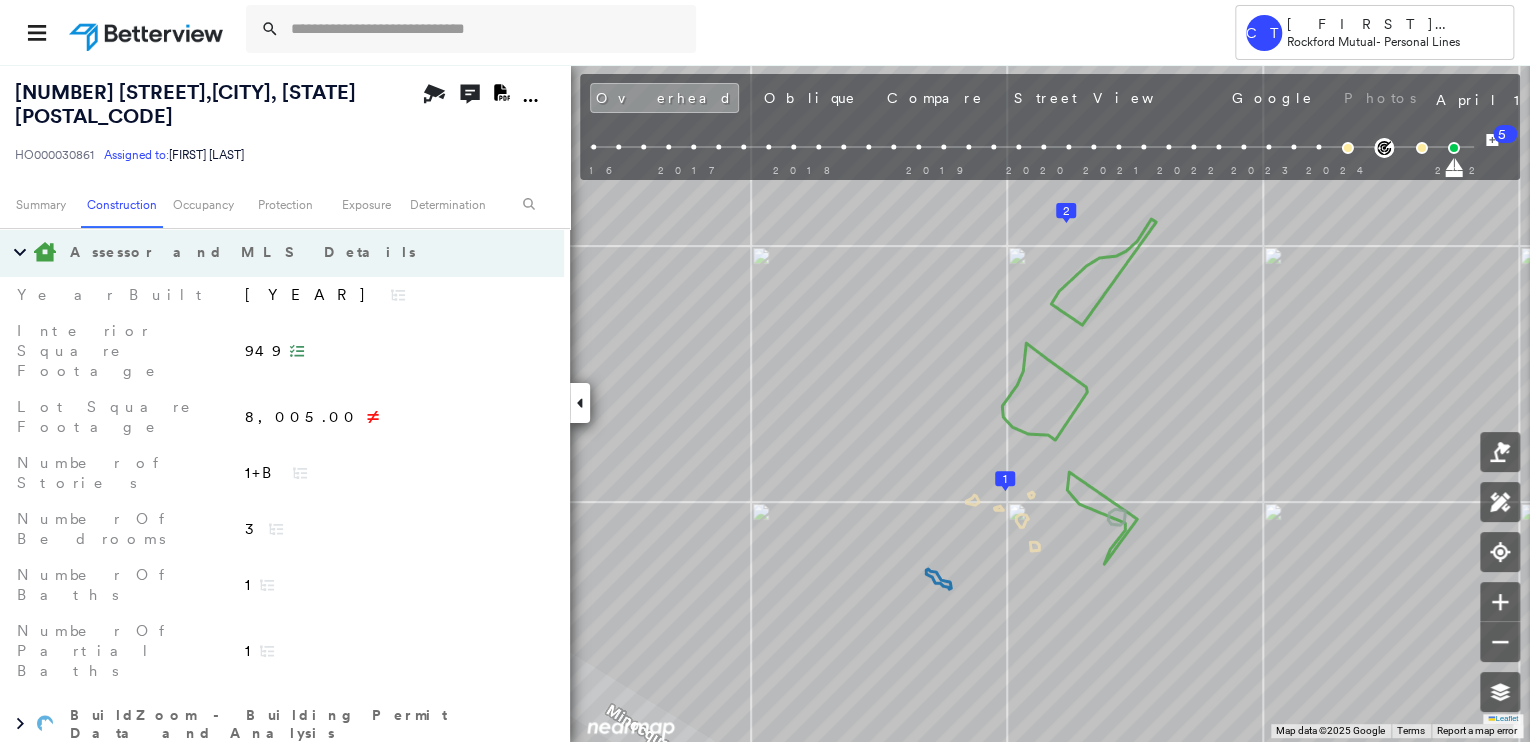 click on "Assessor and MLS Details" at bounding box center (262, 252) 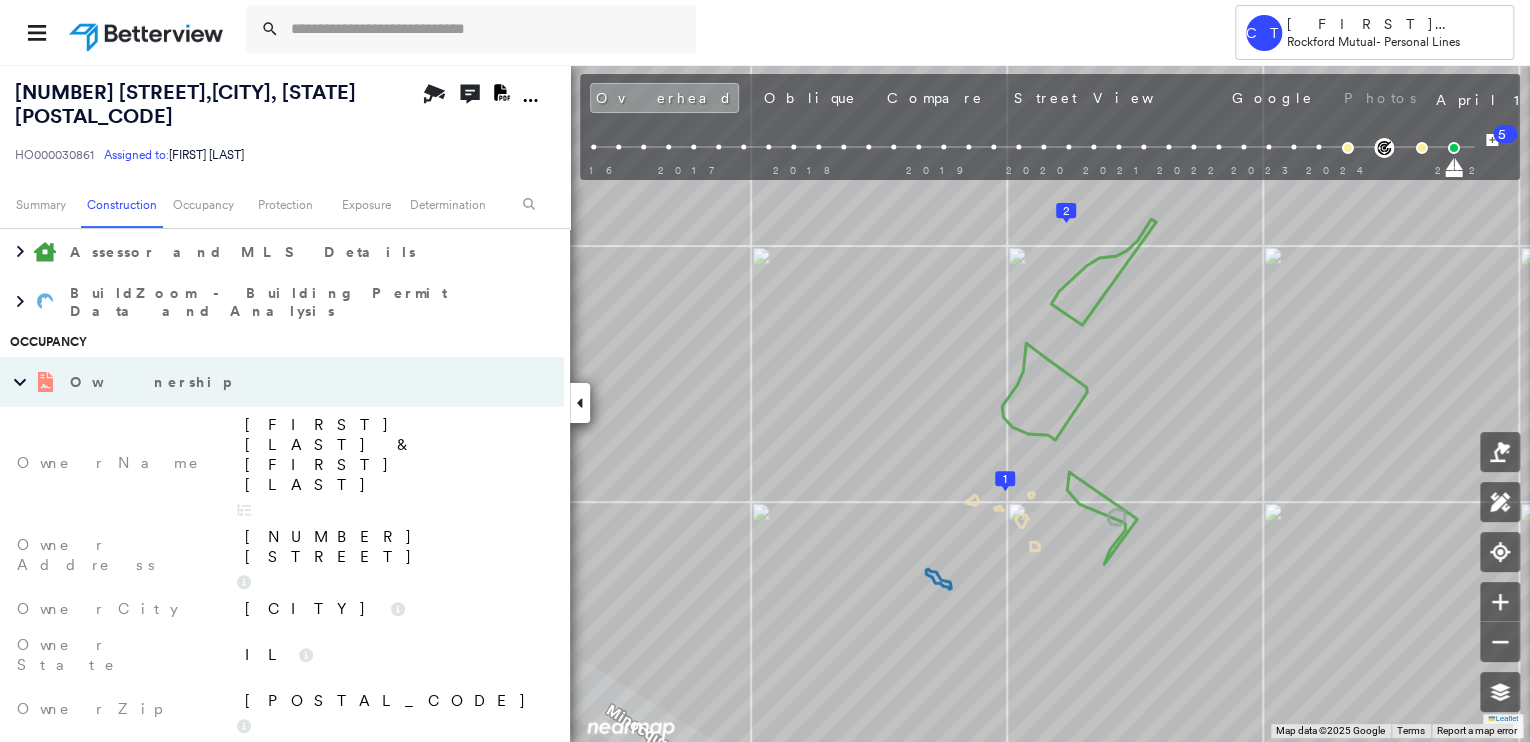 click on "Ownership" at bounding box center [152, 382] 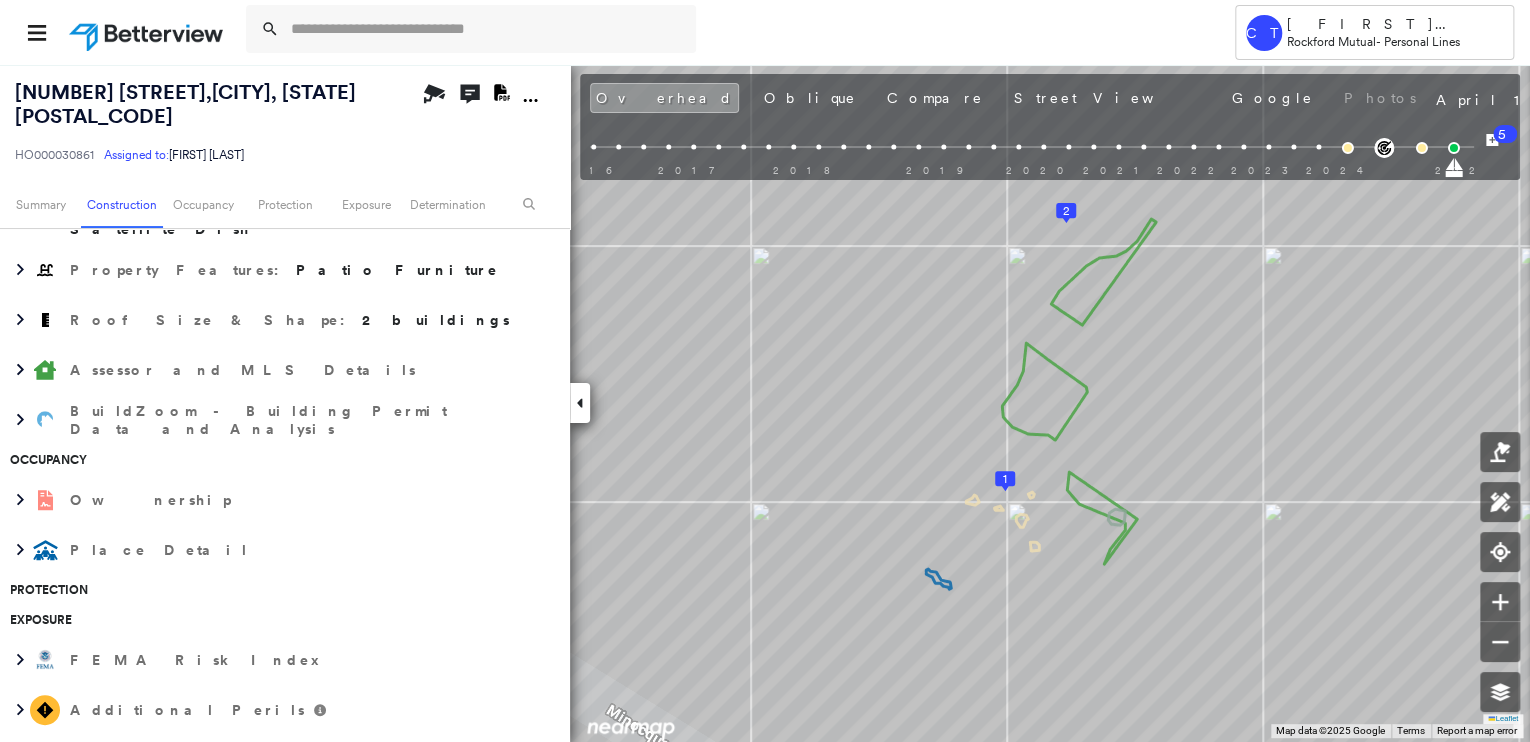 scroll, scrollTop: 80, scrollLeft: 0, axis: vertical 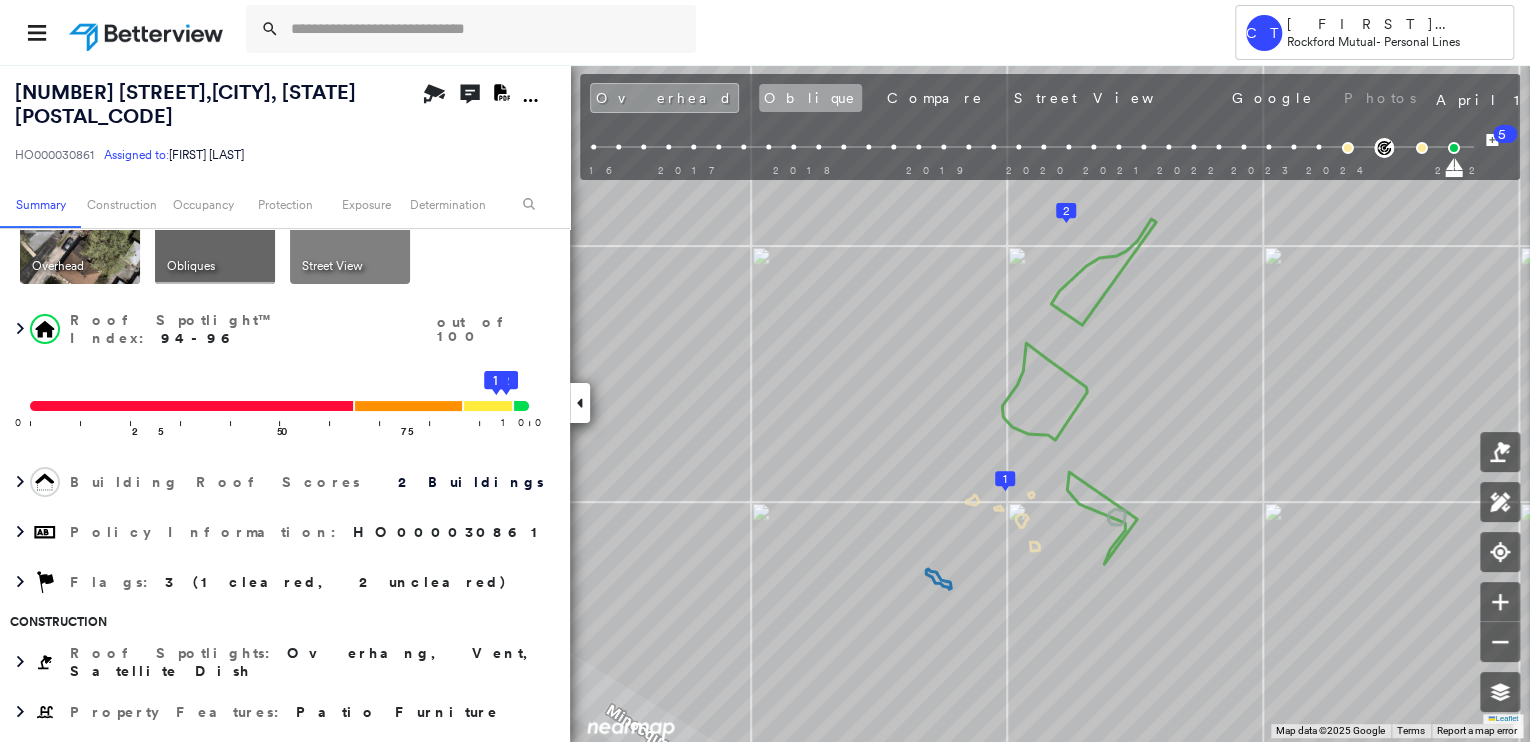 click on "Oblique" at bounding box center (810, 98) 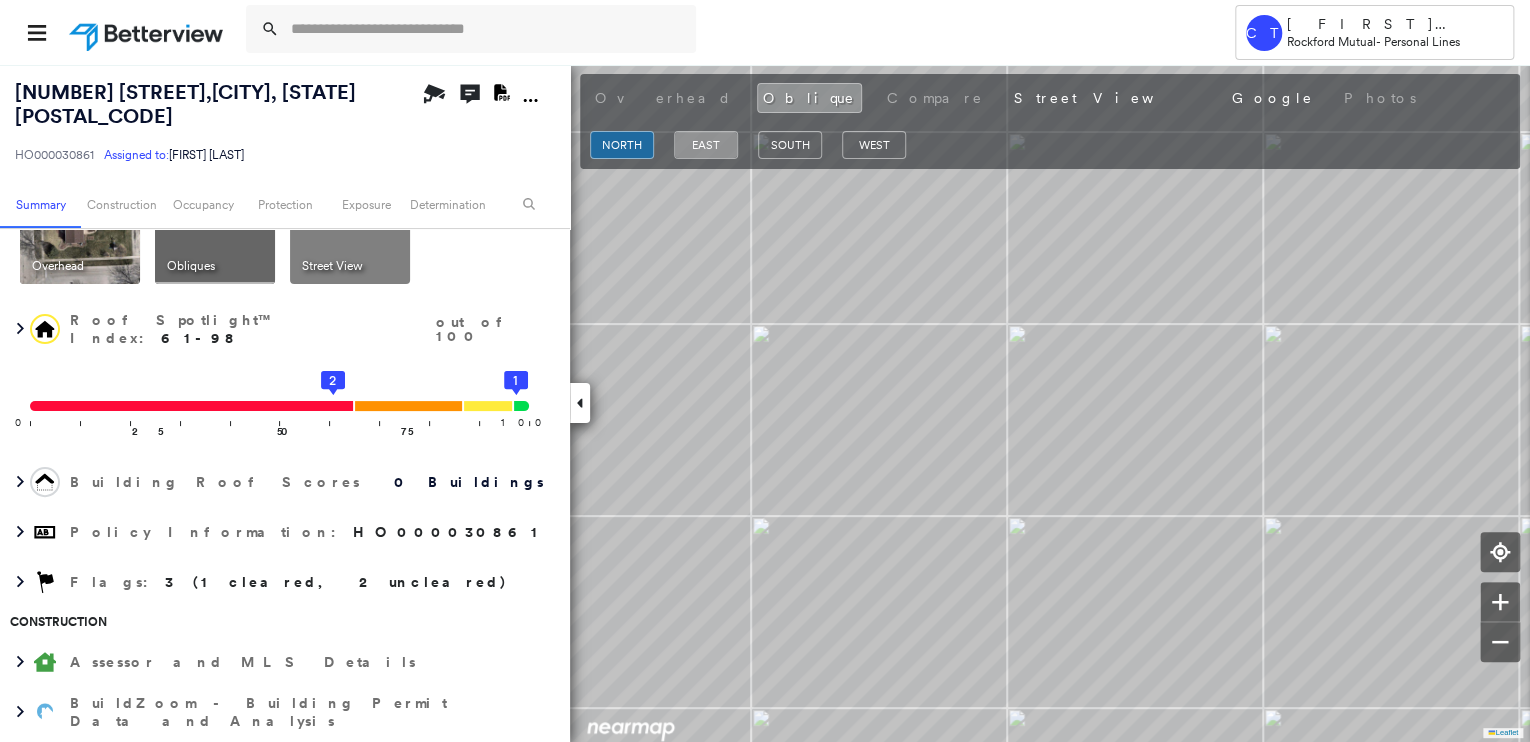 drag, startPoint x: 691, startPoint y: 140, endPoint x: 751, endPoint y: 153, distance: 61.39218 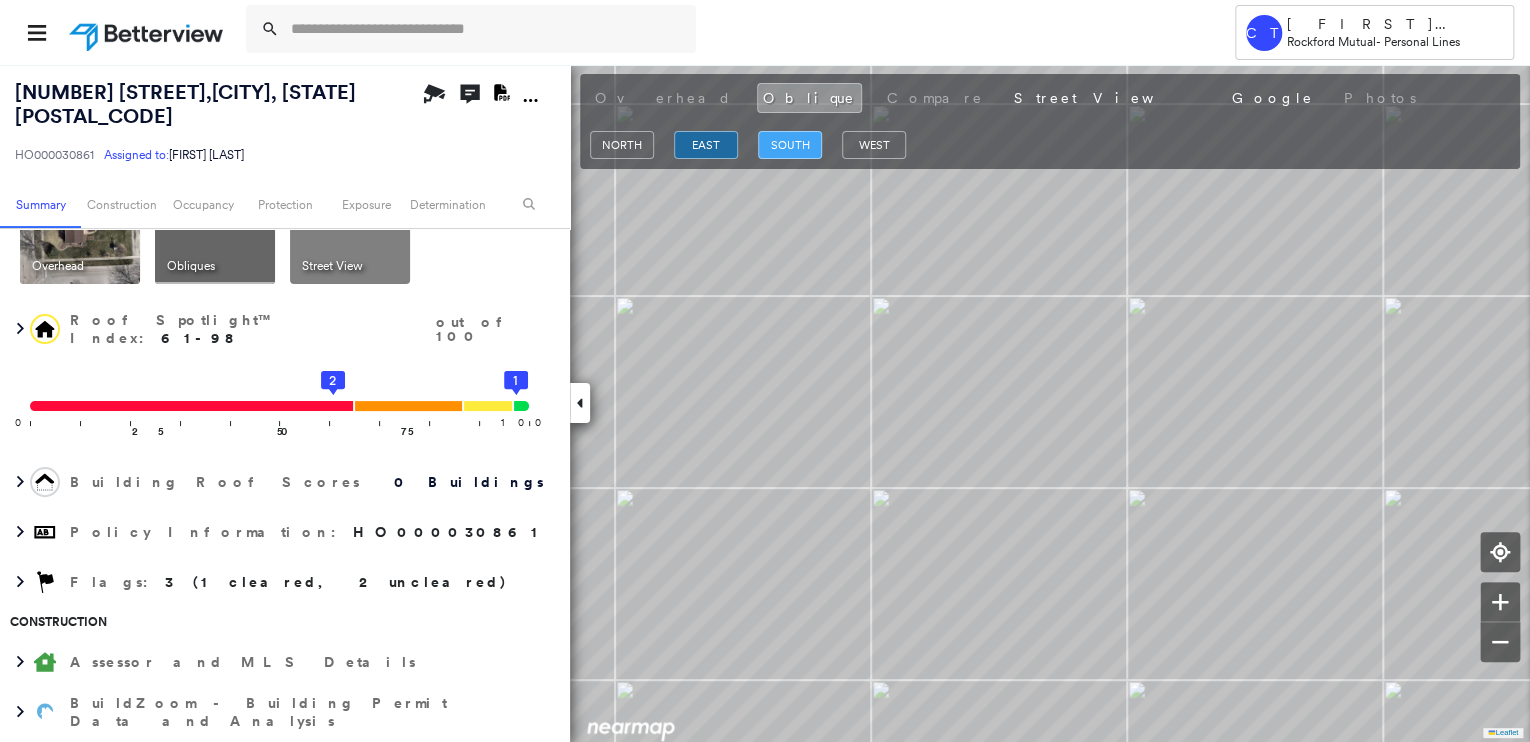 click on "south" at bounding box center (790, 145) 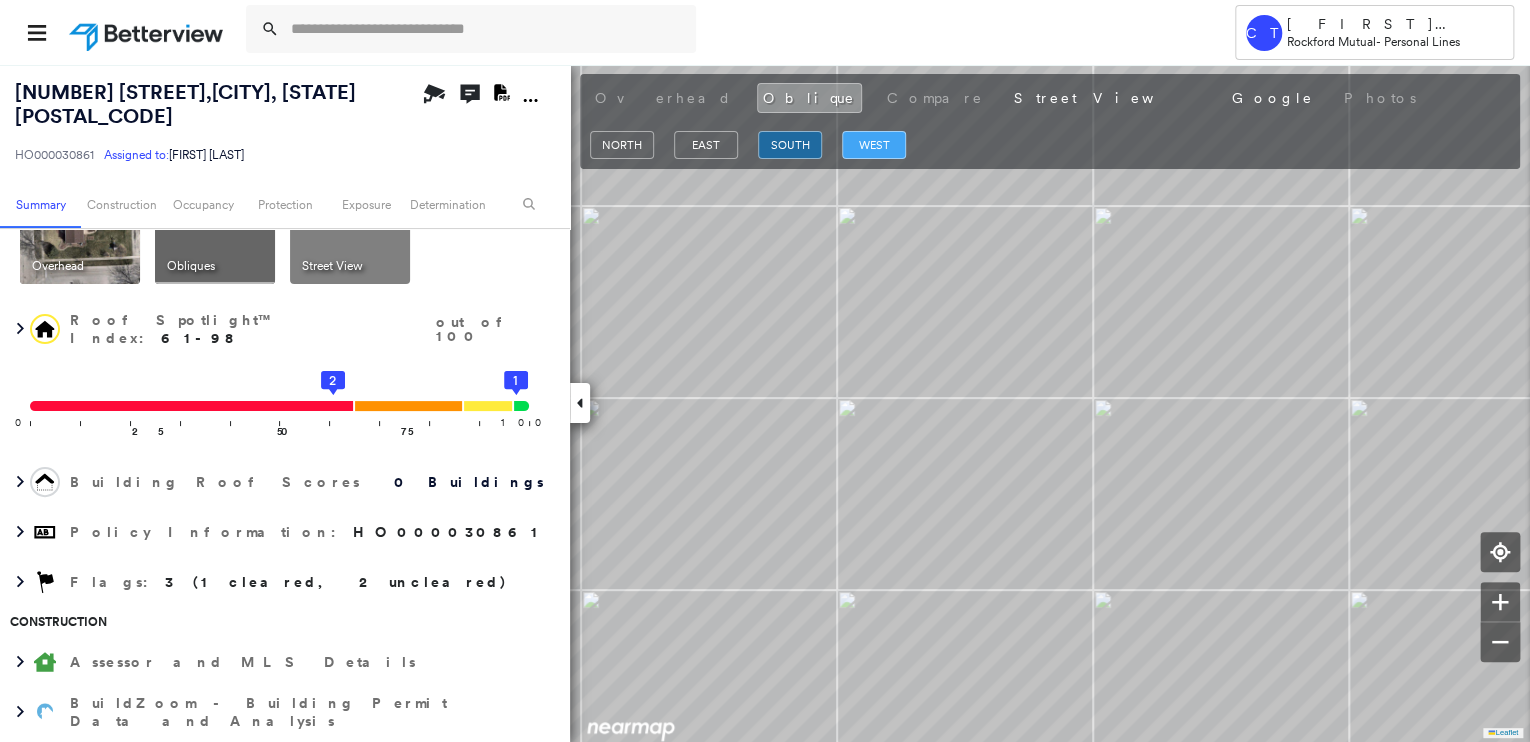 click on "west" at bounding box center [874, 145] 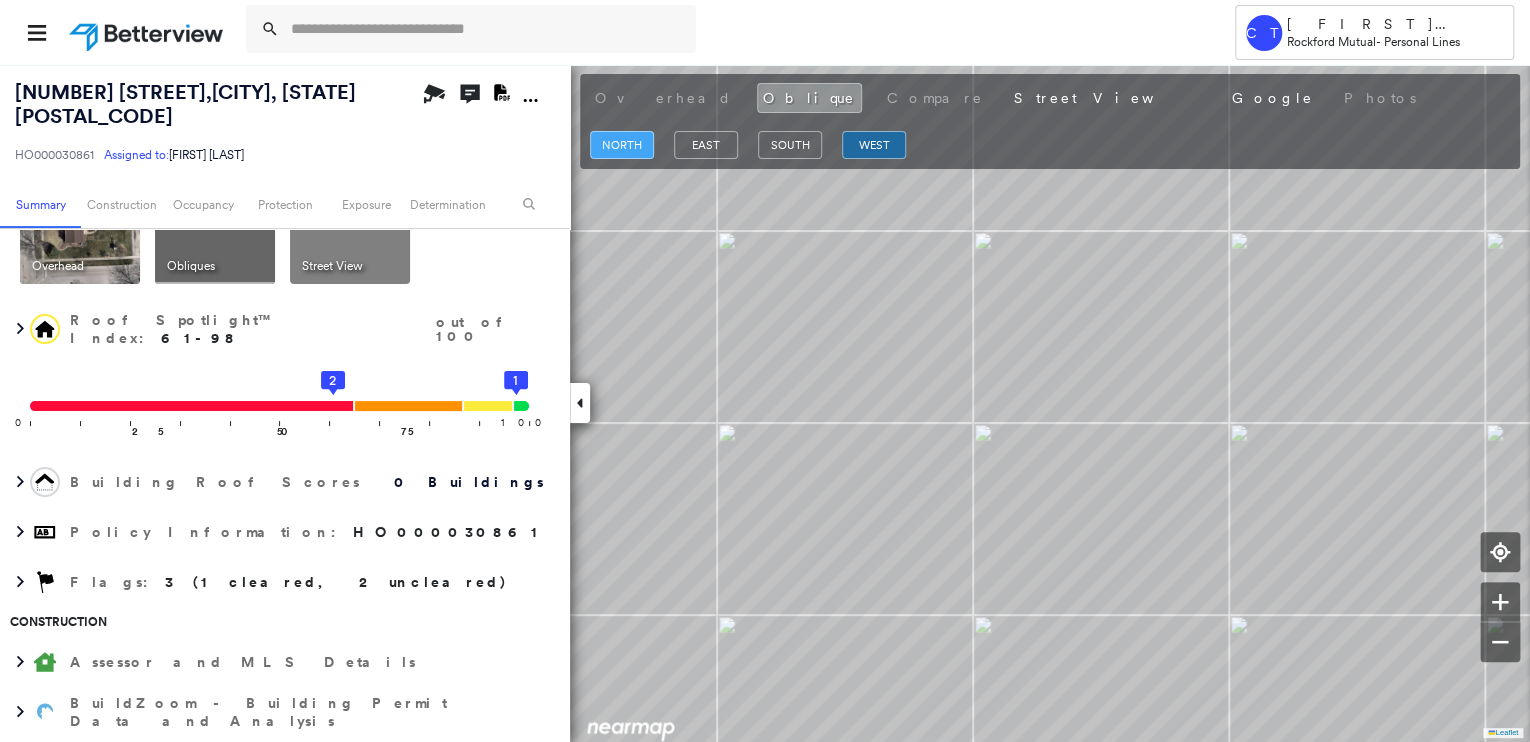 click on "north" at bounding box center [622, 145] 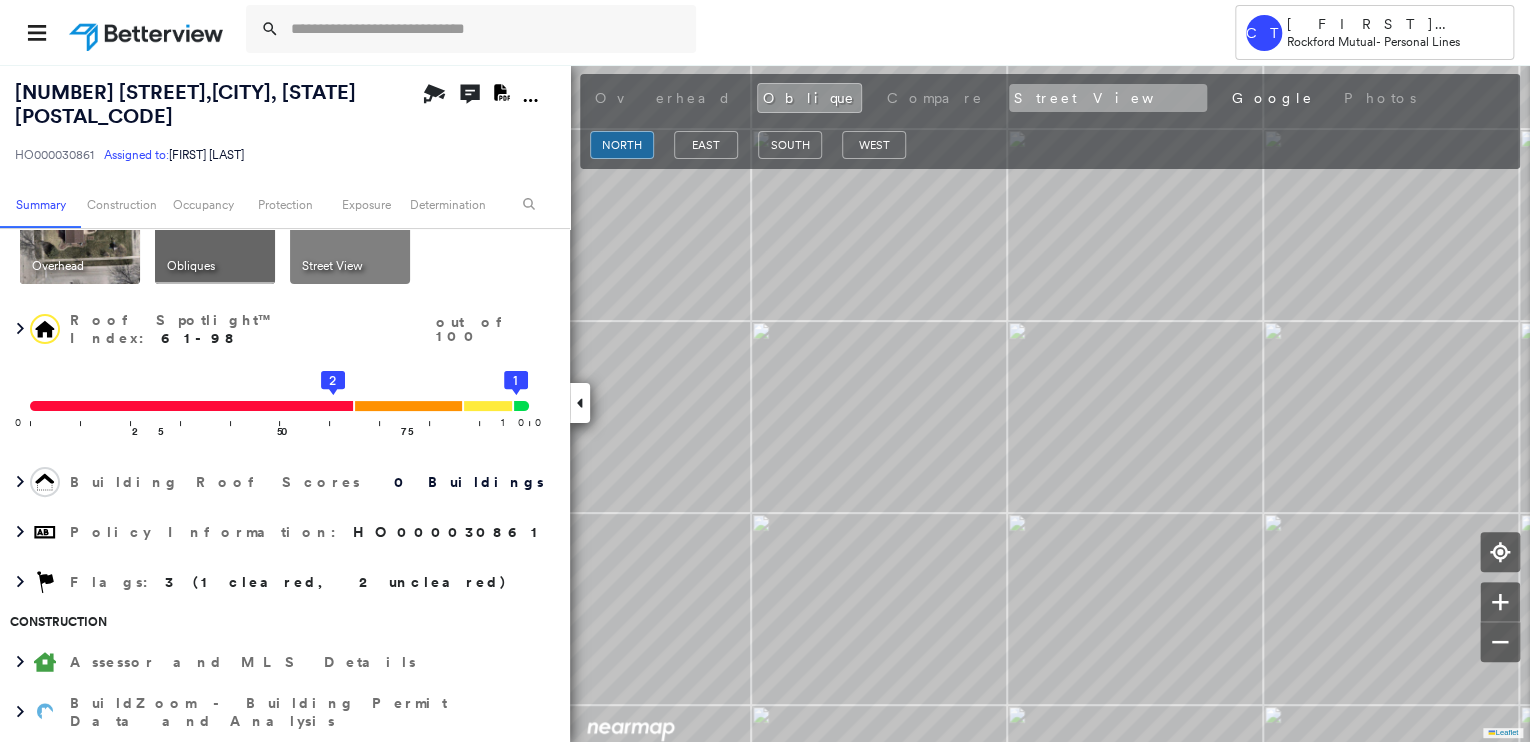 click on "Street View" at bounding box center [1108, 98] 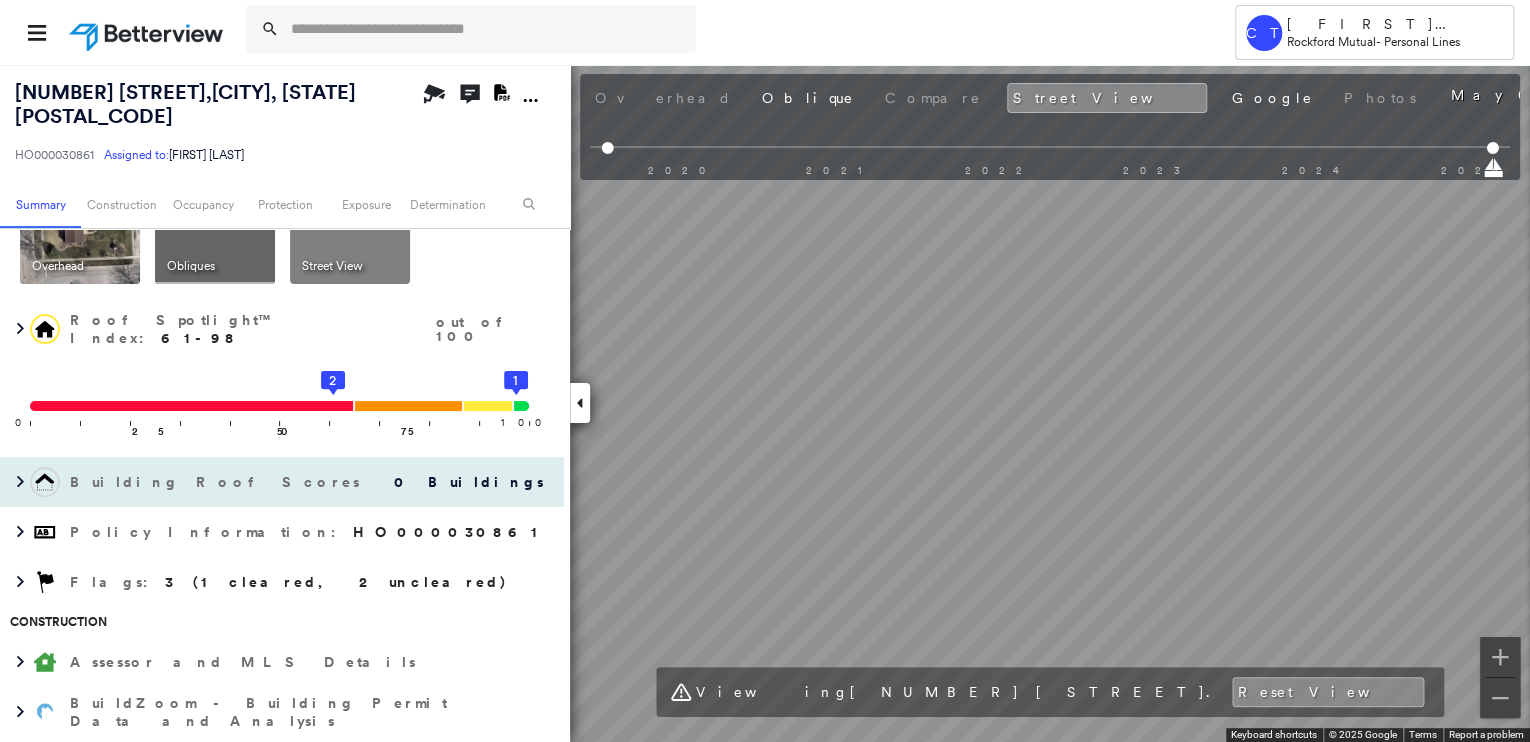 click on "[NUMBER] [STREET],  [CITY], [STATE] [POSTAL_CODE] HO000030861 Assigned to:  [FIRST] [LAST] Assigned to:  [FIRST] [LAST] HO000030861 Assigned to:  [FIRST] [LAST] Open Comments Download PDF Report Summary Construction Occupancy Protection Exposure Determination Overhead Obliques Street View Roof Spotlight™ Index :  61-98 out of 100 0 100 25 50 75 2 1 Building Roof Scores 0 Buildings Policy Information :  HO000030861 Flags :  3 (1 cleared, 2 uncleared) Construction Assessor and MLS Details BuildZoom - Building Permit Data and Analysis Occupancy Ownership Place Detail Protection Exposure FEMA Risk Index Additional Perils Determination Flags :  3 (1 cleared, 2 uncleared) Uncleared Flags (2) Cleared Flags  (1) Year Built Prior to 1960 Flagged 08/05/24 Clear LOW Low Priority Roof Score Flagged 08/05/24 Clear Action Taken New Entry History Quote/New Business Terms & Conditions Added ACV Endorsement Added Cosmetic Endorsement Inspection/Loss Control Report Information Added to Inspection Survey Onsite Inspection Ordered" at bounding box center (765, 403) 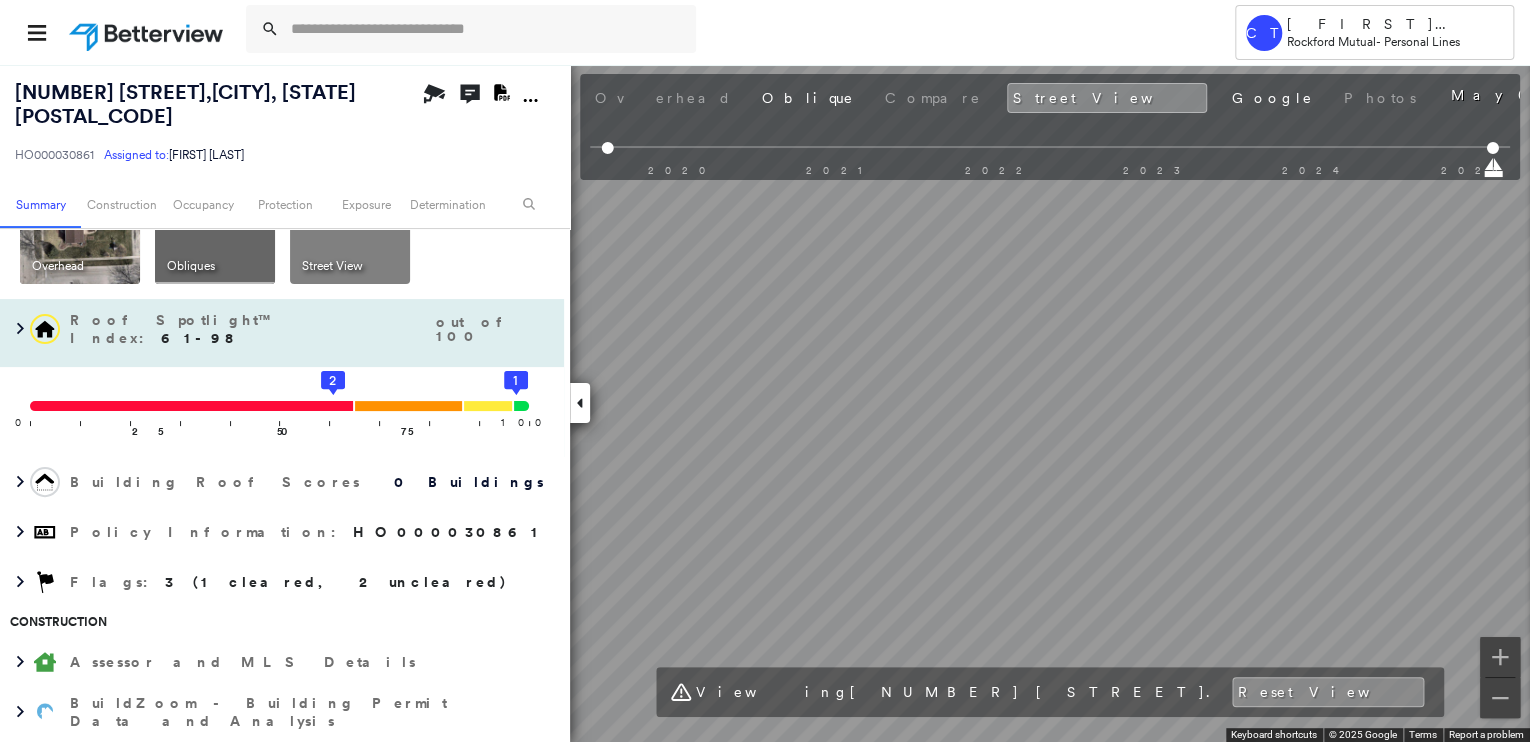 click on "[NUMBER] [STREET],  [CITY], [STATE] [POSTAL_CODE] HO000030861 Assigned to:  [FIRST] [LAST] Assigned to:  [FIRST] [LAST] HO000030861 Assigned to:  [FIRST] [LAST] Open Comments Download PDF Report Summary Construction Occupancy Protection Exposure Determination Overhead Obliques Street View Roof Spotlight™ Index :  61-98 out of 100 0 100 25 50 75 2 1 Building Roof Scores 0 Buildings Policy Information :  HO000030861 Flags :  3 (1 cleared, 2 uncleared) Construction Assessor and MLS Details BuildZoom - Building Permit Data and Analysis Occupancy Ownership Place Detail Protection Exposure FEMA Risk Index Additional Perils Determination Flags :  3 (1 cleared, 2 uncleared) Uncleared Flags (2) Cleared Flags  (1) Year Built Prior to 1960 Flagged 08/05/24 Clear LOW Low Priority Roof Score Flagged 08/05/24 Clear Action Taken New Entry History Quote/New Business Terms & Conditions Added ACV Endorsement Added Cosmetic Endorsement Inspection/Loss Control Report Information Added to Inspection Survey Onsite Inspection Ordered" at bounding box center (765, 403) 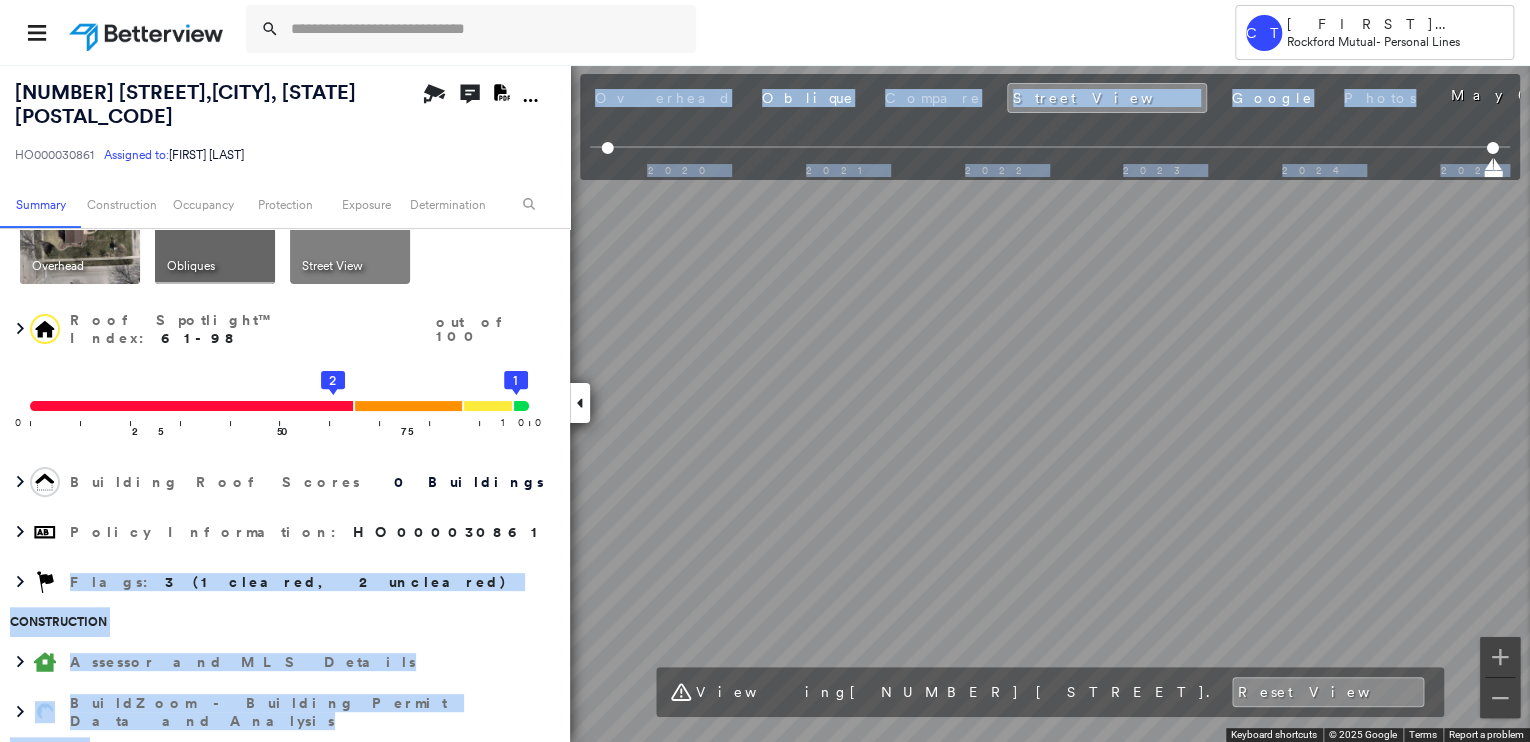 click on "[NUMBER] [STREET],  [CITY], [STATE] [POSTAL_CODE] HO000030861 Assigned to:  [FIRST] [LAST] Assigned to:  [FIRST] [LAST] HO000030861 Assigned to:  [FIRST] [LAST] Open Comments Download PDF Report Summary Construction Occupancy Protection Exposure Determination Overhead Obliques Street View Roof Spotlight™ Index :  61-98 out of 100 0 100 25 50 75 2 1 Building Roof Scores 0 Buildings Policy Information :  HO000030861 Flags :  3 (1 cleared, 2 uncleared) Construction Assessor and MLS Details BuildZoom - Building Permit Data and Analysis Occupancy Ownership Place Detail Protection Exposure FEMA Risk Index Additional Perils Determination Flags :  3 (1 cleared, 2 uncleared) Uncleared Flags (2) Cleared Flags  (1) Year Built Prior to 1960 Flagged 08/05/24 Clear LOW Low Priority Roof Score Flagged 08/05/24 Clear Action Taken New Entry History Quote/New Business Terms & Conditions Added ACV Endorsement Added Cosmetic Endorsement Inspection/Loss Control Report Information Added to Inspection Survey Onsite Inspection Ordered" at bounding box center [765, 403] 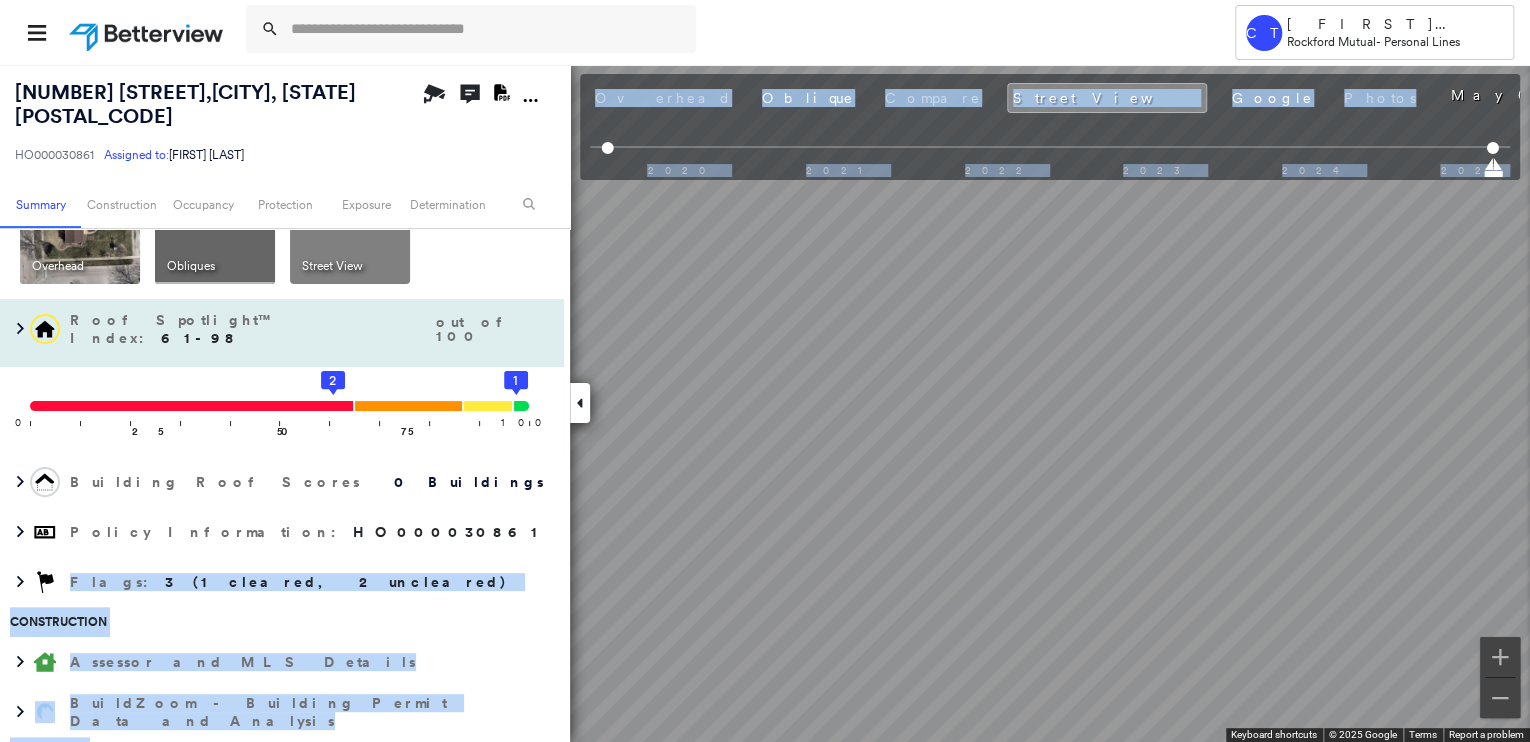 drag, startPoint x: 541, startPoint y: 534, endPoint x: 350, endPoint y: 375, distance: 248.51962 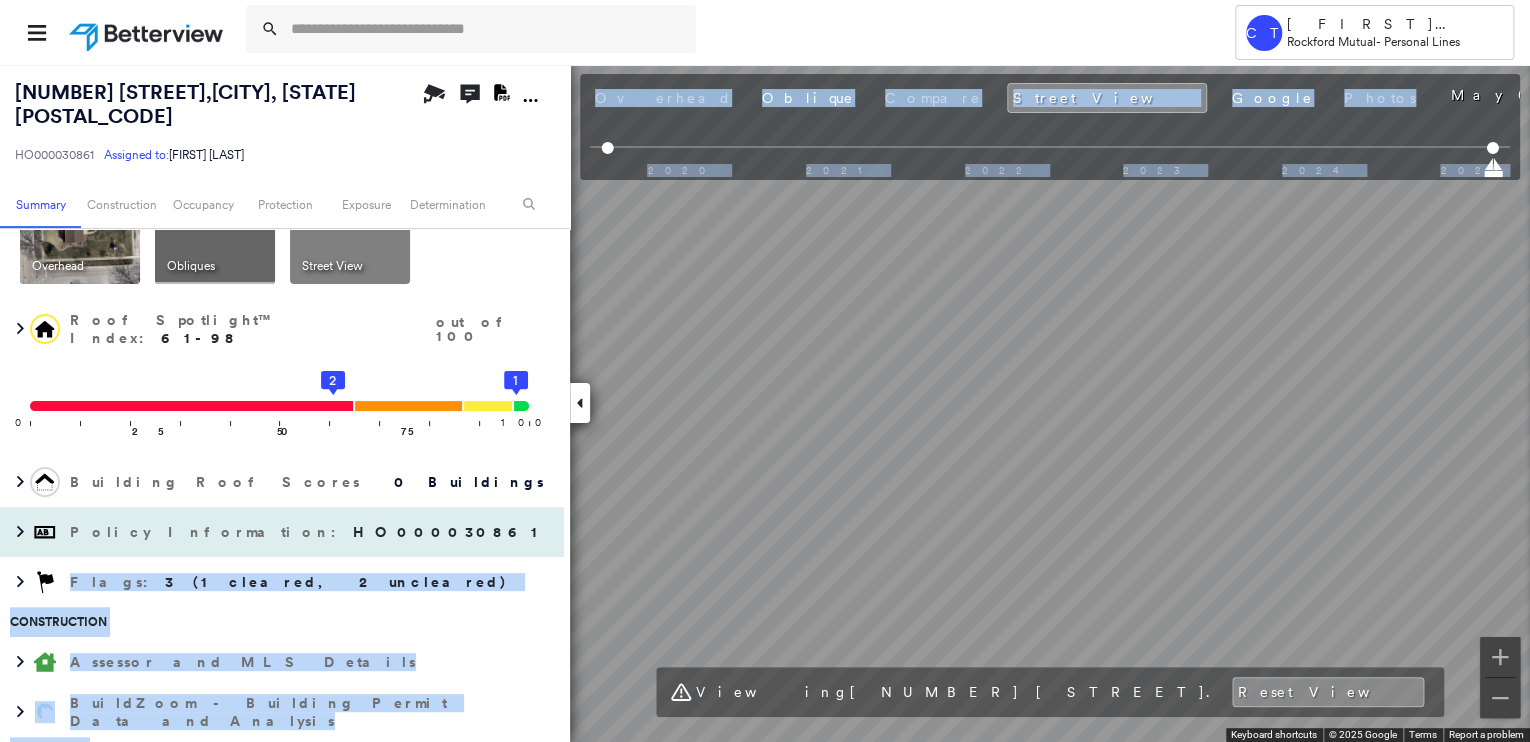 click on "[NUMBER] [STREET],  [CITY], [STATE] [POSTAL_CODE] HO000030861 Assigned to:  [FIRST] [LAST] Assigned to:  [FIRST] [LAST] HO000030861 Assigned to:  [FIRST] [LAST] Open Comments Download PDF Report Summary Construction Occupancy Protection Exposure Determination Overhead Obliques Street View Roof Spotlight™ Index :  61-98 out of 100 0 100 25 50 75 2 1 Building Roof Scores 0 Buildings Policy Information :  HO000030861 Flags :  3 (1 cleared, 2 uncleared) Construction Assessor and MLS Details BuildZoom - Building Permit Data and Analysis Occupancy Ownership Place Detail Protection Exposure FEMA Risk Index Additional Perils Determination Flags :  3 (1 cleared, 2 uncleared) Uncleared Flags (2) Cleared Flags  (1) Year Built Prior to 1960 Flagged 08/05/24 Clear LOW Low Priority Roof Score Flagged 08/05/24 Clear Action Taken New Entry History Quote/New Business Terms & Conditions Added ACV Endorsement Added Cosmetic Endorsement Inspection/Loss Control Report Information Added to Inspection Survey Onsite Inspection Ordered" at bounding box center [765, 403] 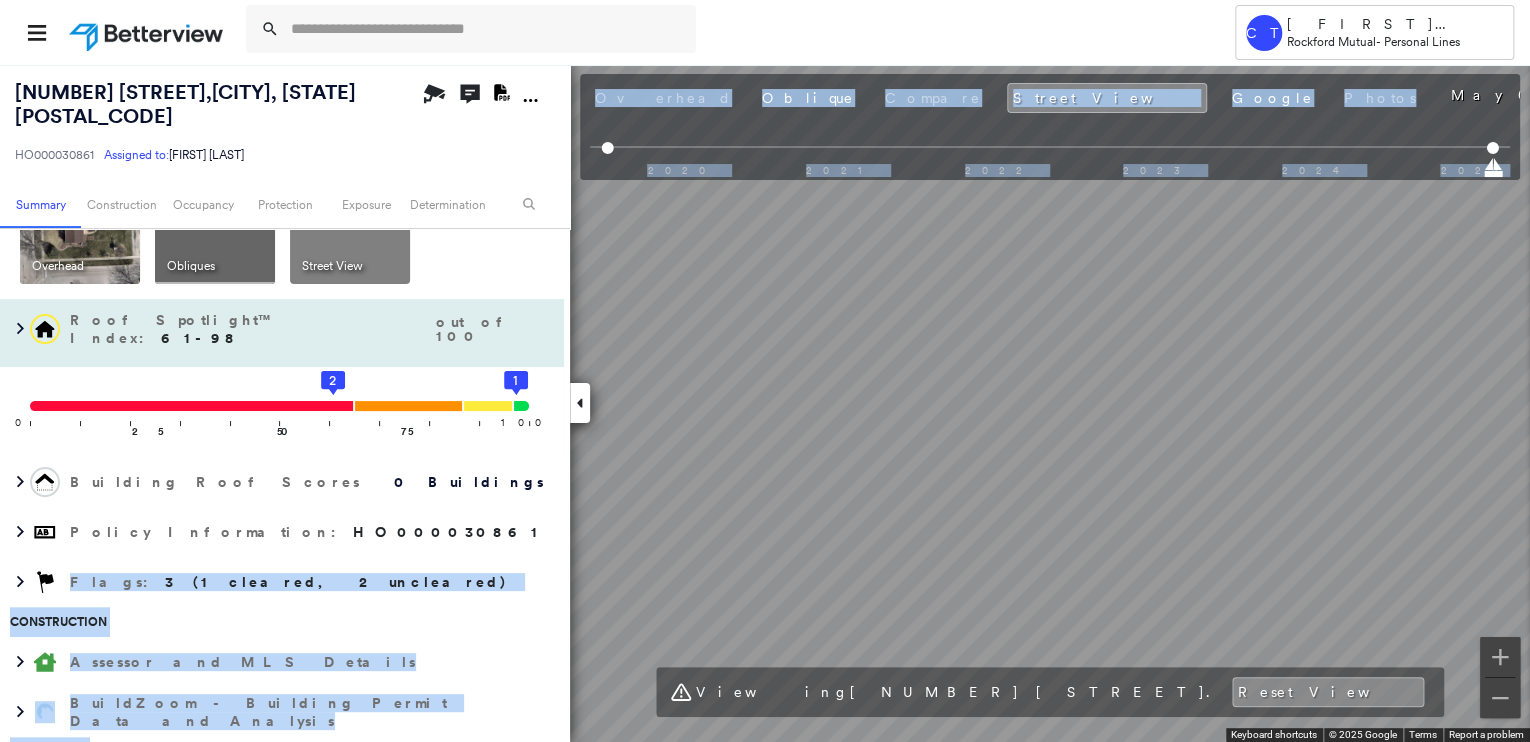 click on "[NUMBER] [STREET],  [CITY], [STATE] [POSTAL_CODE] HO000030861 Assigned to:  [FIRST] [LAST] Assigned to:  [FIRST] [LAST] HO000030861 Assigned to:  [FIRST] [LAST] Open Comments Download PDF Report Summary Construction Occupancy Protection Exposure Determination Overhead Obliques Street View Roof Spotlight™ Index :  61-98 out of 100 0 100 25 50 75 2 1 Building Roof Scores 0 Buildings Policy Information :  HO000030861 Flags :  3 (1 cleared, 2 uncleared) Construction Assessor and MLS Details BuildZoom - Building Permit Data and Analysis Occupancy Ownership Place Detail Protection Exposure FEMA Risk Index Additional Perils Determination Flags :  3 (1 cleared, 2 uncleared) Uncleared Flags (2) Cleared Flags  (1) Year Built Prior to 1960 Flagged 08/05/24 Clear LOW Low Priority Roof Score Flagged 08/05/24 Clear Action Taken New Entry History Quote/New Business Terms & Conditions Added ACV Endorsement Added Cosmetic Endorsement Inspection/Loss Control Report Information Added to Inspection Survey Onsite Inspection Ordered" at bounding box center (765, 403) 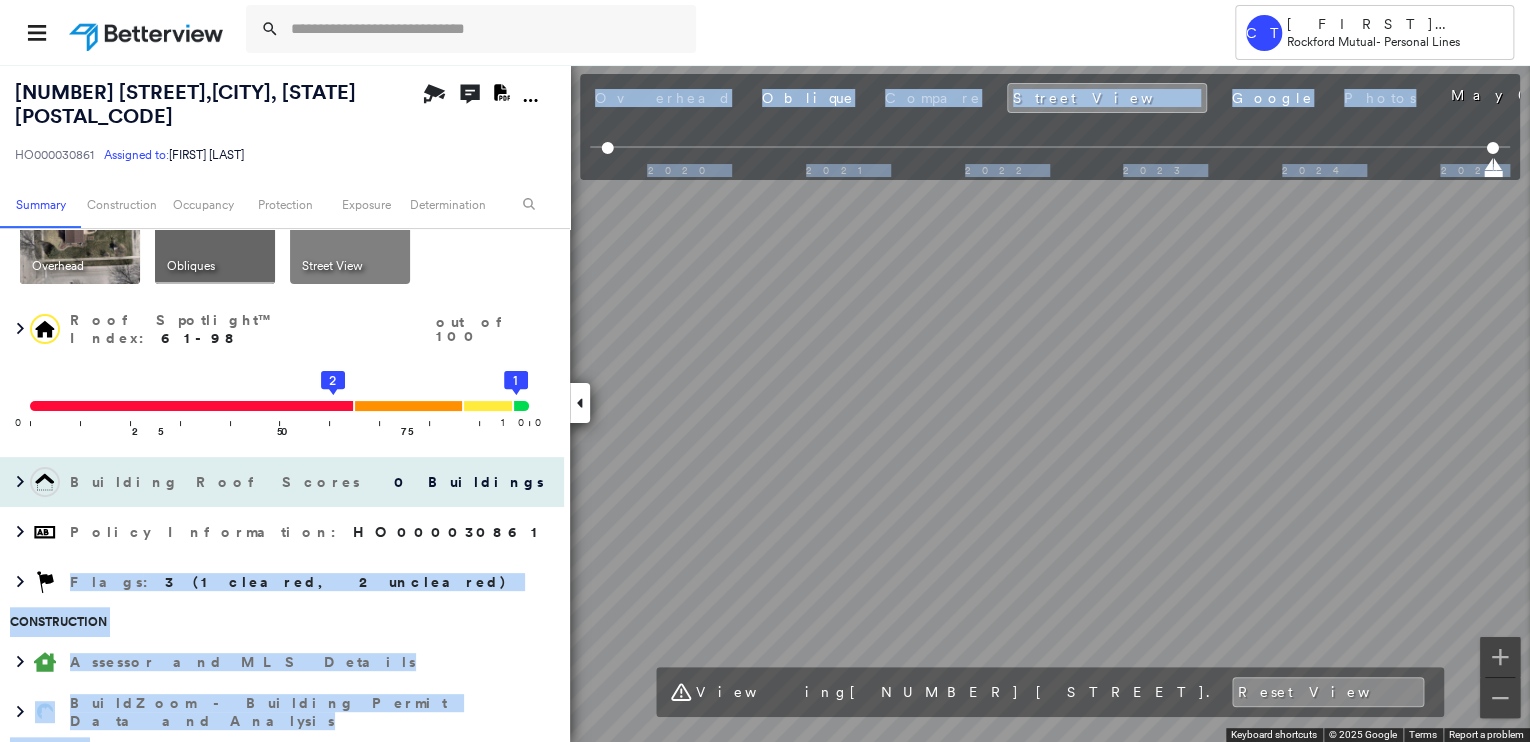 click on "[NUMBER] [STREET],  [CITY], [STATE] [POSTAL_CODE] HO000030861 Assigned to:  [FIRST] [LAST] Assigned to:  [FIRST] [LAST] HO000030861 Assigned to:  [FIRST] [LAST] Open Comments Download PDF Report Summary Construction Occupancy Protection Exposure Determination Overhead Obliques Street View Roof Spotlight™ Index :  61-98 out of 100 0 100 25 50 75 2 1 Building Roof Scores 0 Buildings Policy Information :  HO000030861 Flags :  3 (1 cleared, 2 uncleared) Construction Assessor and MLS Details BuildZoom - Building Permit Data and Analysis Occupancy Ownership Place Detail Protection Exposure FEMA Risk Index Additional Perils Determination Flags :  3 (1 cleared, 2 uncleared) Uncleared Flags (2) Cleared Flags  (1) Year Built Prior to 1960 Flagged 08/05/24 Clear LOW Low Priority Roof Score Flagged 08/05/24 Clear Action Taken New Entry History Quote/New Business Terms & Conditions Added ACV Endorsement Added Cosmetic Endorsement Inspection/Loss Control Report Information Added to Inspection Survey Onsite Inspection Ordered" at bounding box center [765, 403] 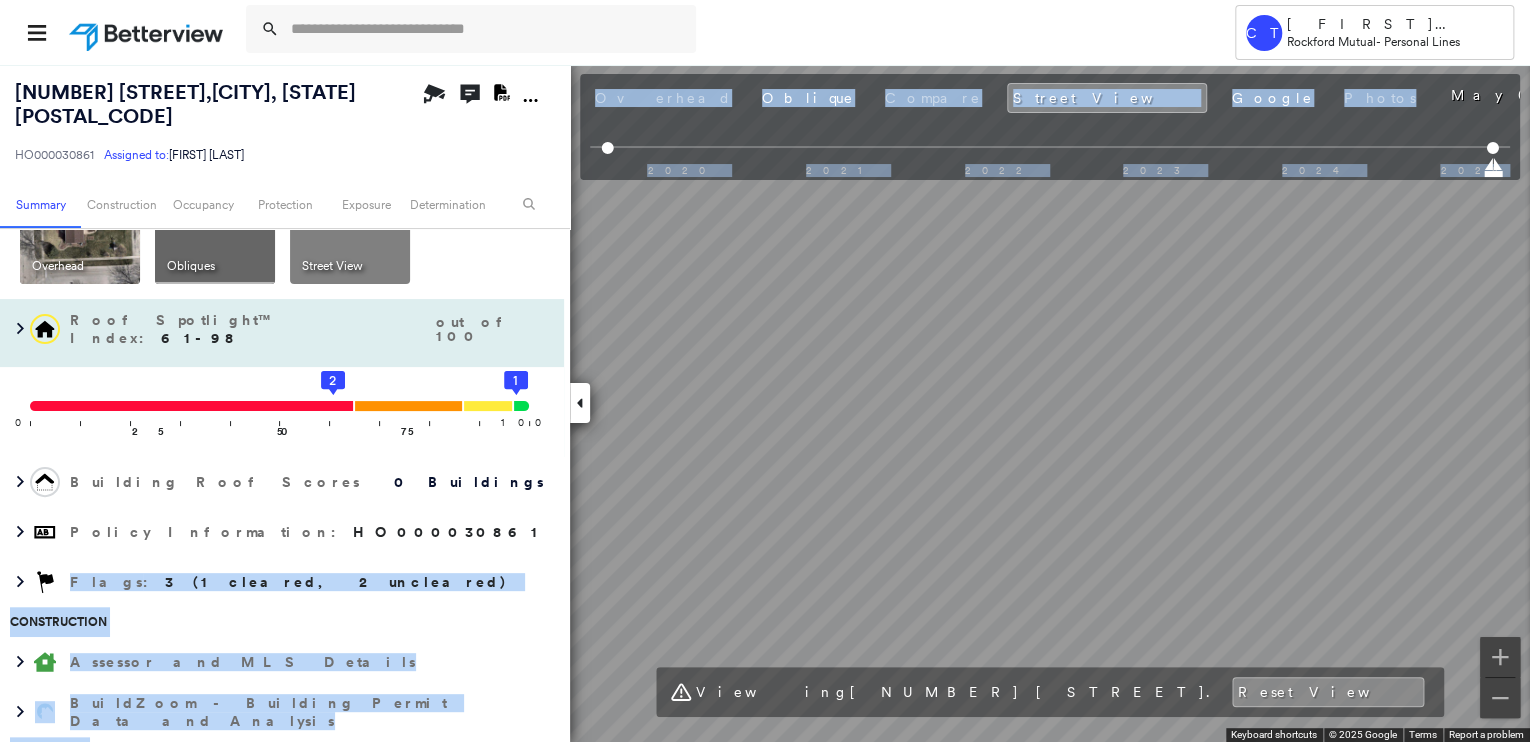 click on "[NUMBER] [STREET],  [CITY], [STATE] [POSTAL_CODE] HO000030861 Assigned to:  [FIRST] [LAST] Assigned to:  [FIRST] [LAST] HO000030861 Assigned to:  [FIRST] [LAST] Open Comments Download PDF Report Summary Construction Occupancy Protection Exposure Determination Overhead Obliques Street View Roof Spotlight™ Index :  61-98 out of 100 0 100 25 50 75 2 1 Building Roof Scores 0 Buildings Policy Information :  HO000030861 Flags :  3 (1 cleared, 2 uncleared) Construction Assessor and MLS Details BuildZoom - Building Permit Data and Analysis Occupancy Ownership Place Detail Protection Exposure FEMA Risk Index Additional Perils Determination Flags :  3 (1 cleared, 2 uncleared) Uncleared Flags (2) Cleared Flags  (1) Year Built Prior to 1960 Flagged 08/05/24 Clear LOW Low Priority Roof Score Flagged 08/05/24 Clear Action Taken New Entry History Quote/New Business Terms & Conditions Added ACV Endorsement Added Cosmetic Endorsement Inspection/Loss Control Report Information Added to Inspection Survey Onsite Inspection Ordered" at bounding box center [765, 403] 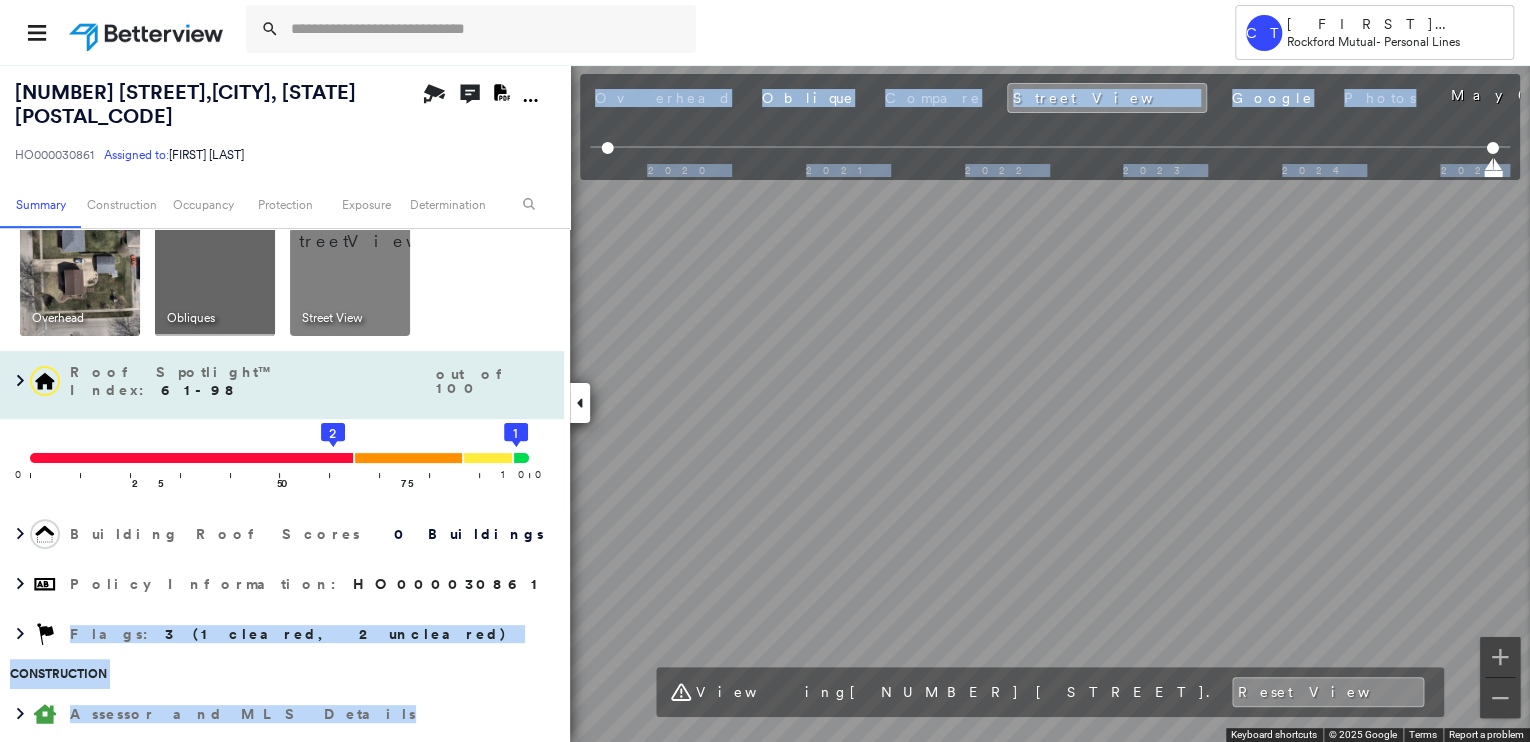 scroll, scrollTop: 0, scrollLeft: 0, axis: both 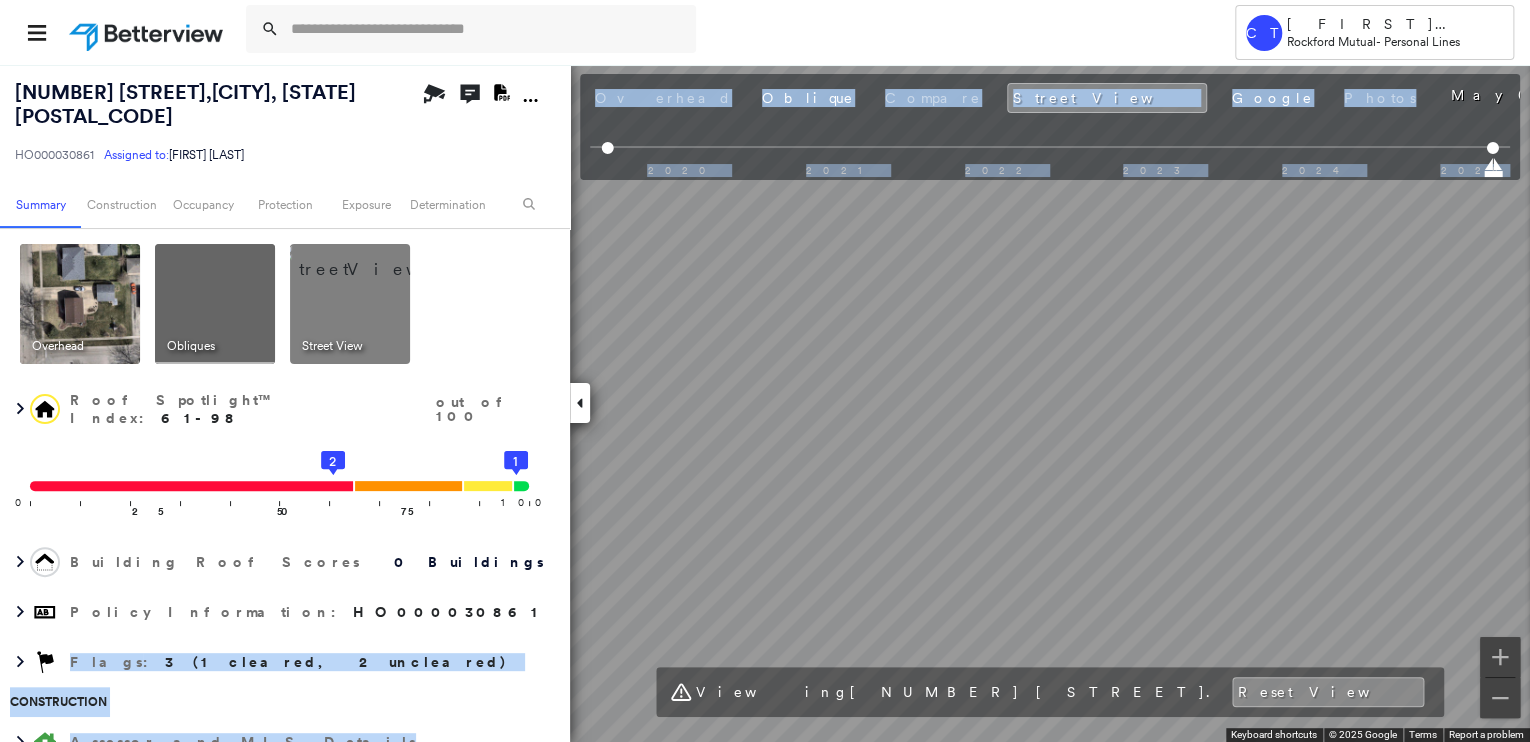 click at bounding box center [80, 304] 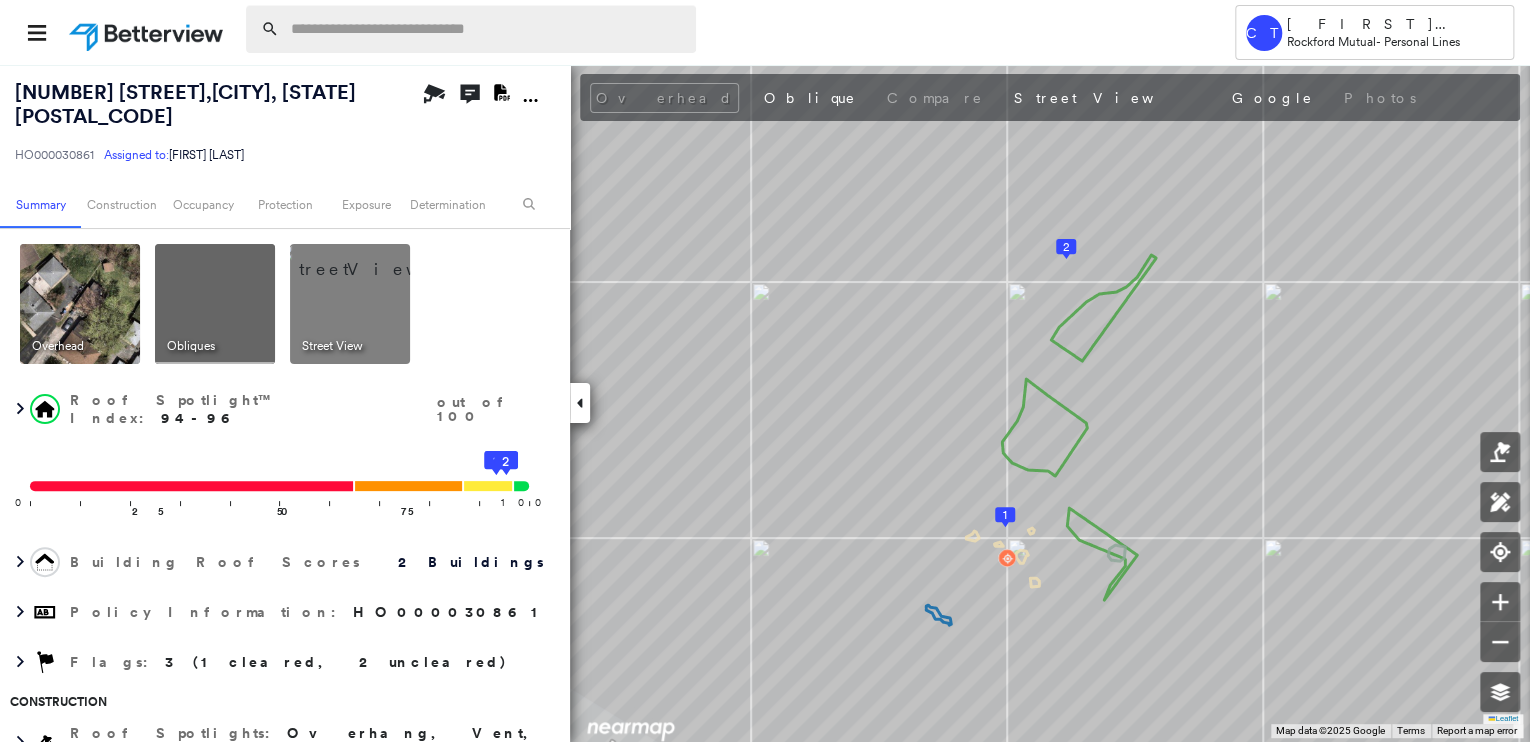 click at bounding box center (487, 29) 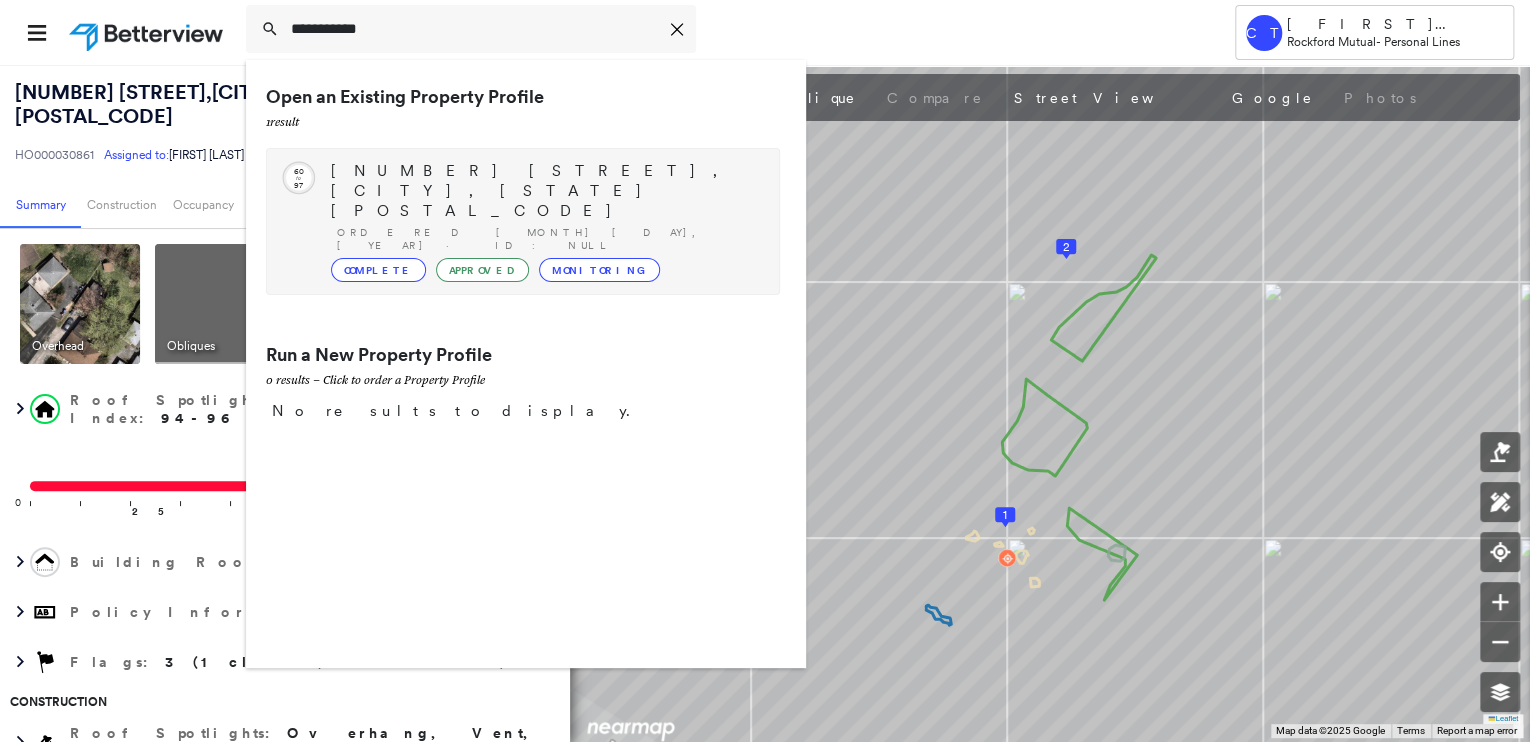 type on "**********" 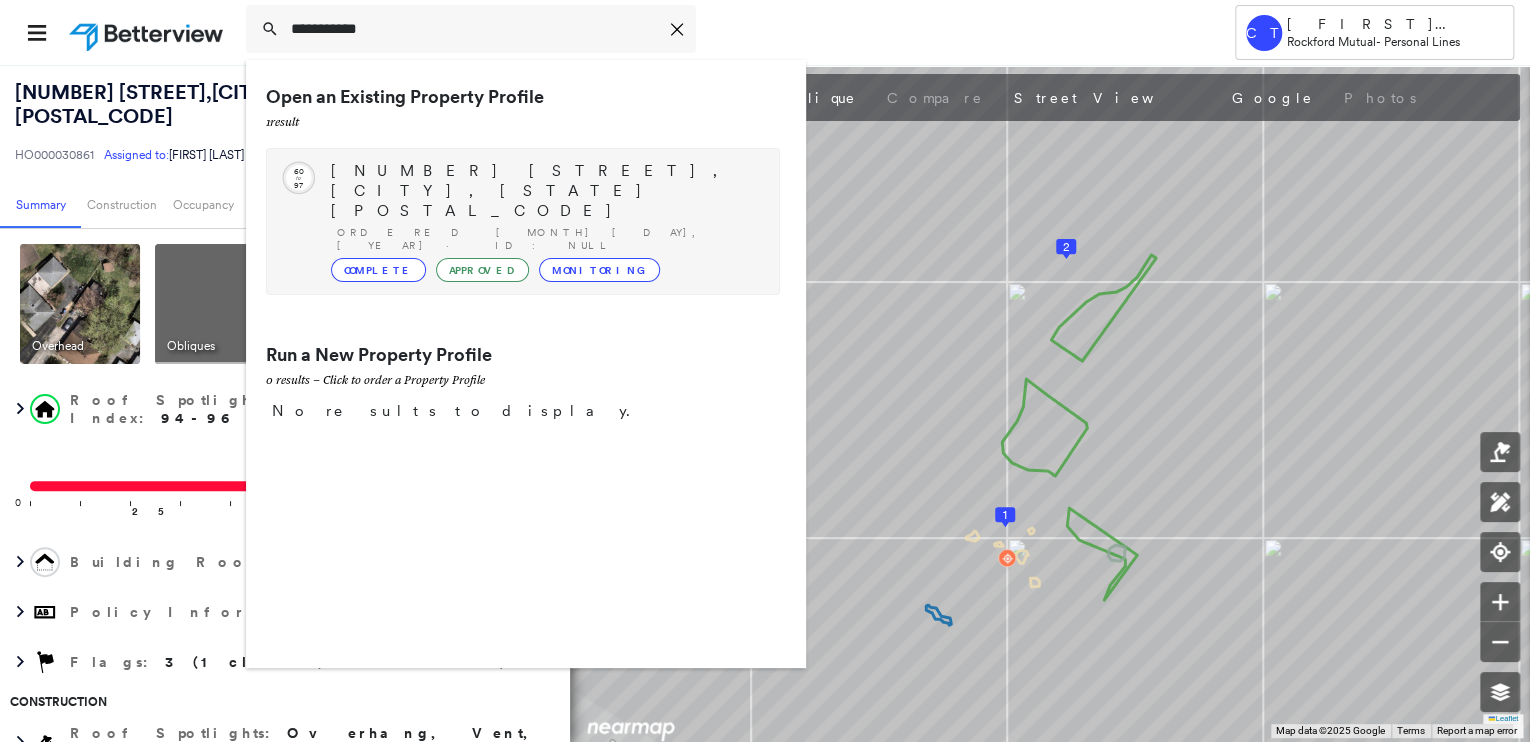 click on "[NUMBER] [STREET], [CITY], [STATE] [POSTAL_CODE] Ordered [MONTH] [DAY], [YEAR] · ID: null Complete Approved Monitoring" at bounding box center (545, 221) 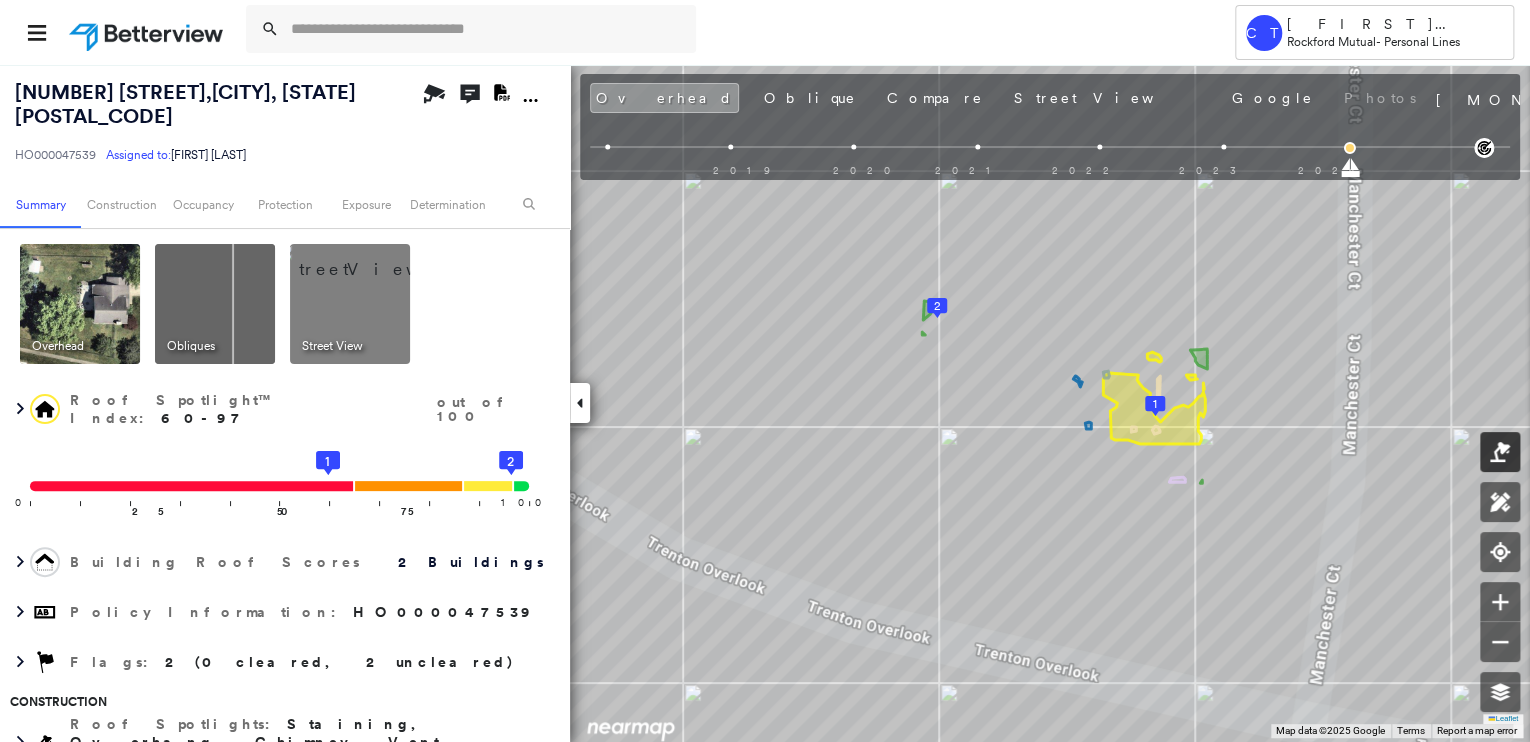 click at bounding box center (1500, 452) 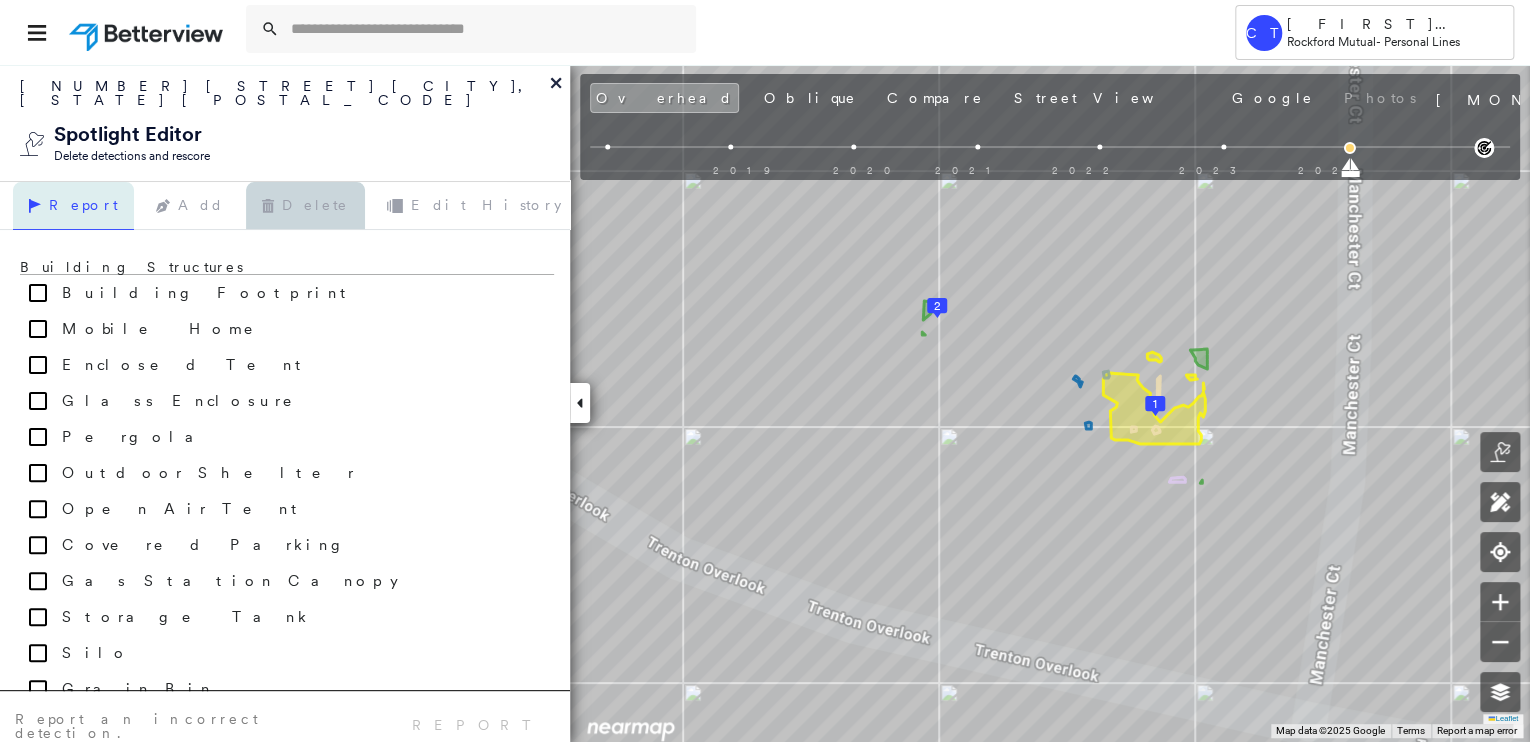 click on "Delete" at bounding box center (305, 206) 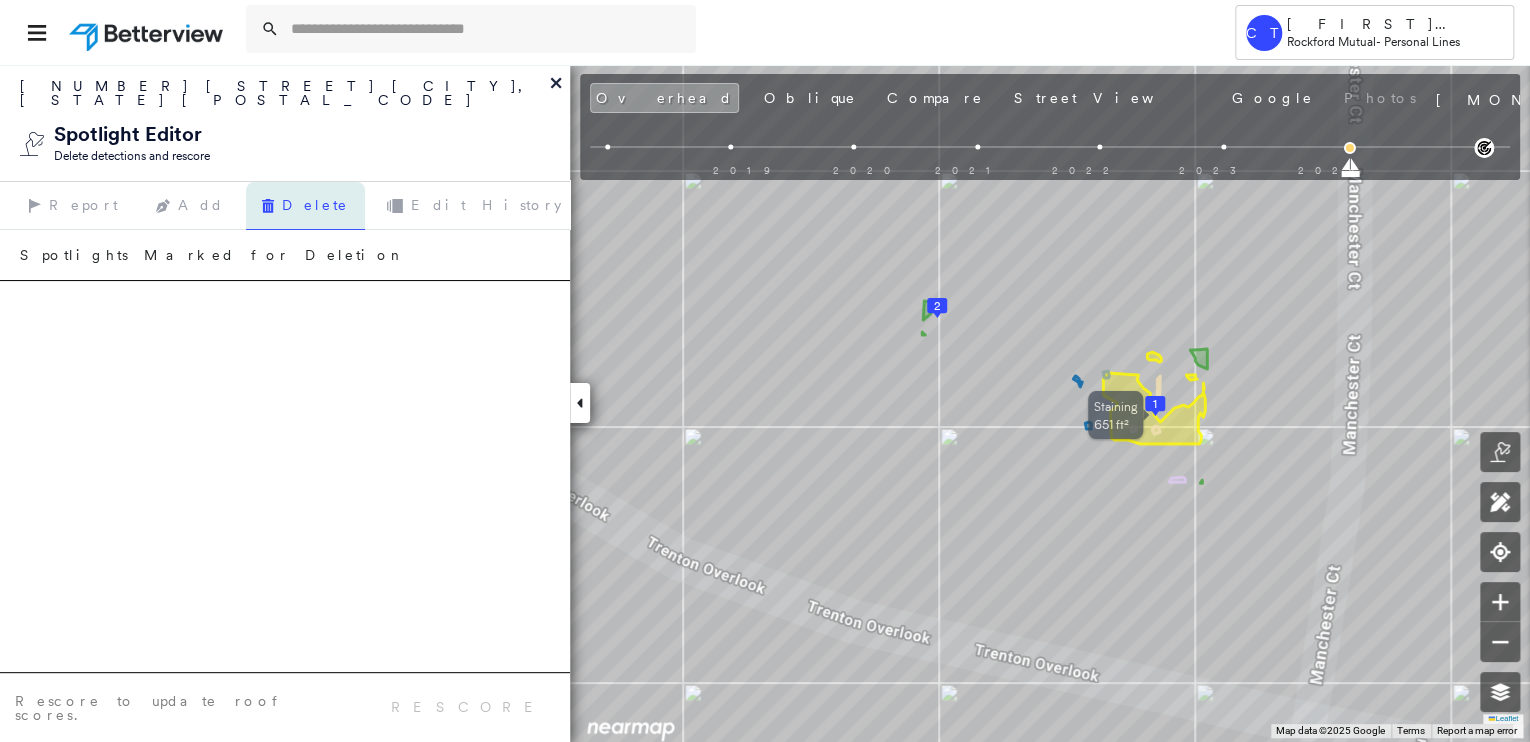 click 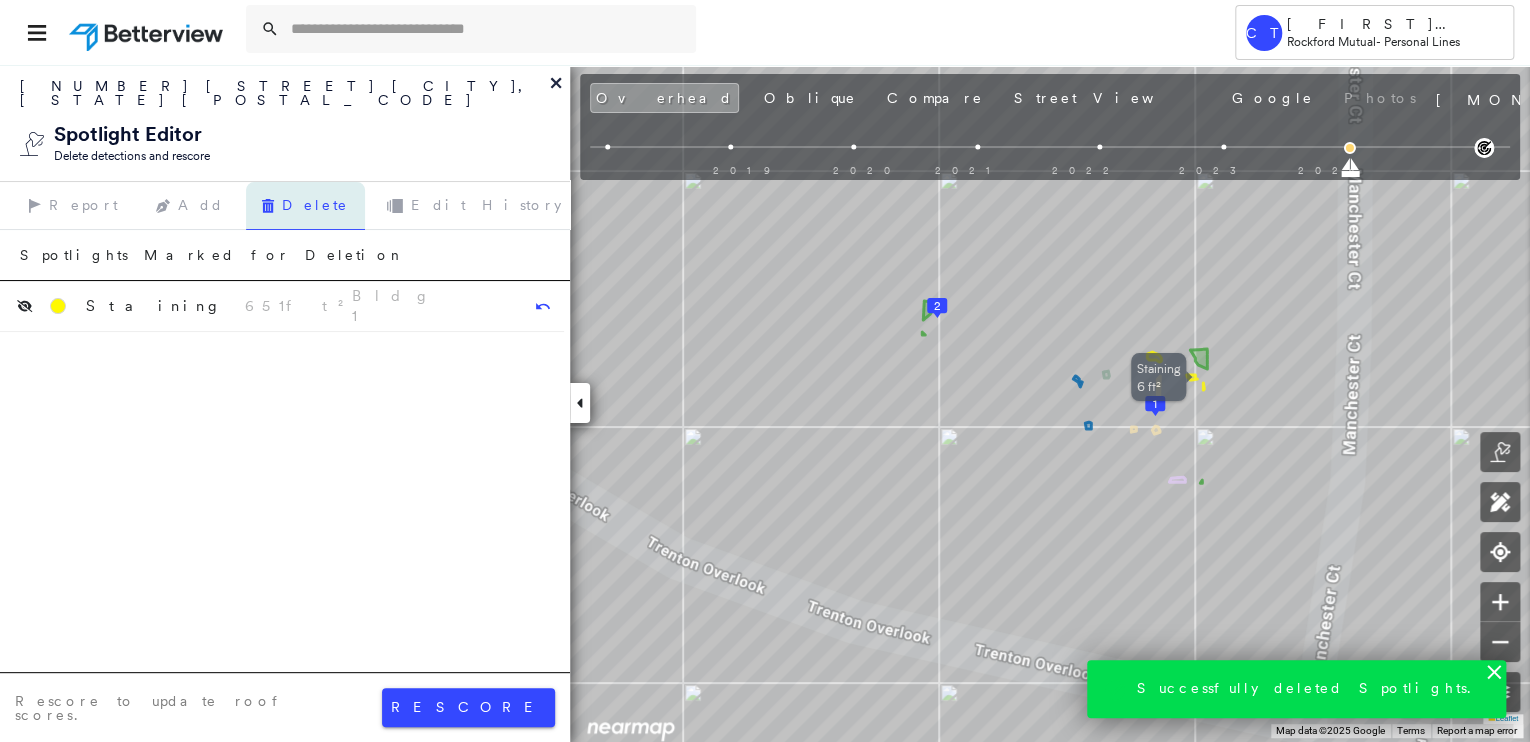 click 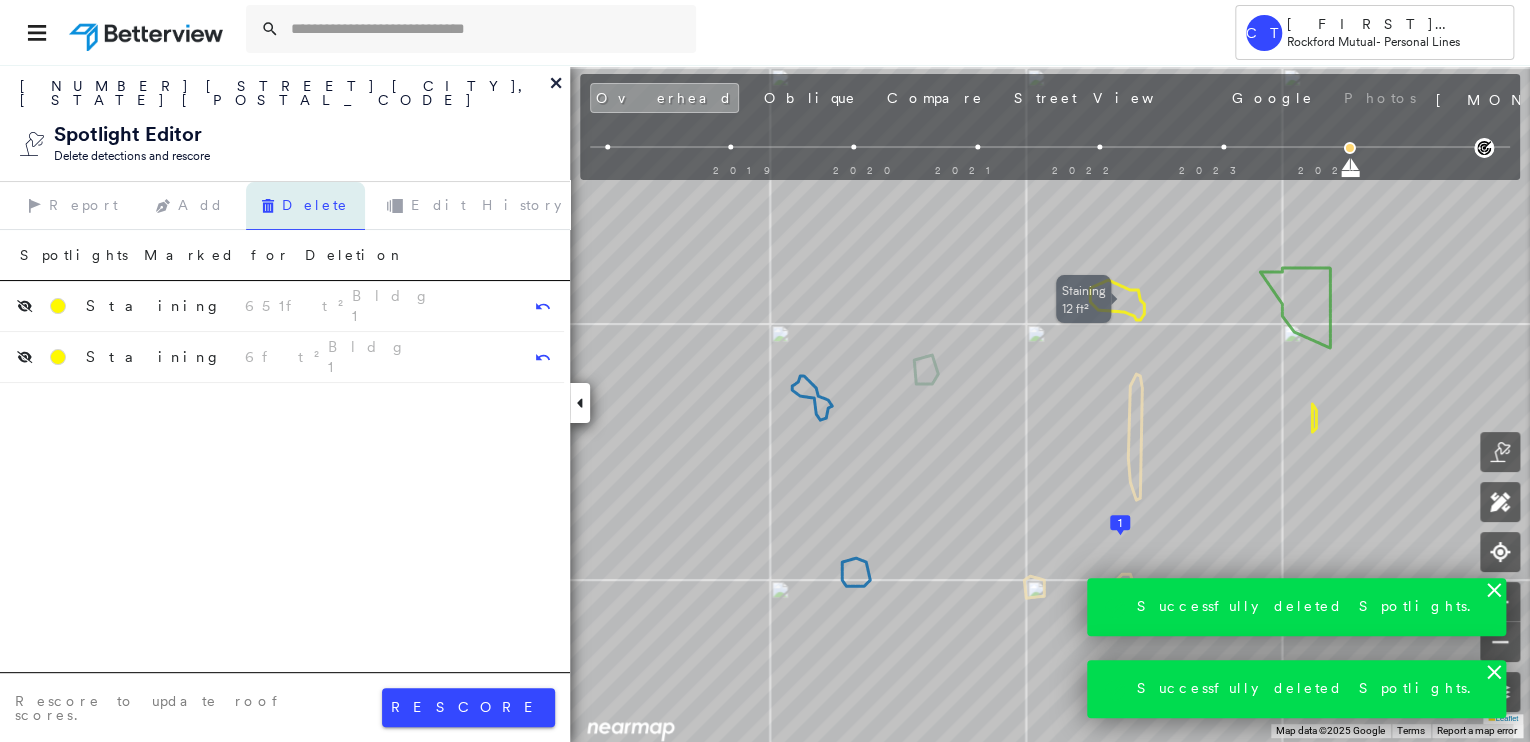 click 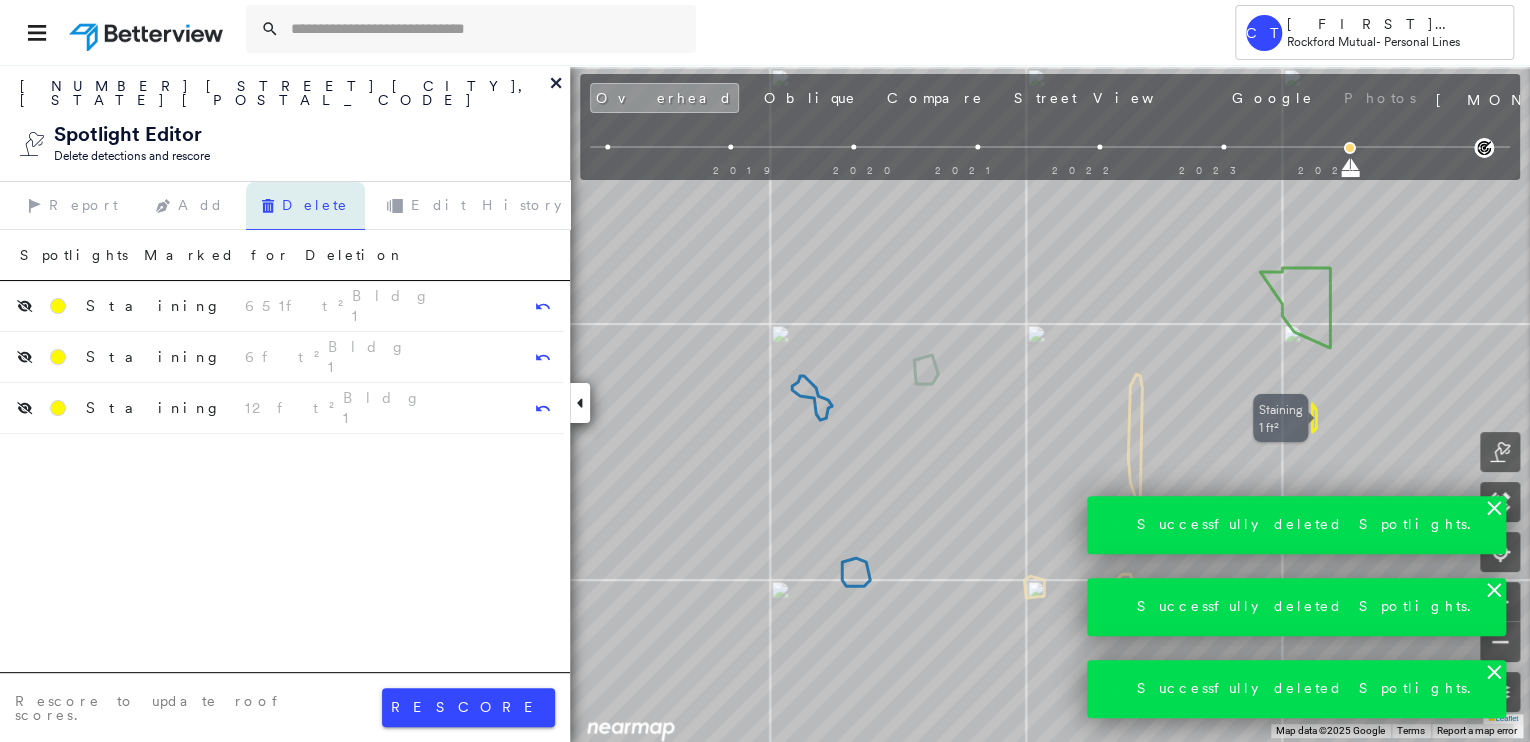 click 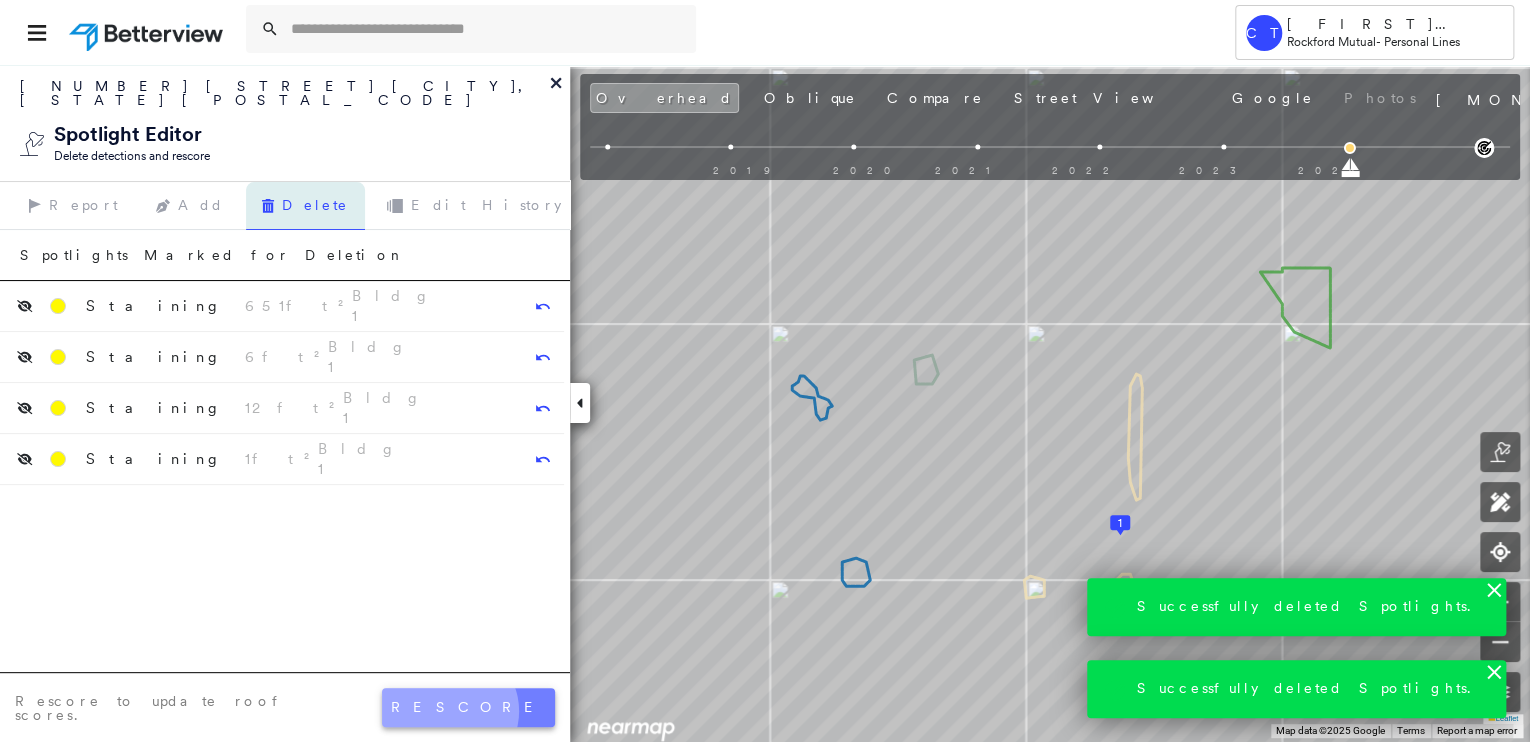 click on "rescore" at bounding box center [468, 707] 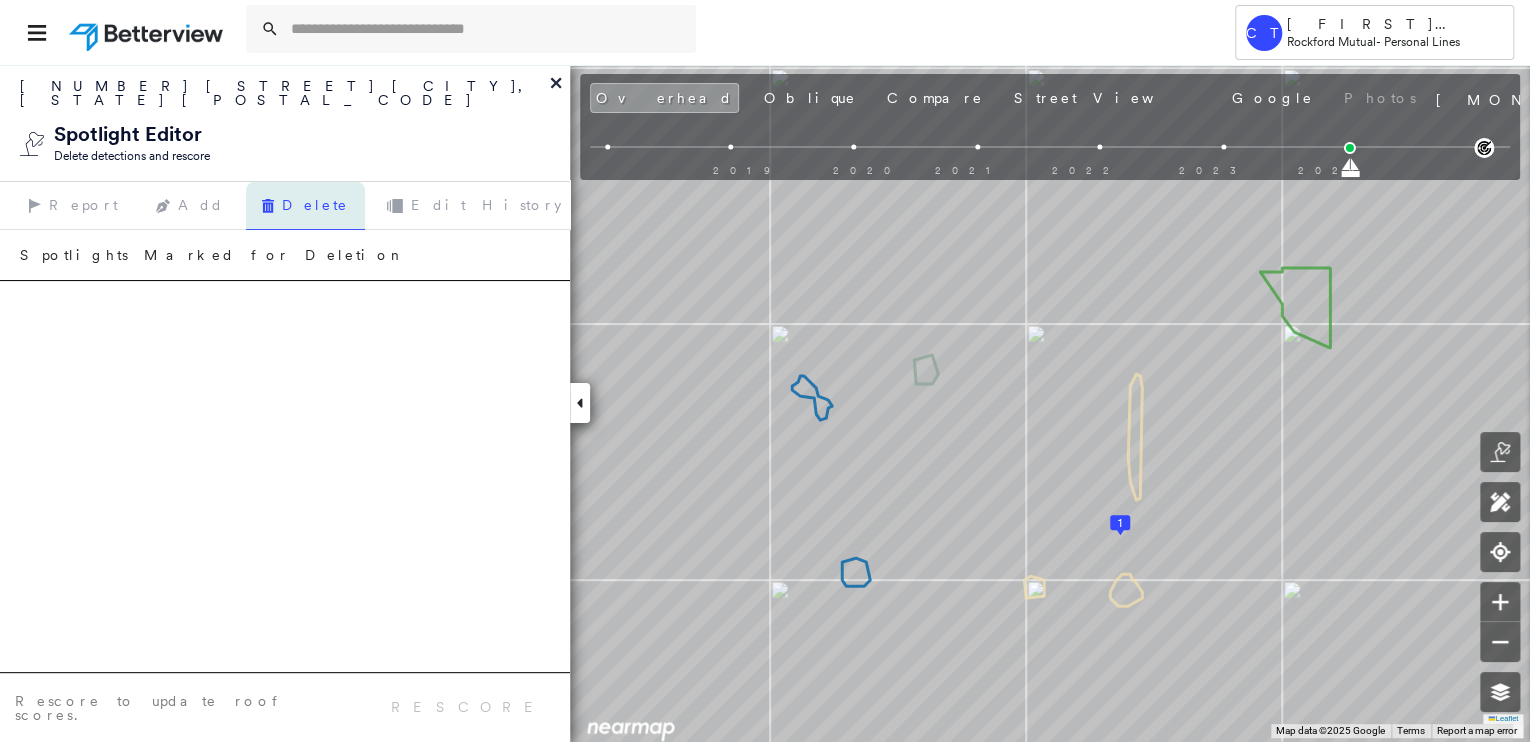 click 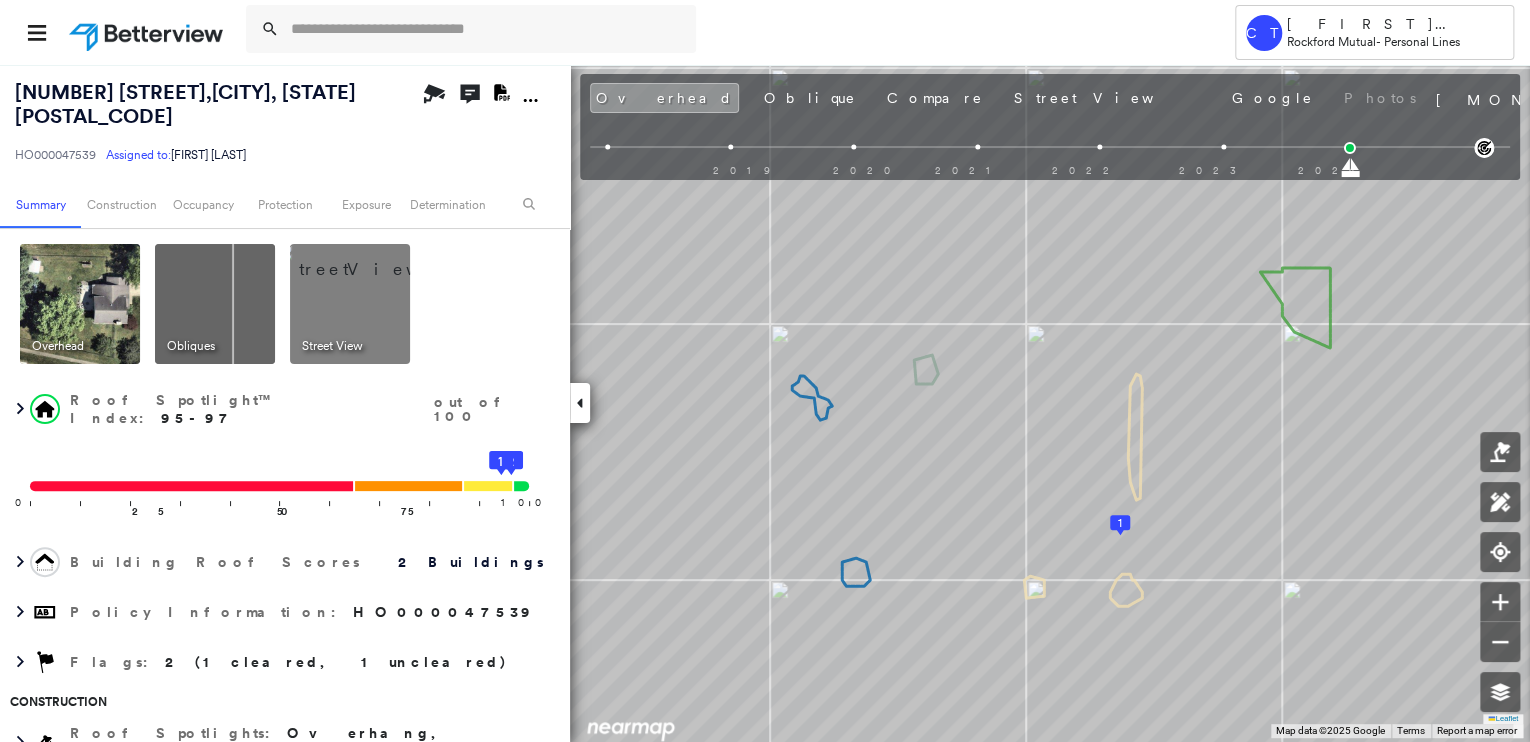 click at bounding box center (374, 259) 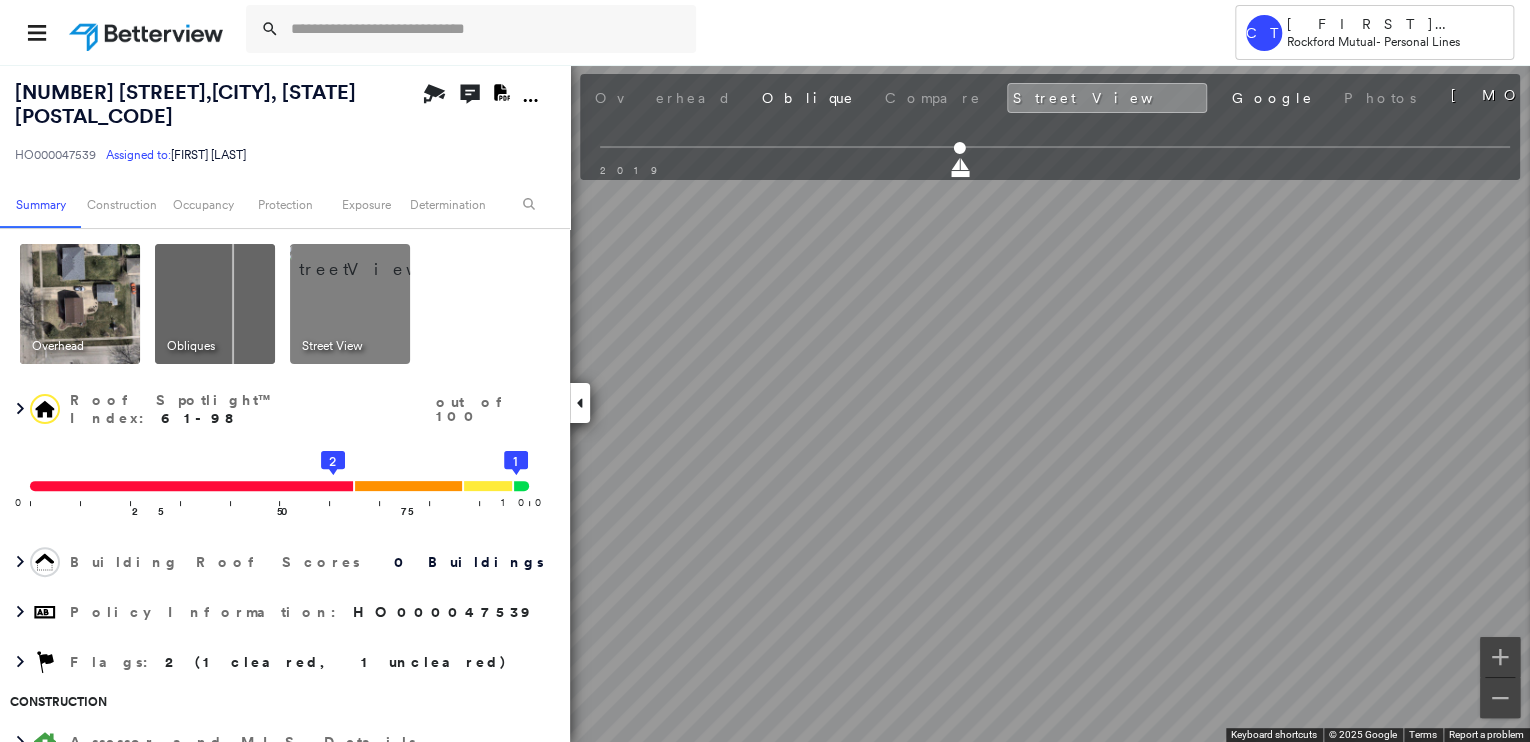 click on "[NUMBER] [STREET],  [CITY], [STATE] [POSTAL_CODE] HO000047539 Assigned to:  [FIRST] [LAST] Assigned to:  [FIRST] [LAST] HO000047539 Assigned to:  [FIRST] [LAST] Open Comments Download PDF Report Summary Construction Occupancy Protection Exposure Determination Overhead Obliques Street View Roof Spotlight™ Index :  61-98 out of 100 0 100 25 50 75 2 1 Building Roof Scores 0 Buildings Policy Information :  HO000047539 Flags :  2 (1 cleared, 1 uncleared) Construction Assessor and MLS Details BuildZoom - Building Permit Data and Analysis Occupancy Ownership Place Detail Protection Exposure FEMA Risk Index Additional Perils Determination Flags :  2 (1 cleared, 1 uncleared) Uncleared Flags (1) Cleared Flags  (1) LOW Low Priority Roof Score Flagged 08/05/24 Clear Action Taken New Entry History Quote/New Business Terms & Conditions Added ACV Endorsement Added Cosmetic Endorsement Inspection/Loss Control Report Information Added to Inspection Survey Onsite Inspection Ordered Determined No Inspection Needed General Save" at bounding box center (765, 403) 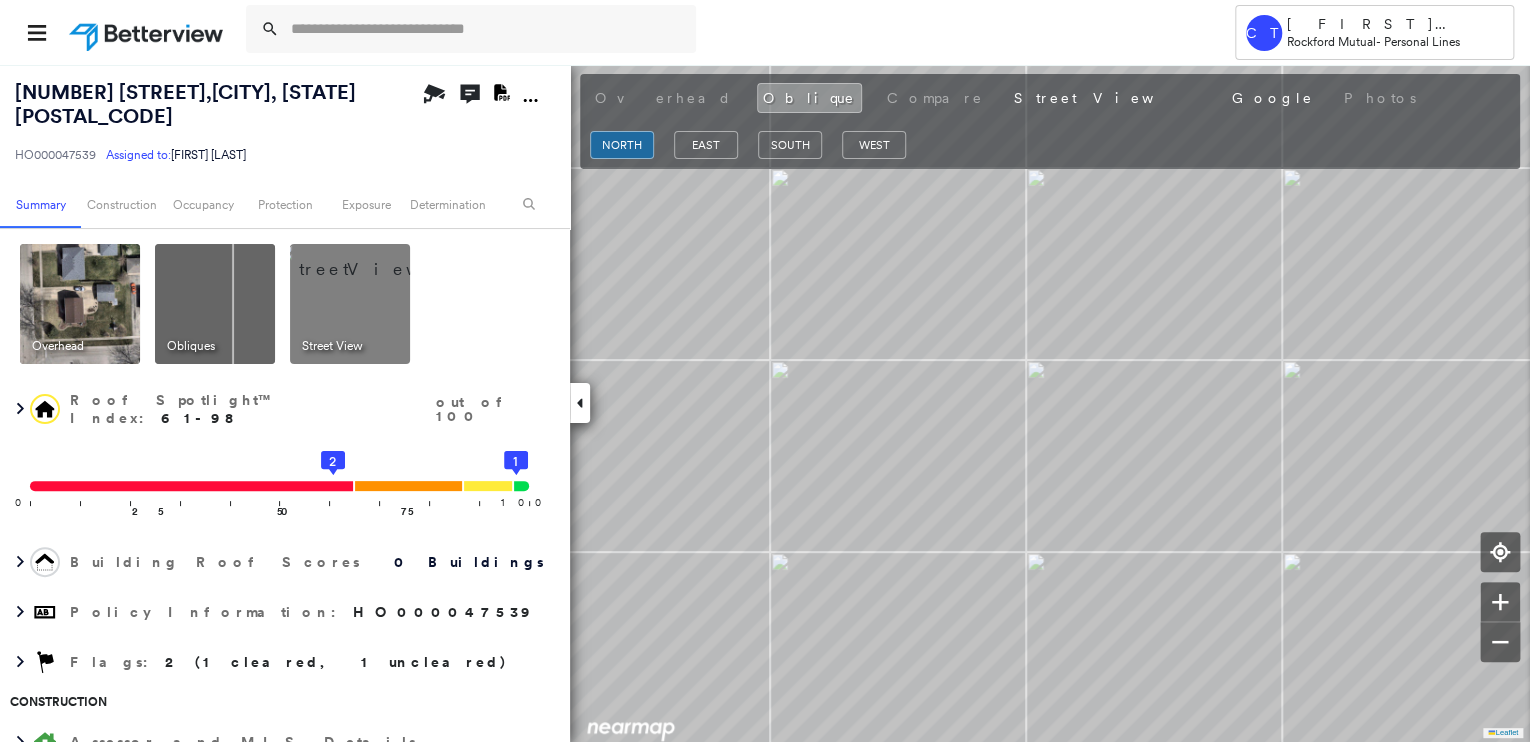 click on "east" at bounding box center [706, 148] 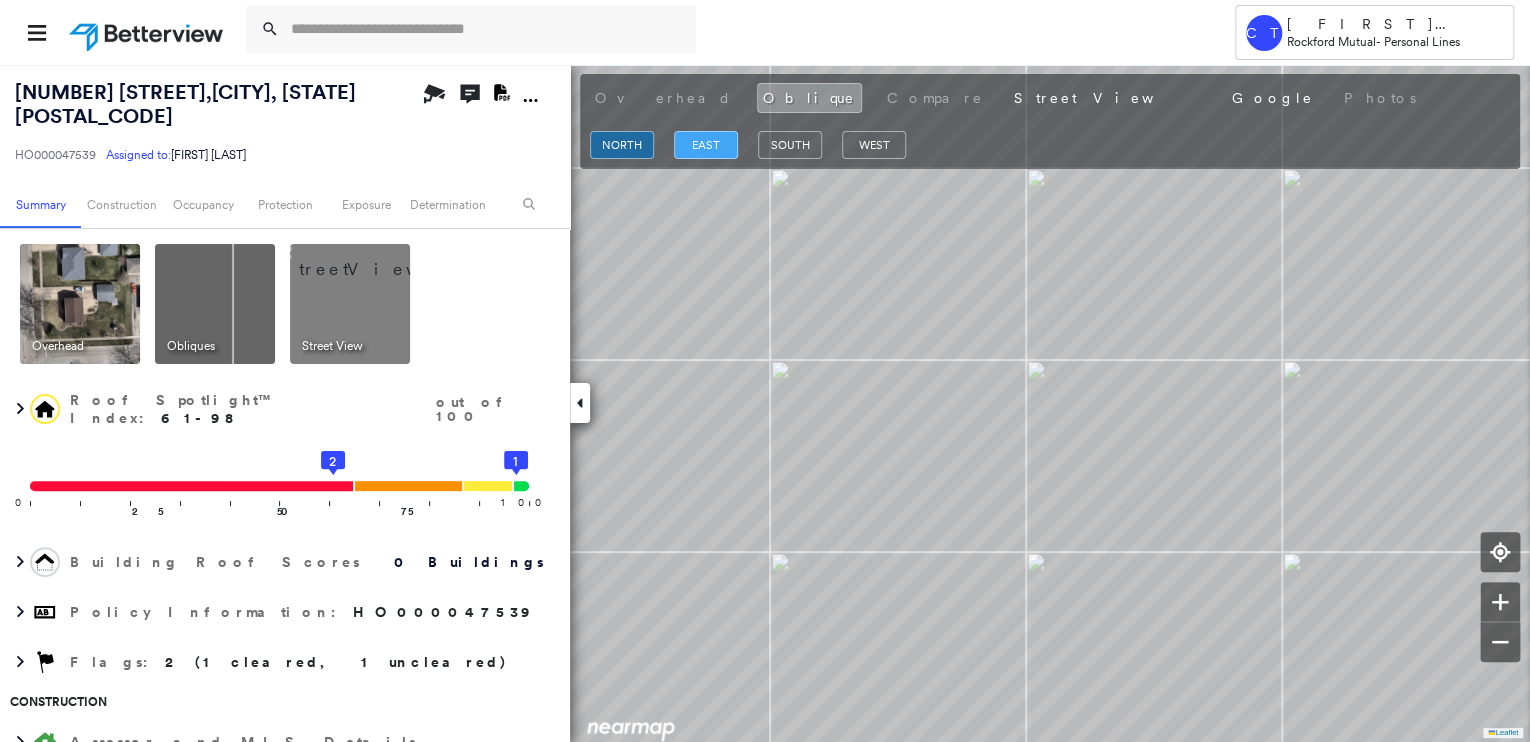 click on "east" at bounding box center [706, 145] 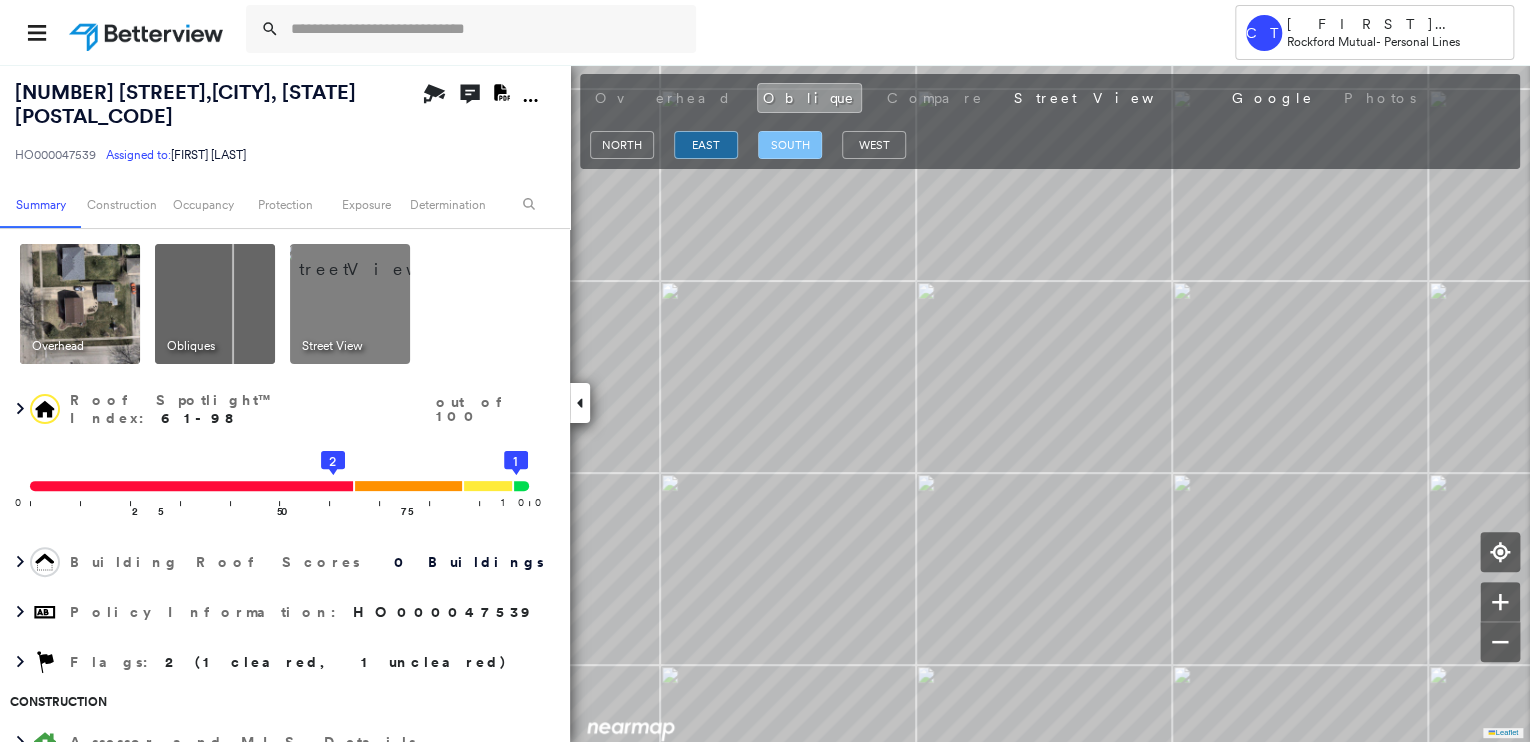 click on "south" at bounding box center (790, 145) 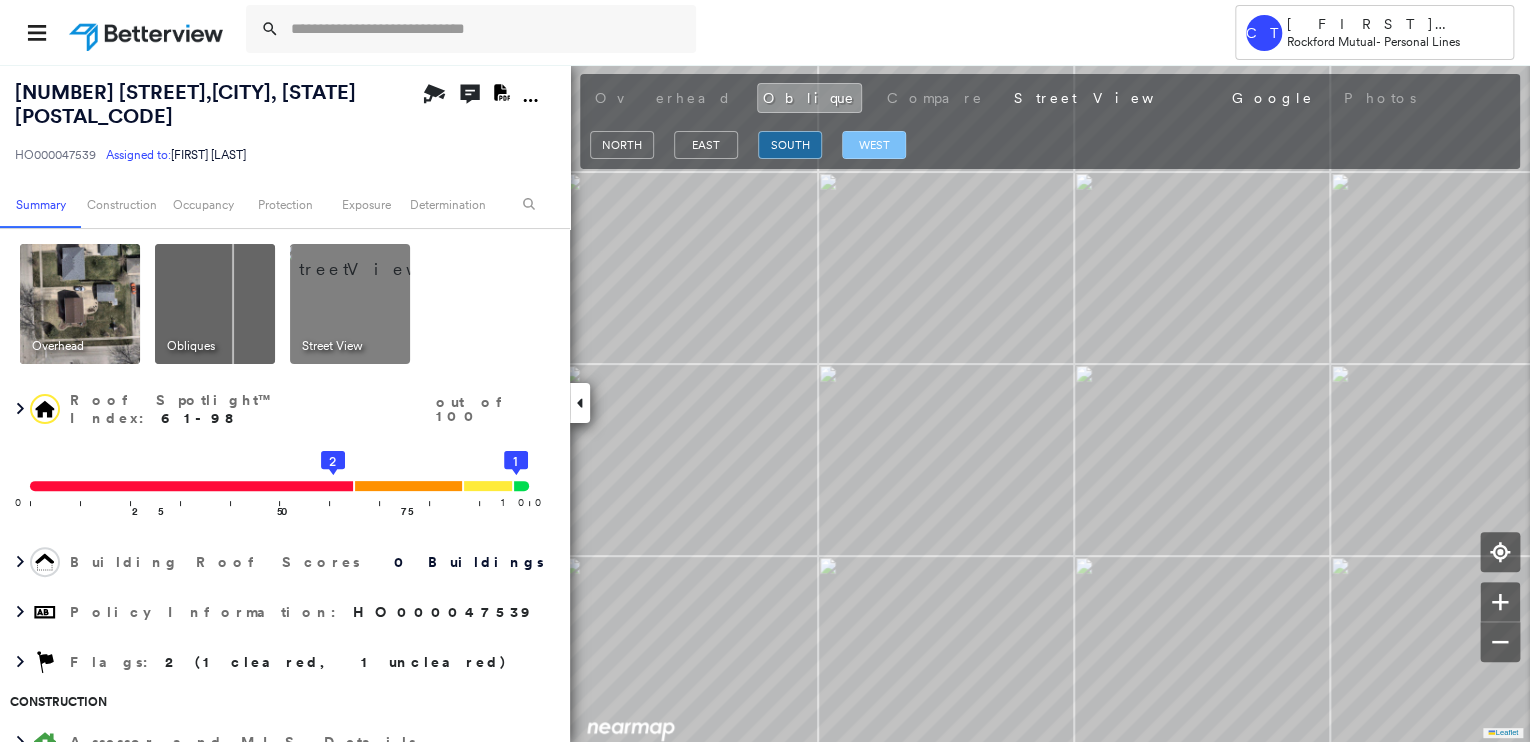 click on "west" at bounding box center [874, 145] 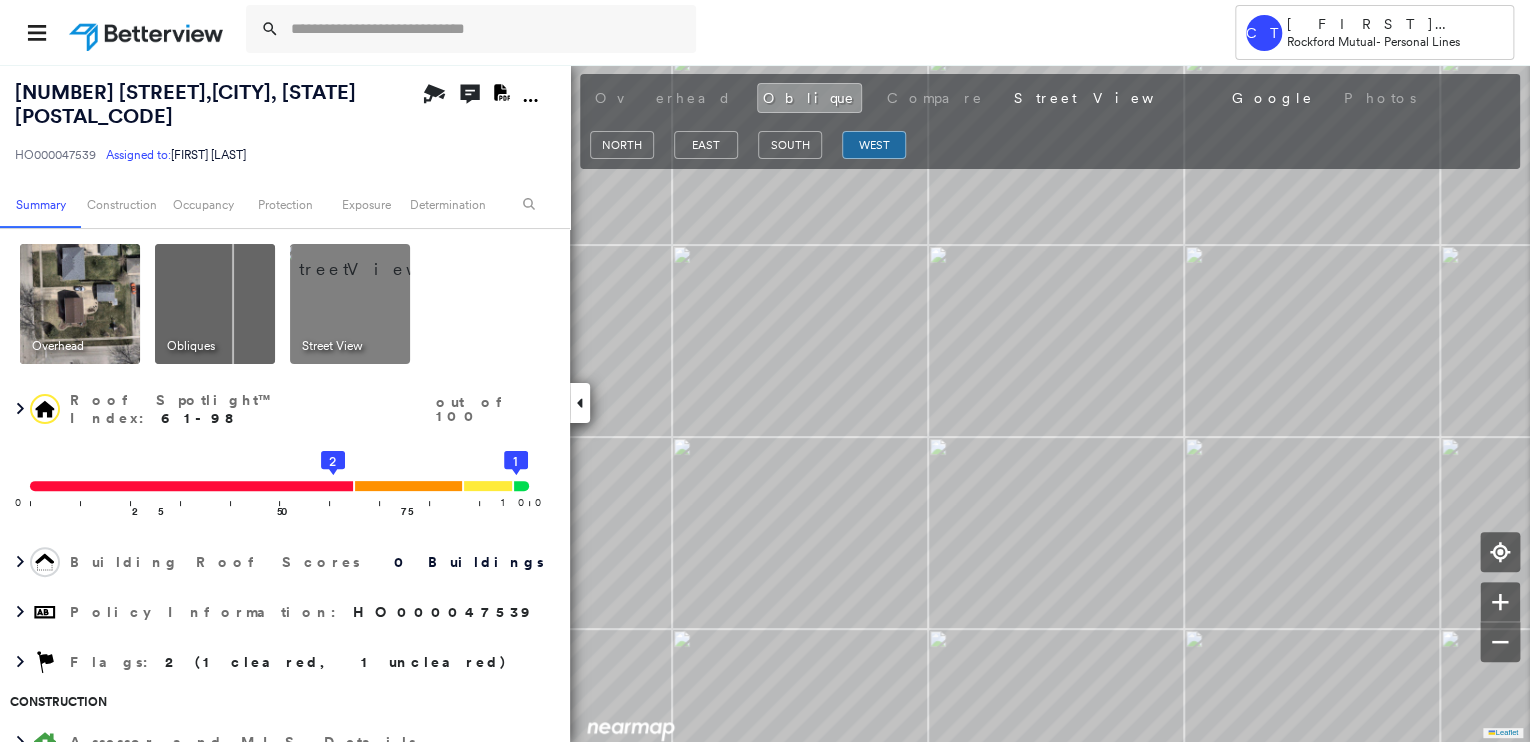 drag, startPoint x: 901, startPoint y: 102, endPoint x: 590, endPoint y: 125, distance: 311.84933 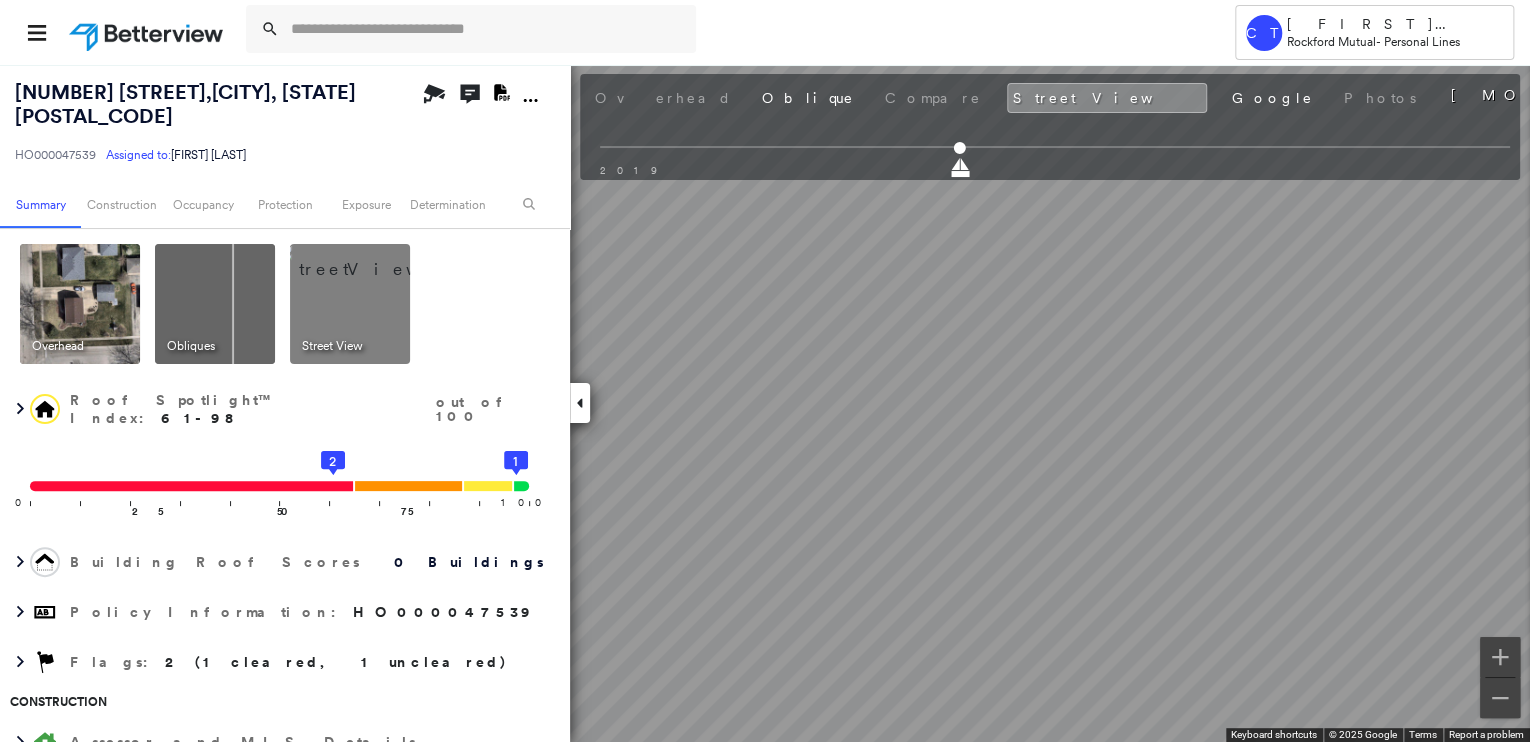 click at bounding box center [80, 304] 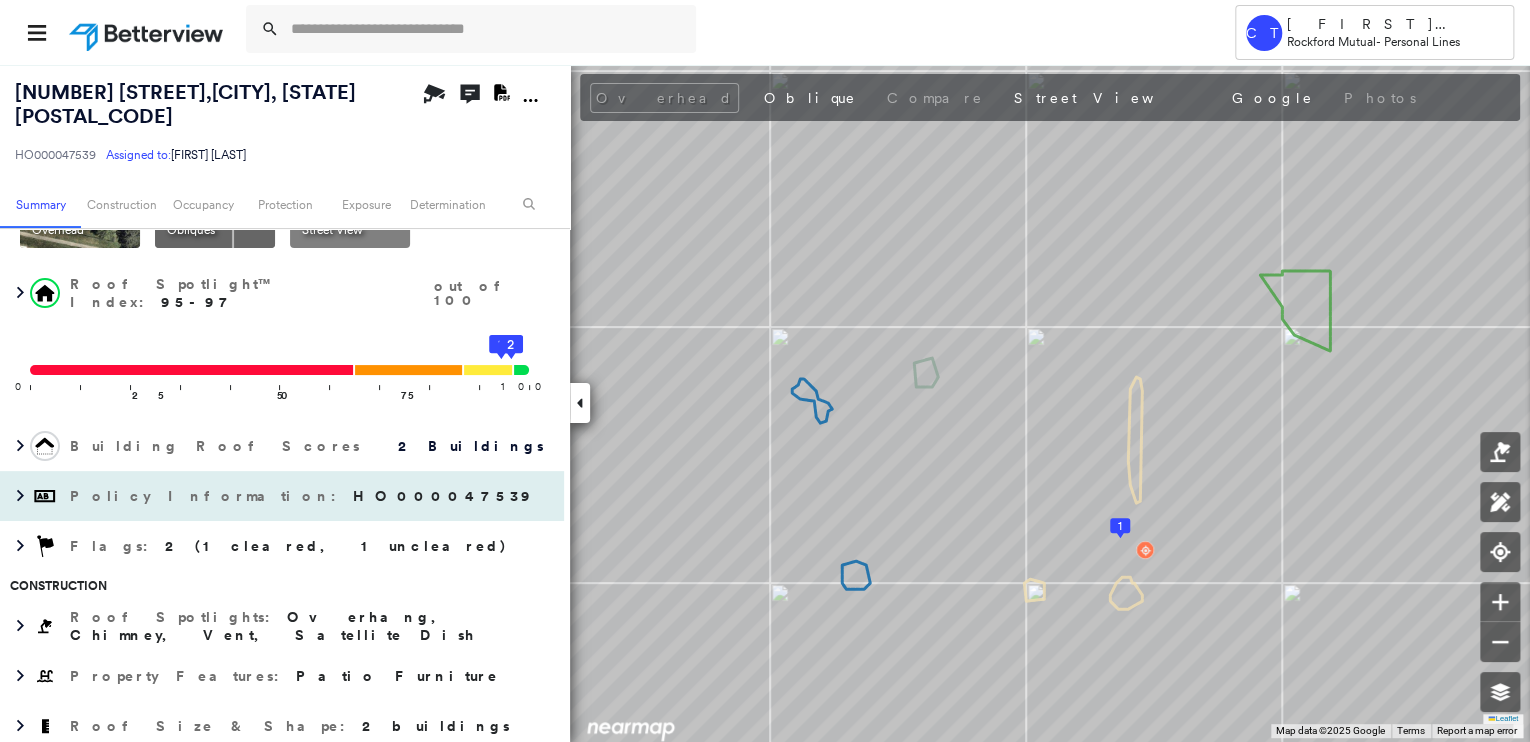 scroll, scrollTop: 240, scrollLeft: 0, axis: vertical 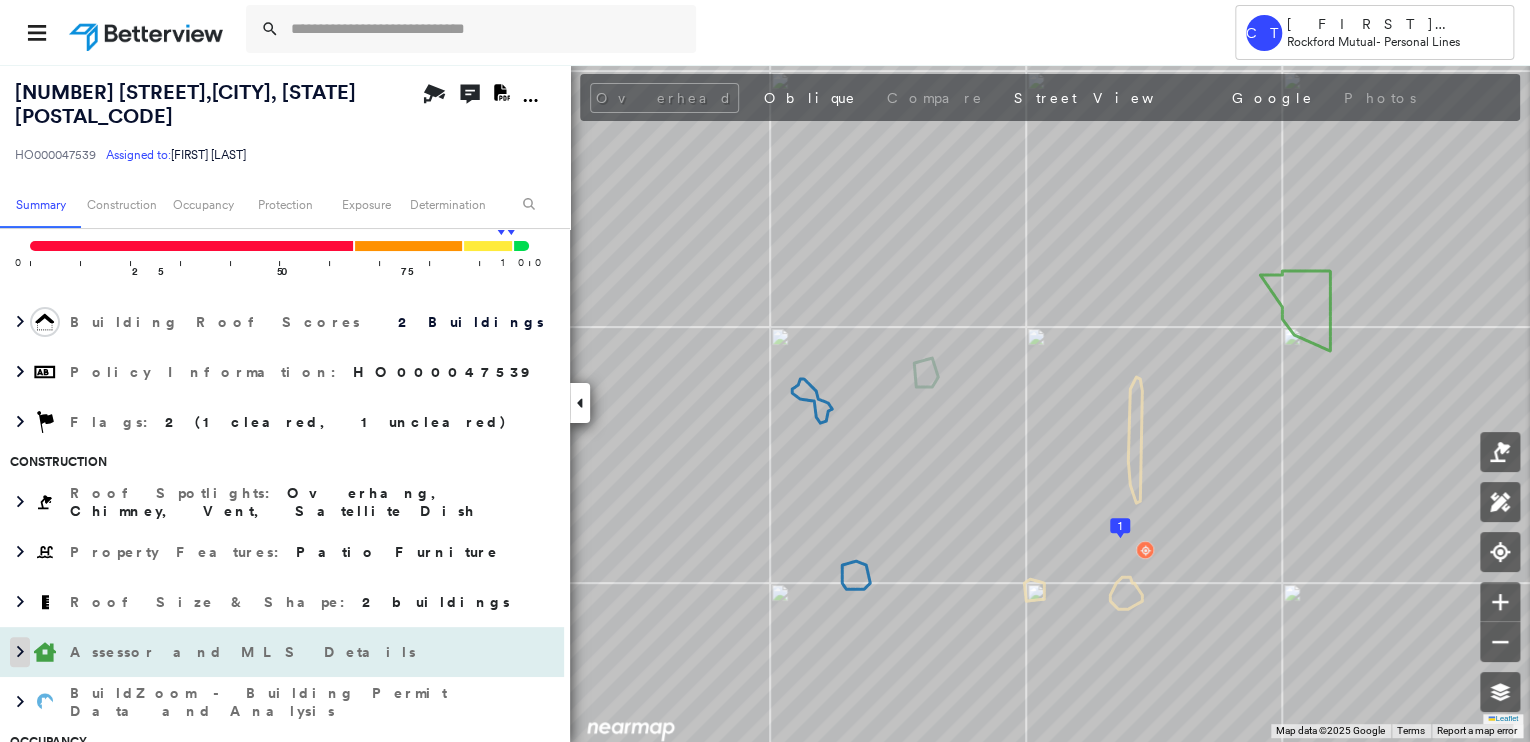 click at bounding box center [20, 652] 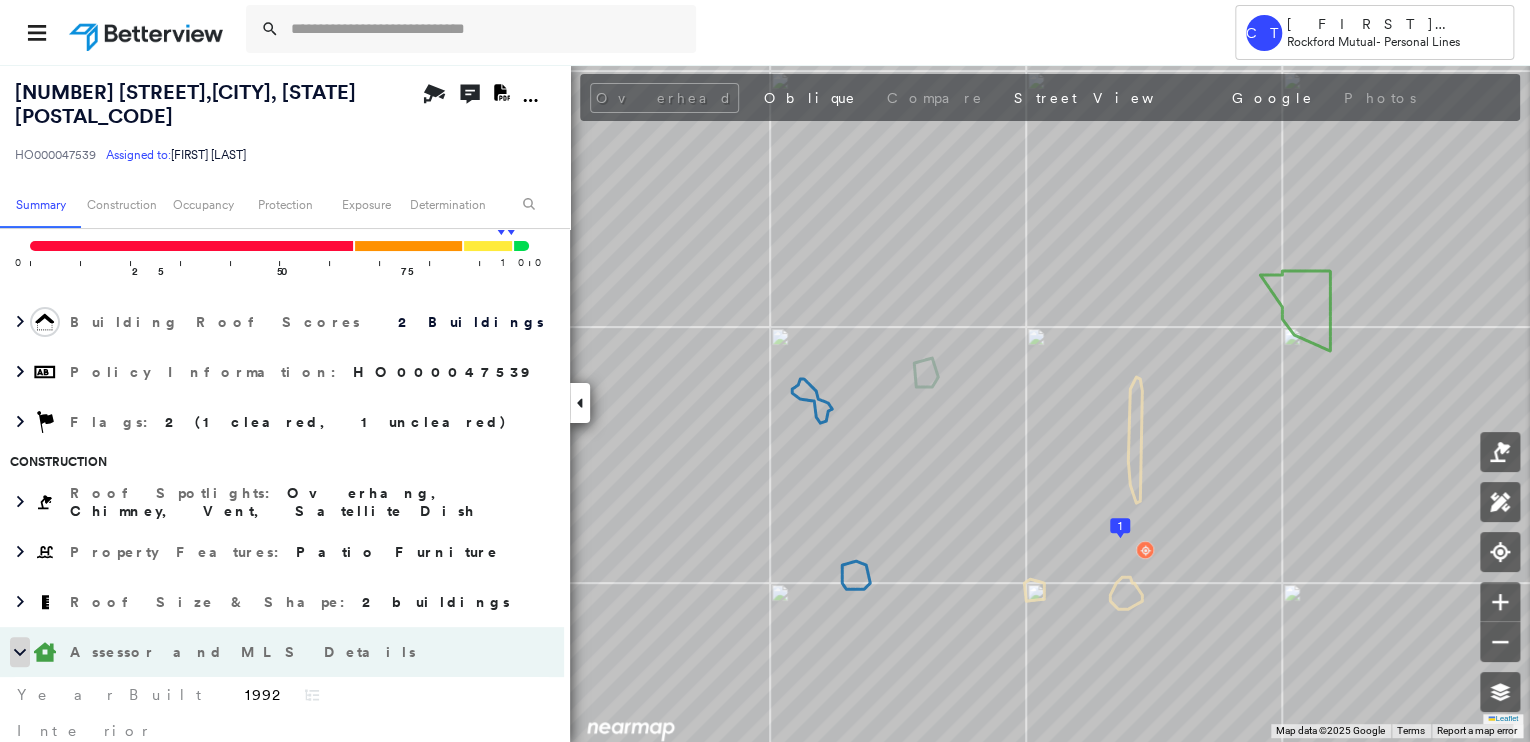 click at bounding box center [20, 652] 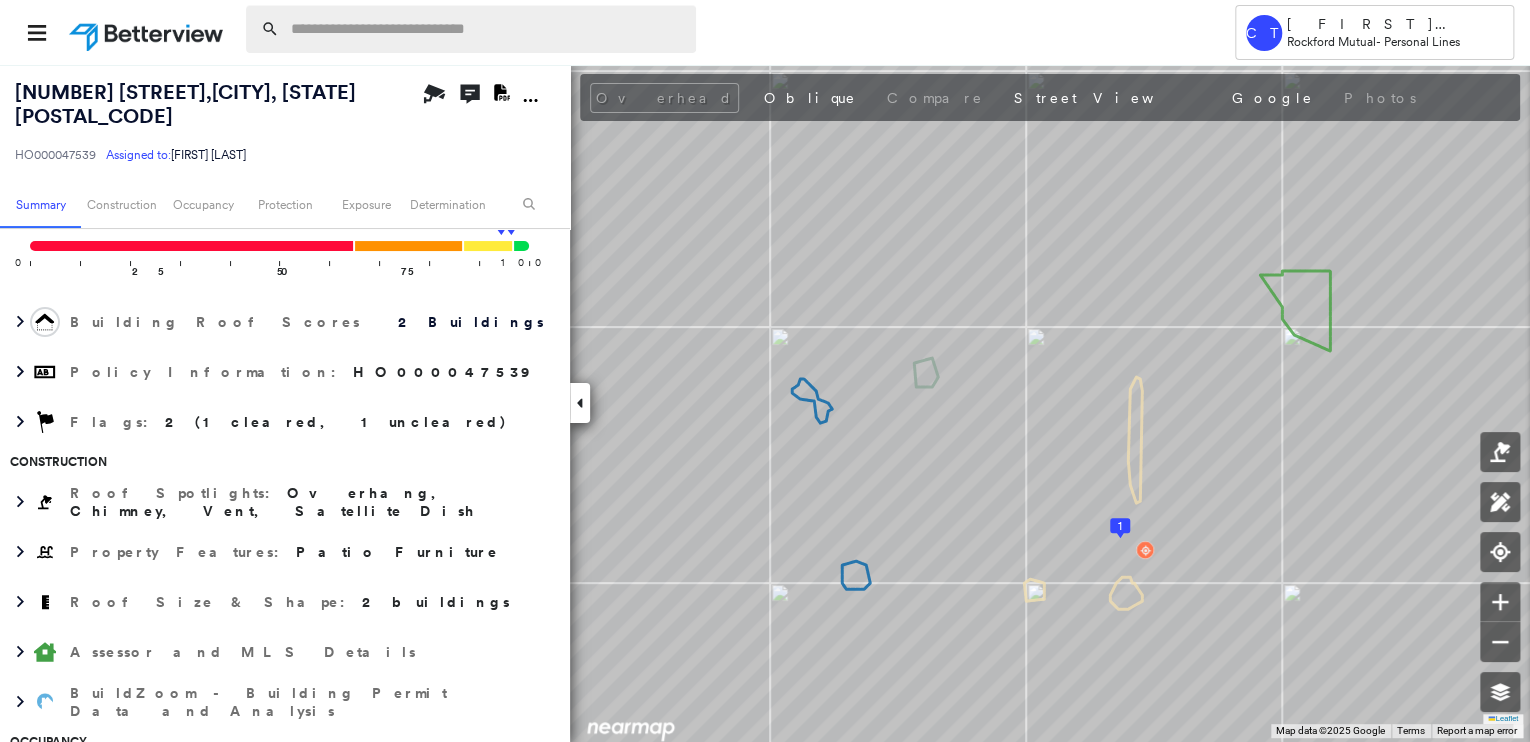 click at bounding box center [487, 29] 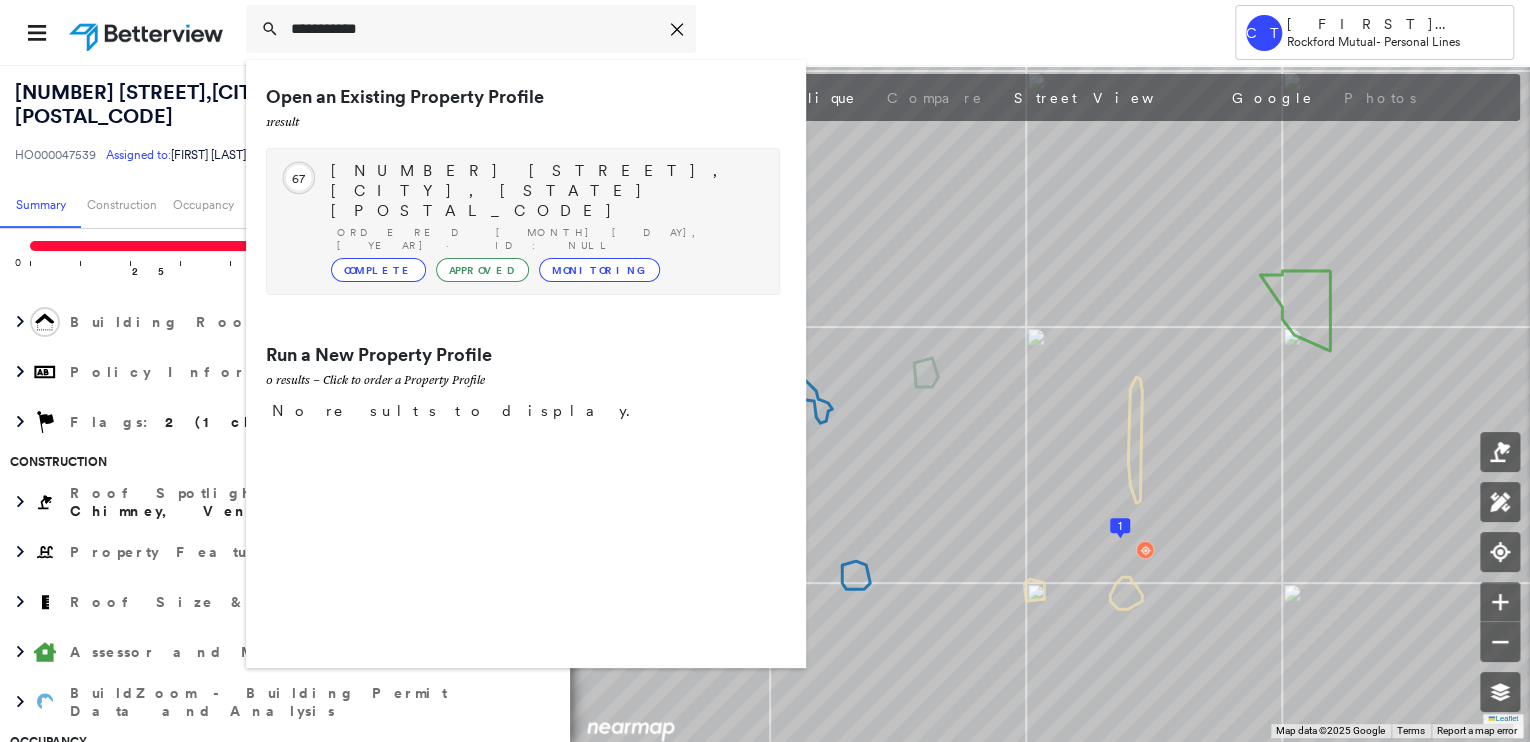 type on "**********" 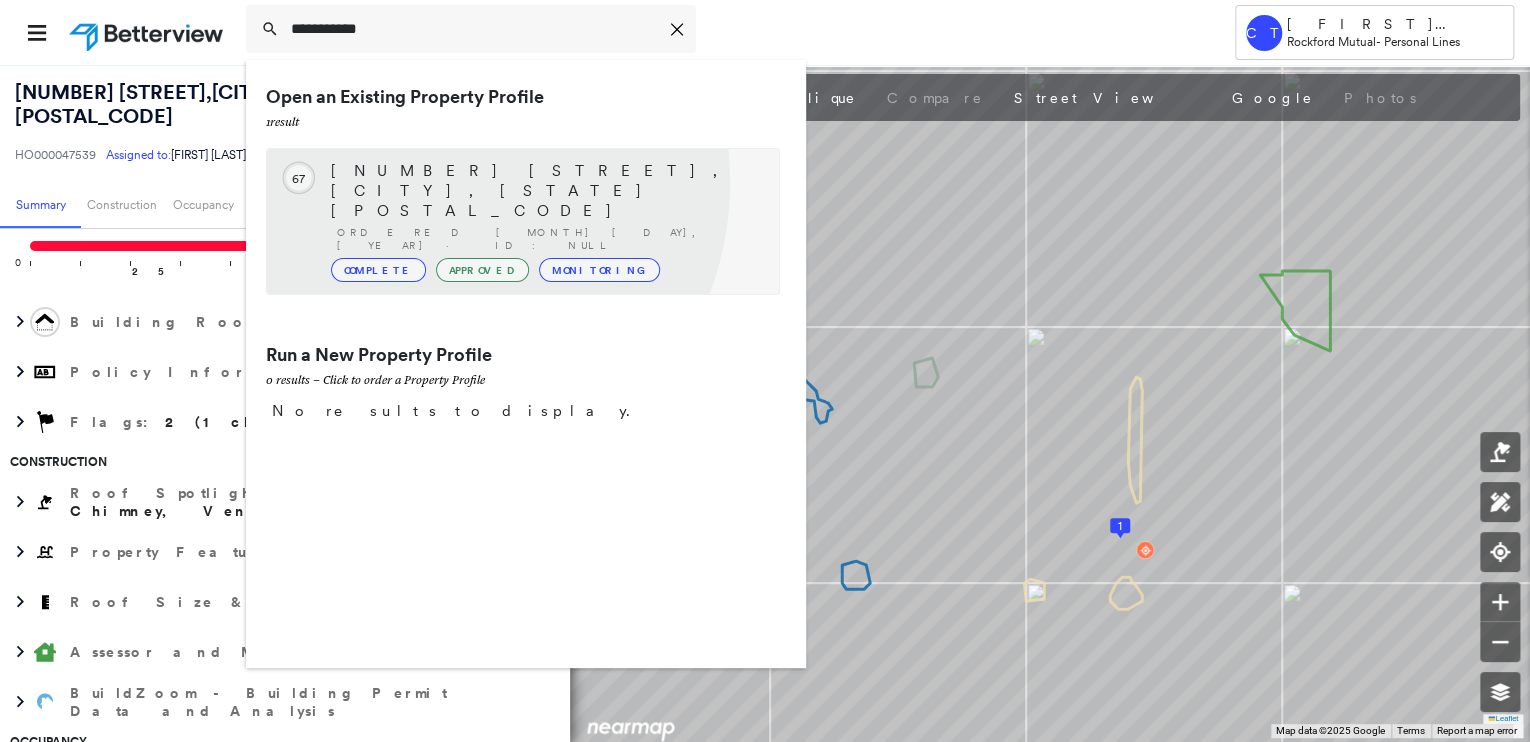 click on "[NUMBER] [STREET], [CITY], [STATE] [POSTAL_CODE] Ordered [MONTH] [DAY], [YEAR] · ID: null Complete Approved Monitoring" at bounding box center [545, 221] 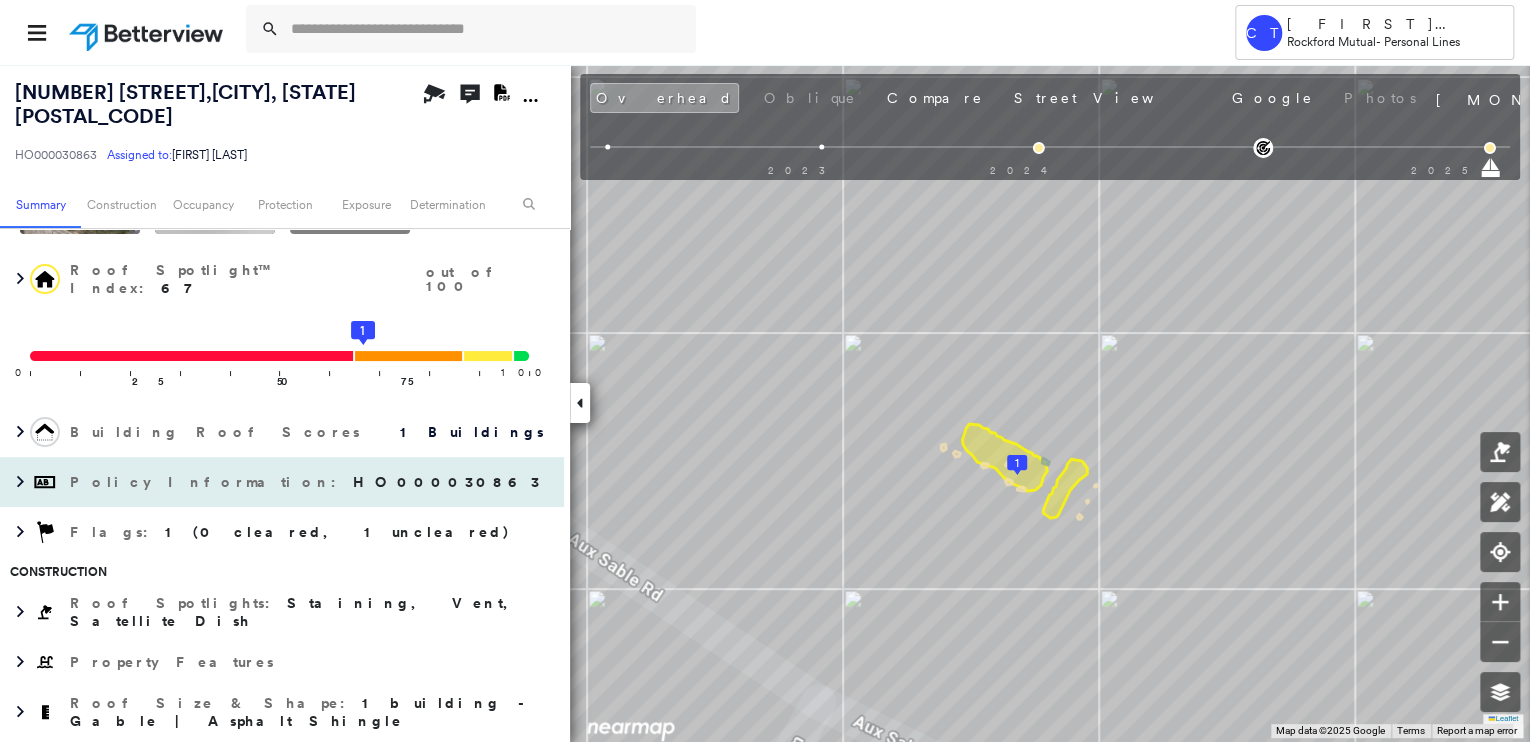 scroll, scrollTop: 0, scrollLeft: 0, axis: both 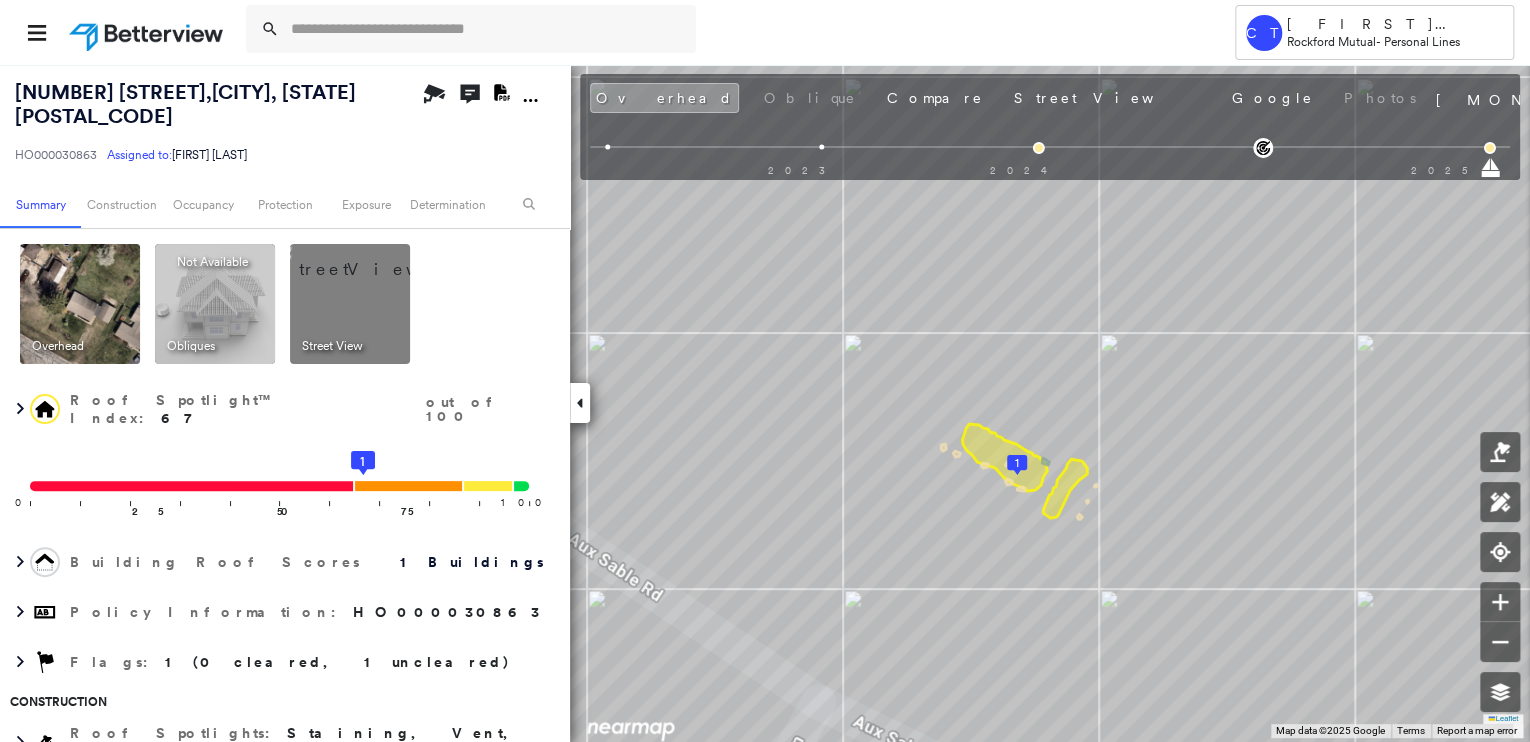 click at bounding box center [374, 259] 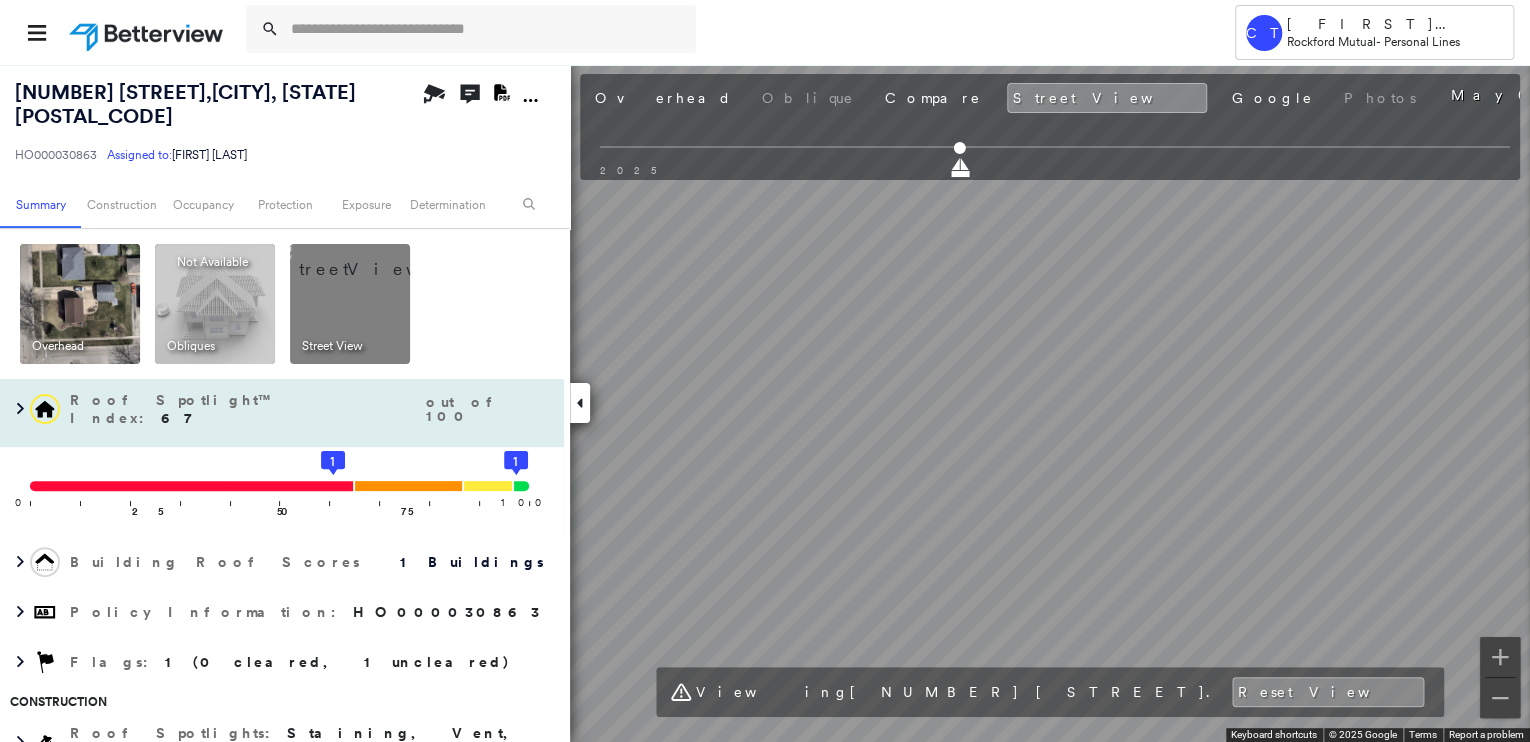 click on "[NUMBER] [STREET],  [CITY], [STATE] [POSTAL_CODE] HO000030863 Assigned to:  [FIRST] [LAST] Assigned to:  [FIRST] [LAST] HO000030863 Assigned to:  [FIRST] [LAST] Open Comments Download PDF Report Summary Construction Occupancy Protection Exposure Determination Overhead Obliques Not Available ; Street View Roof Spotlight™ Index :  67 out of 100 0 100 25 50 75 1 1 Building Roof Scores 1 Buildings Policy Information :  HO000030863 Flags :  1 (0 cleared, 1 uncleared) Construction Roof Spotlights :  Staining, Vent, Satellite Dish Property Features Roof Size & Shape :  1 building  - Gable | Asphalt Shingle Assessor and MLS Details BuildZoom - Building Permit Data and Analysis Occupancy Ownership Place Detail Protection Exposure FEMA Risk Index Additional Perils Determination Flags :  1 (0 cleared, 1 uncleared) Uncleared Flags (1) Cleared Flags  (0) MED Medium Priority Roof Score Flagged 08/05/24 Clear Action Taken New Entry History Quote/New Business Terms & Conditions Added ACV Endorsement Added Cosmetic Endorsement Save" at bounding box center (765, 403) 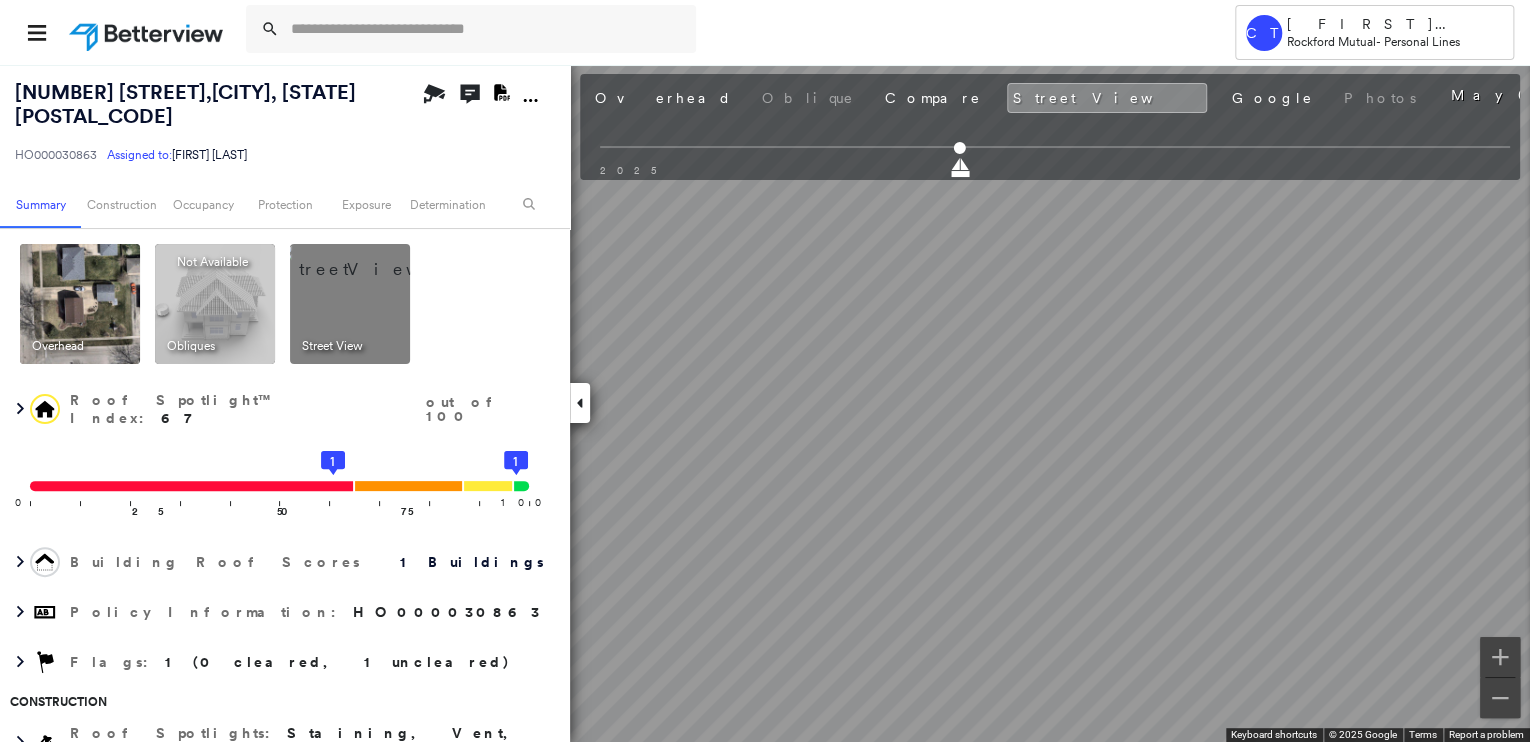 click on "Tower CT [FIRST] [LAST] Rockford Mutual  -   Personal Lines [NUMBER] [STREET],  [CITY], [STATE] [POSTAL_CODE] HO000030863 Assigned to:  [FIRST] [LAST] Assigned to:  [FIRST] [LAST] HO000030863 Assigned to:  [FIRST] [LAST] Open Comments Download PDF Report Summary Construction Occupancy Protection Exposure Determination Overhead Obliques Not Available ; Street View Roof Spotlight™ Index :  67 out of 100 0 100 25 50 75 1 1 Building Roof Scores 1 Buildings Policy Information :  HO000030863 Flags :  1 (0 cleared, 1 uncleared) Construction Roof Spotlights :  Staining, Vent, Satellite Dish Property Features Roof Size & Shape :  1 building  - Gable | Asphalt Shingle Assessor and MLS Details BuildZoom - Building Permit Data and Analysis Occupancy Ownership Place Detail Protection Exposure FEMA Risk Index Additional Perils Determination Flags :  1 (0 cleared, 1 uncleared) Uncleared Flags (1) Cleared Flags  (0) MED Medium Priority Roof Score Flagged 08/05/24 Clear Action Taken New Entry History Quote/New Business General Save" at bounding box center (765, 371) 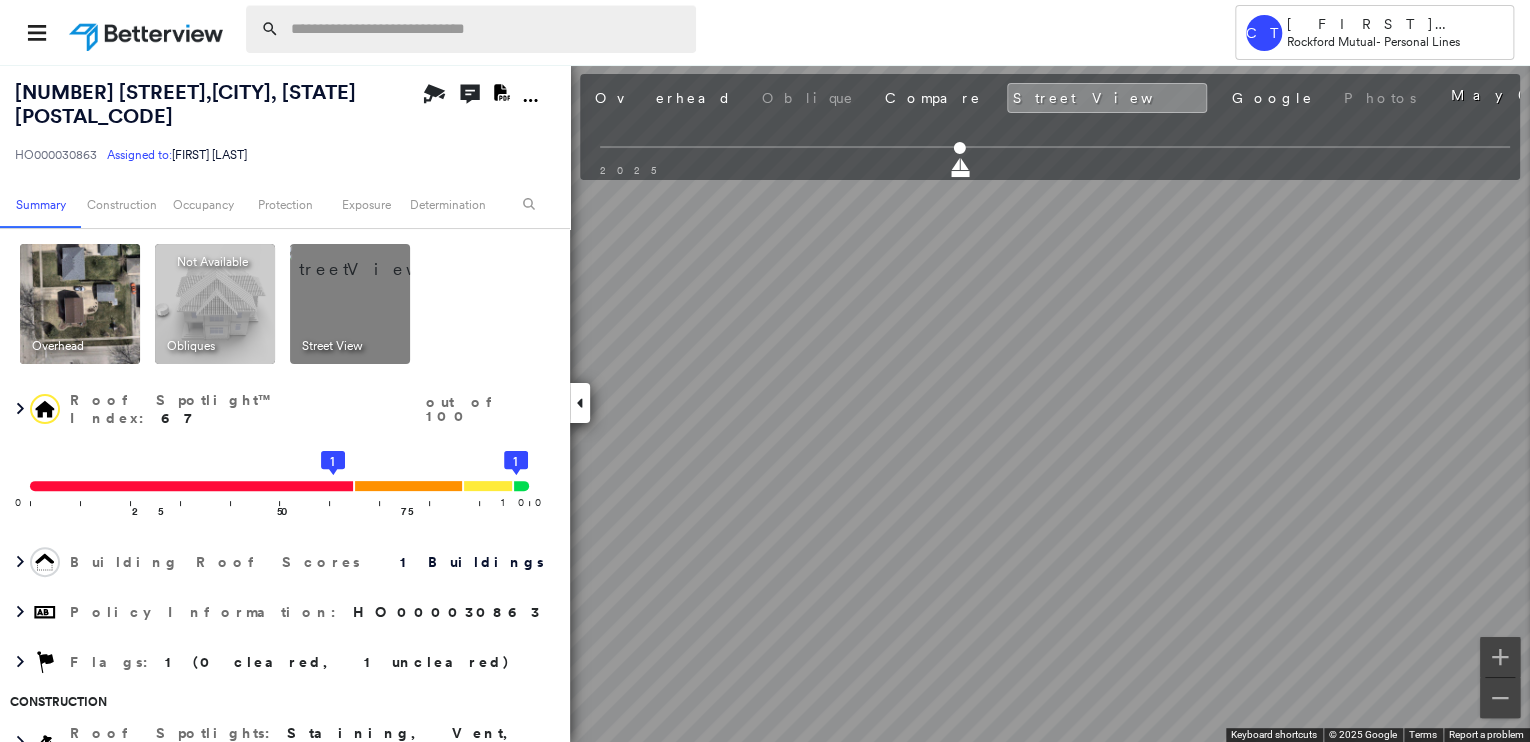 click at bounding box center (487, 29) 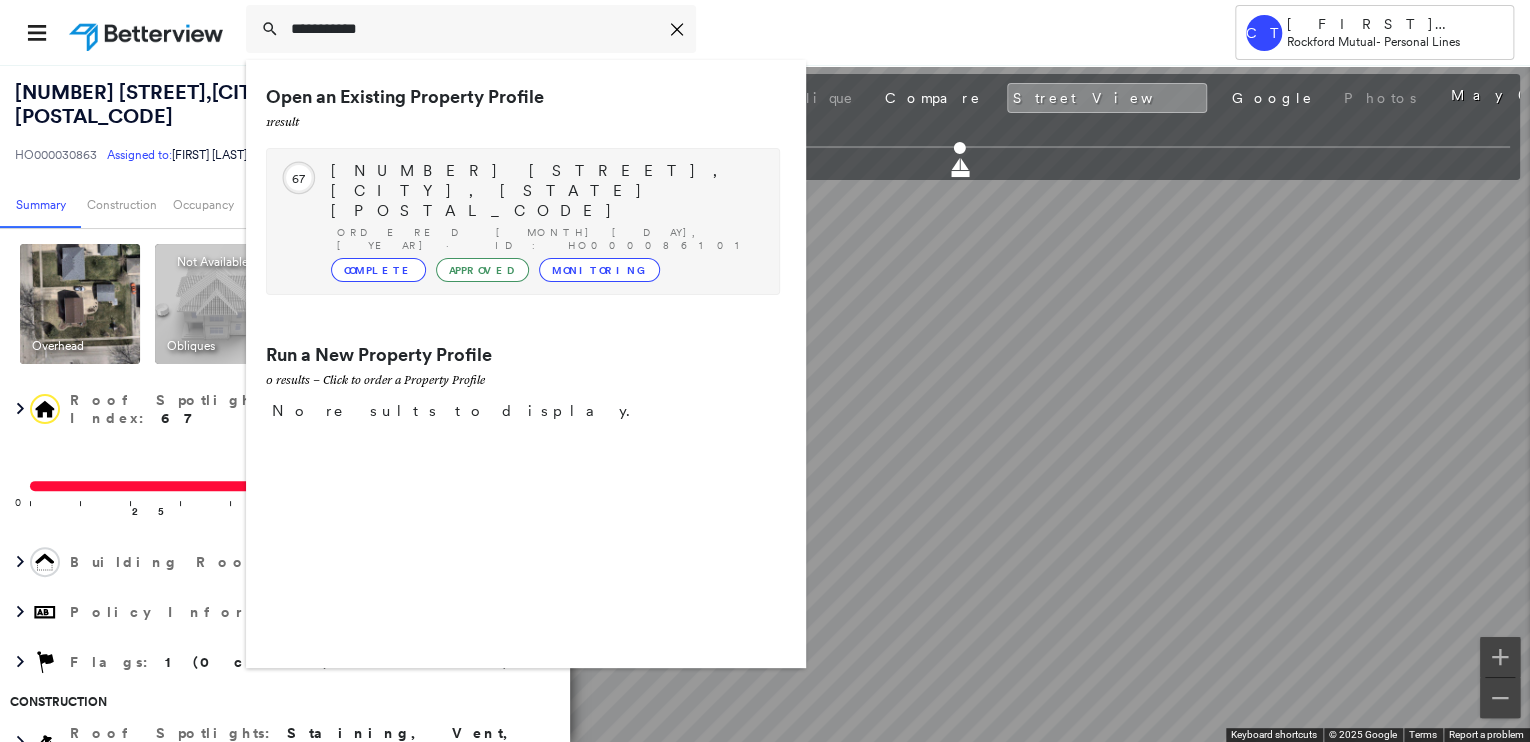 type on "**********" 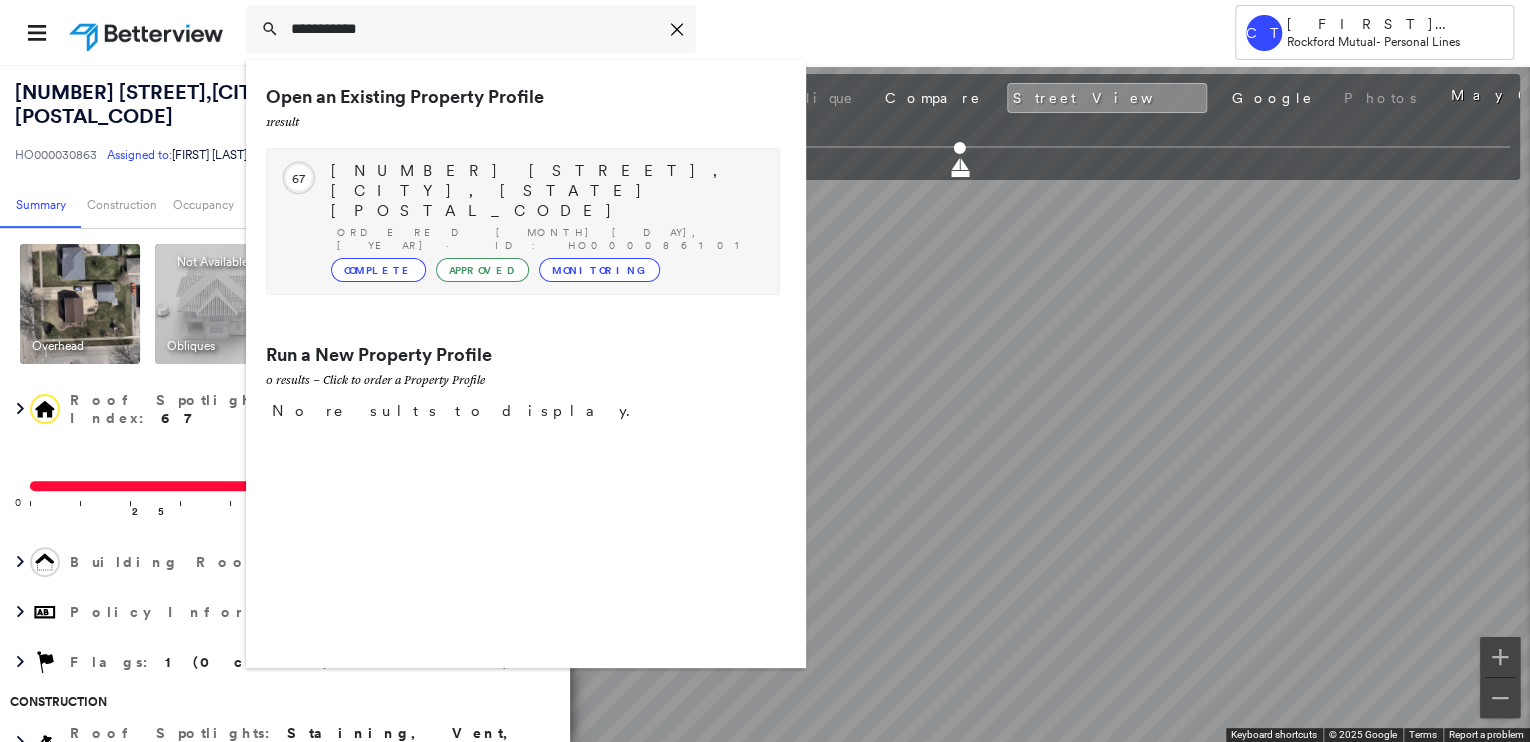 click on "[NUMBER] [STREET], [CITY], [STATE] [POSTAL_CODE]" at bounding box center [545, 191] 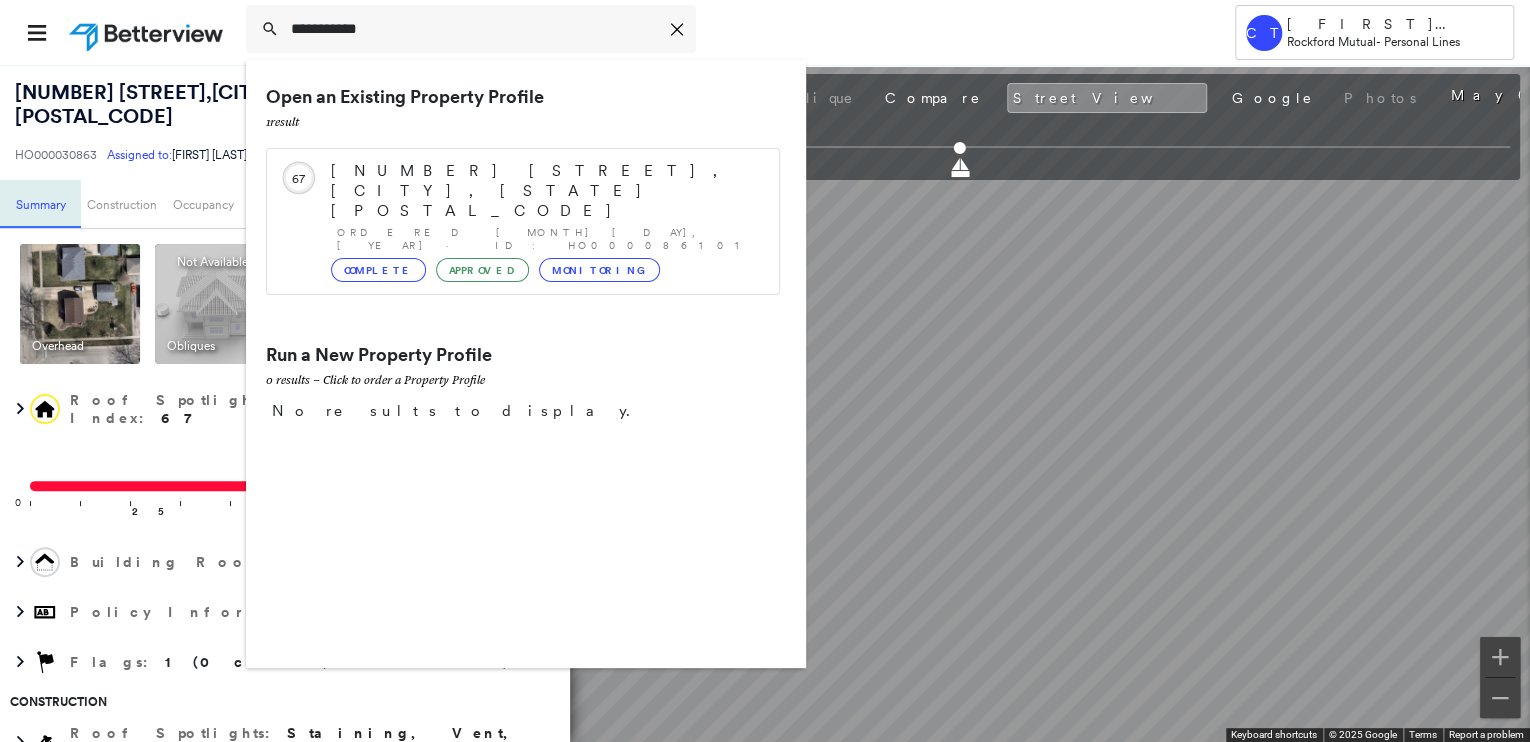 type 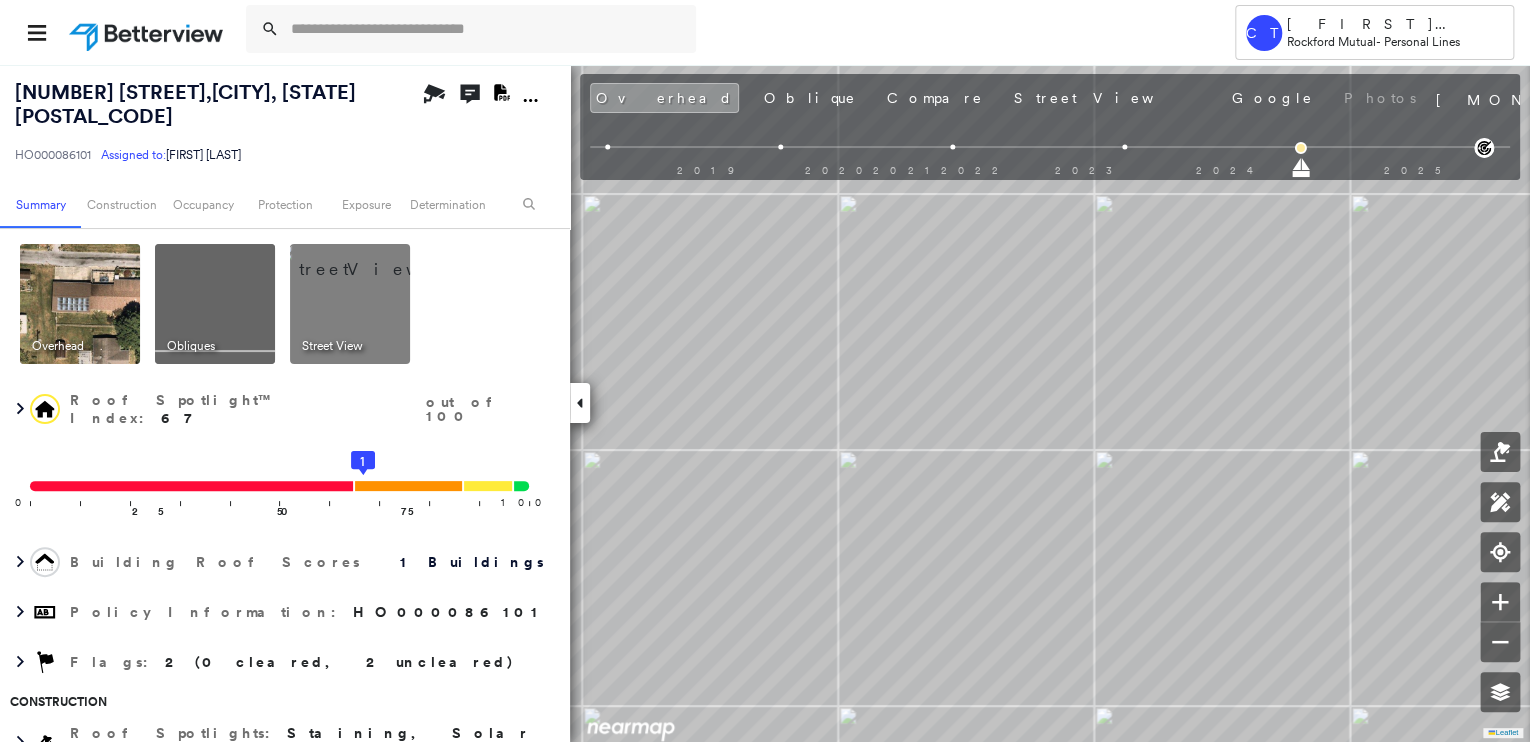 click at bounding box center (374, 259) 